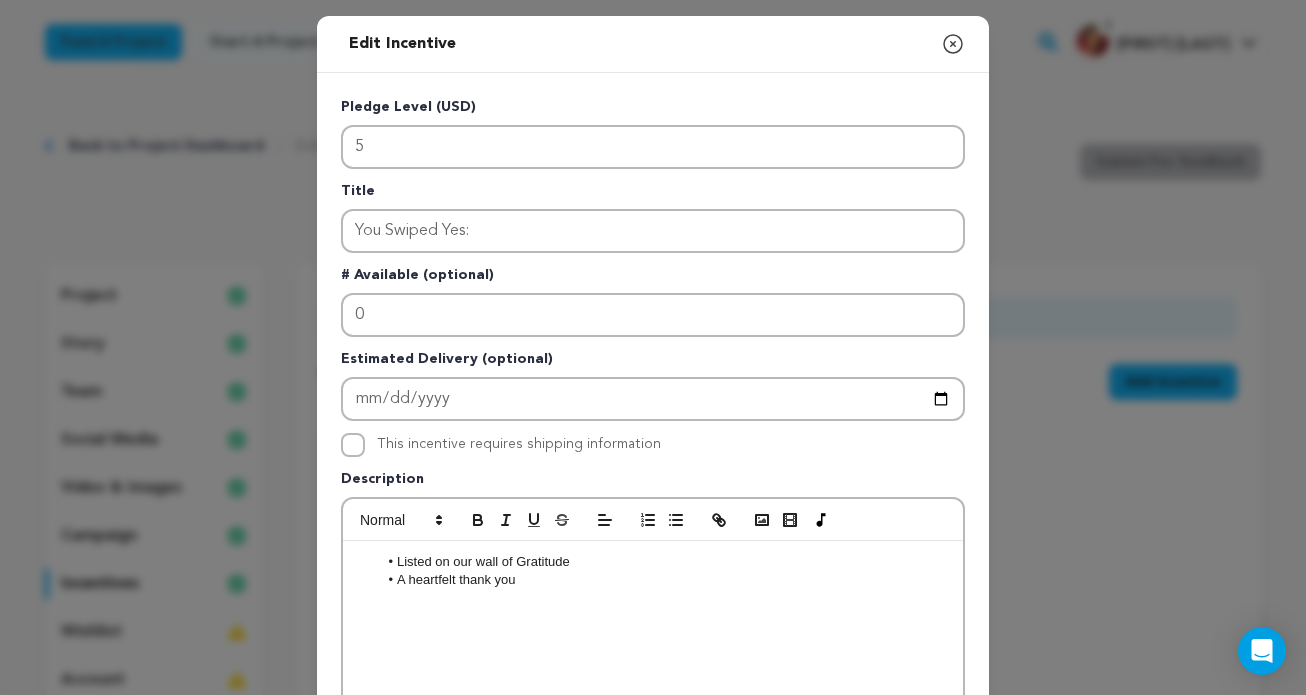 scroll, scrollTop: 0, scrollLeft: 0, axis: both 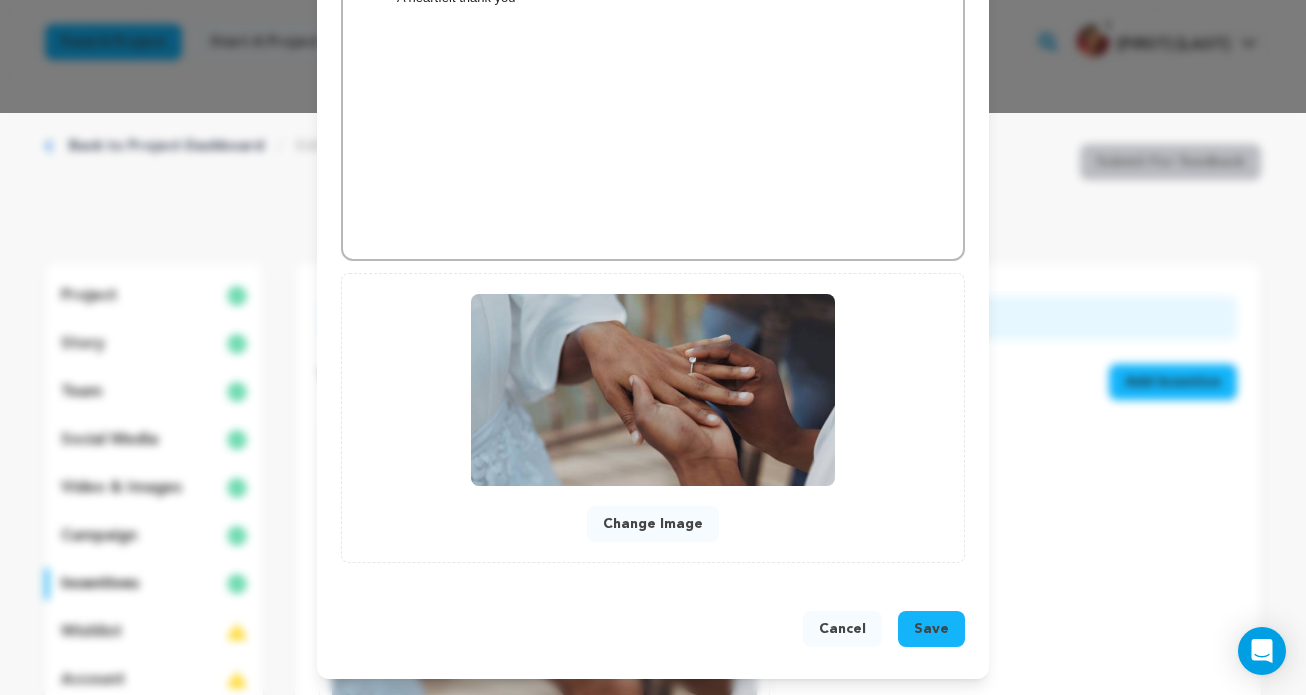 click on "Save" at bounding box center (931, 629) 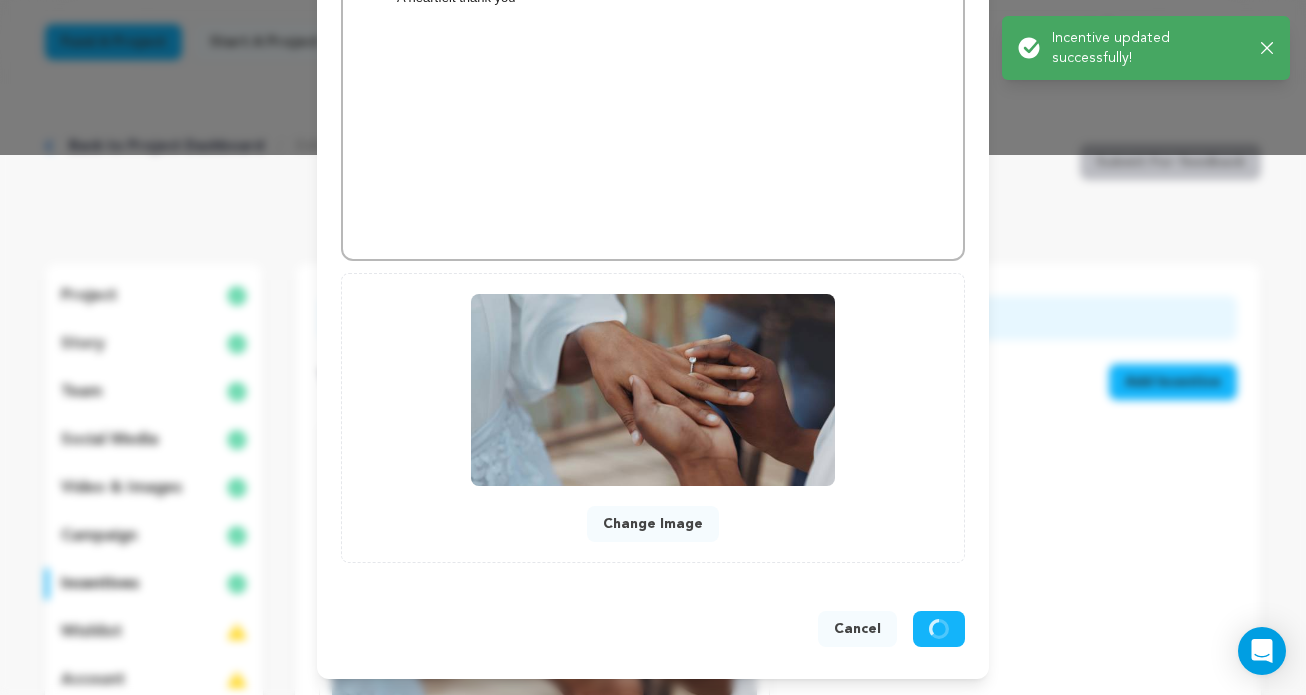 scroll, scrollTop: 540, scrollLeft: 0, axis: vertical 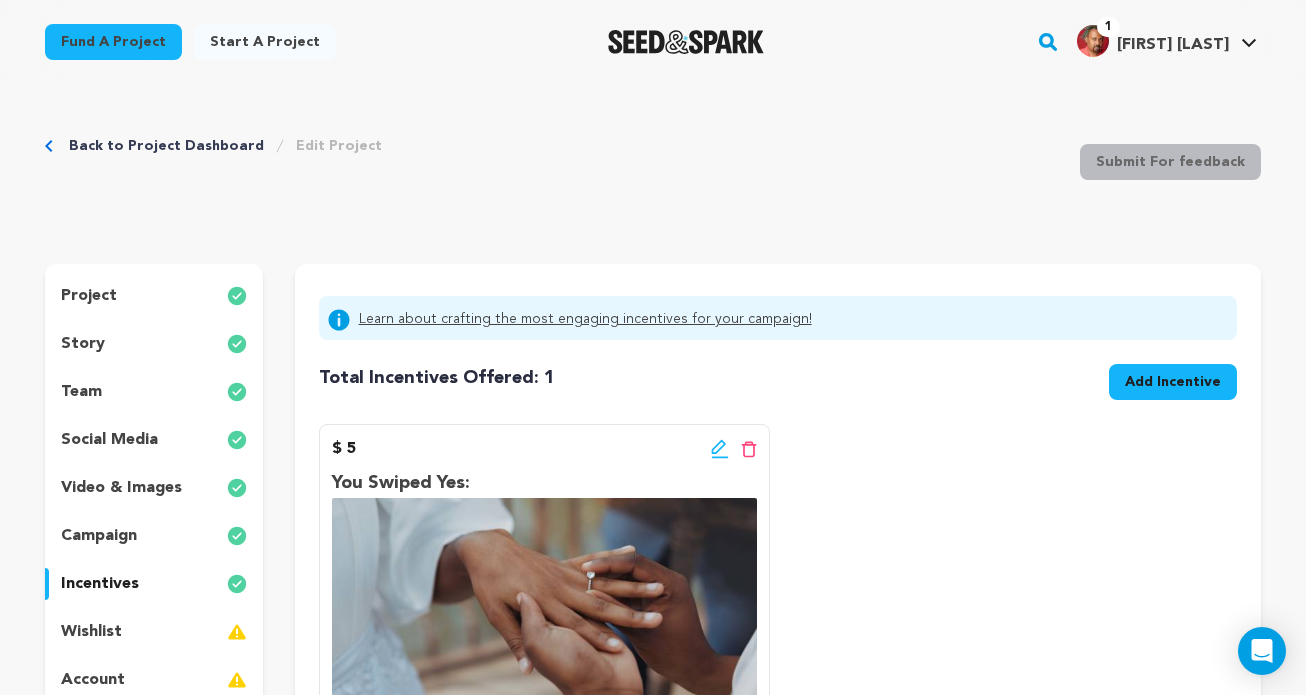 click 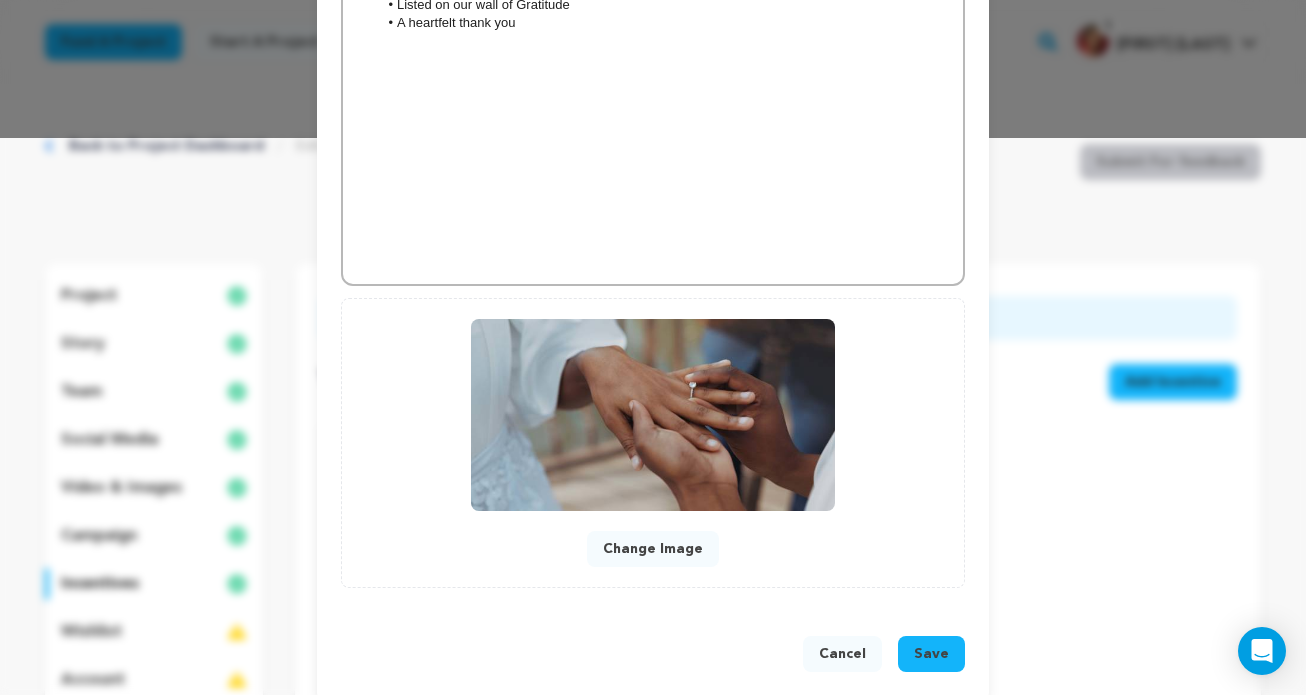 scroll, scrollTop: 582, scrollLeft: 0, axis: vertical 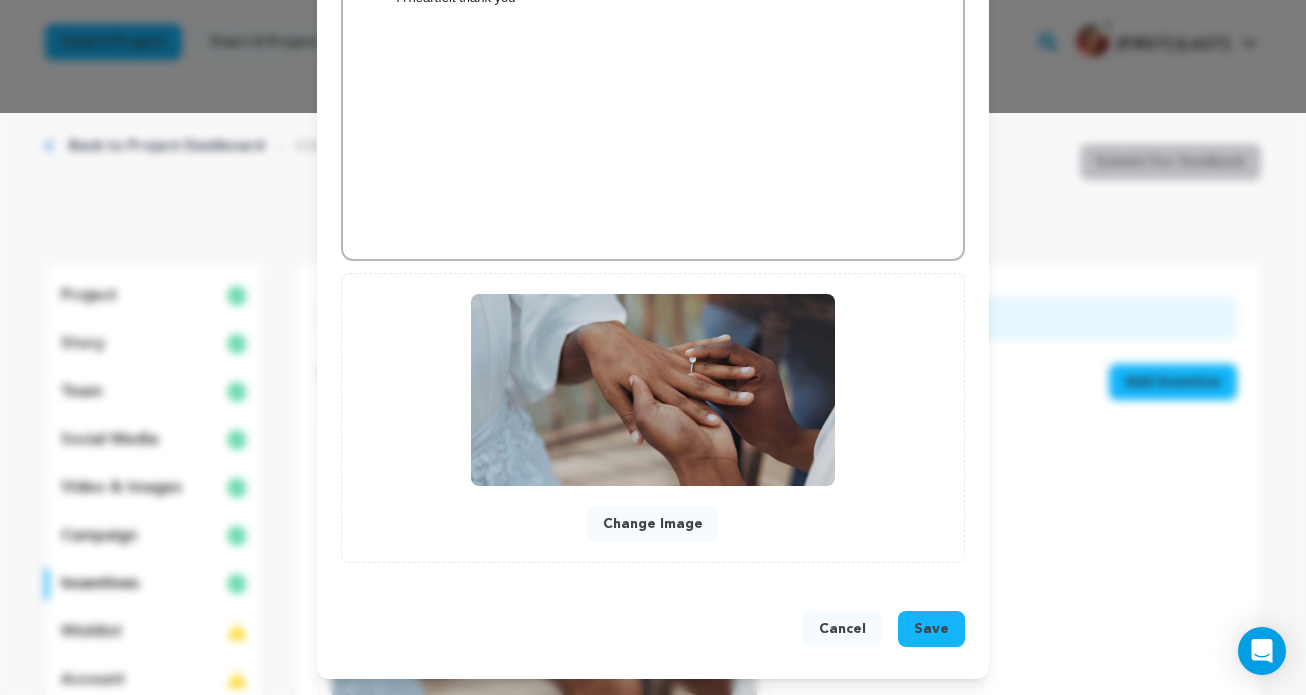 click on "Change Image" at bounding box center (653, 524) 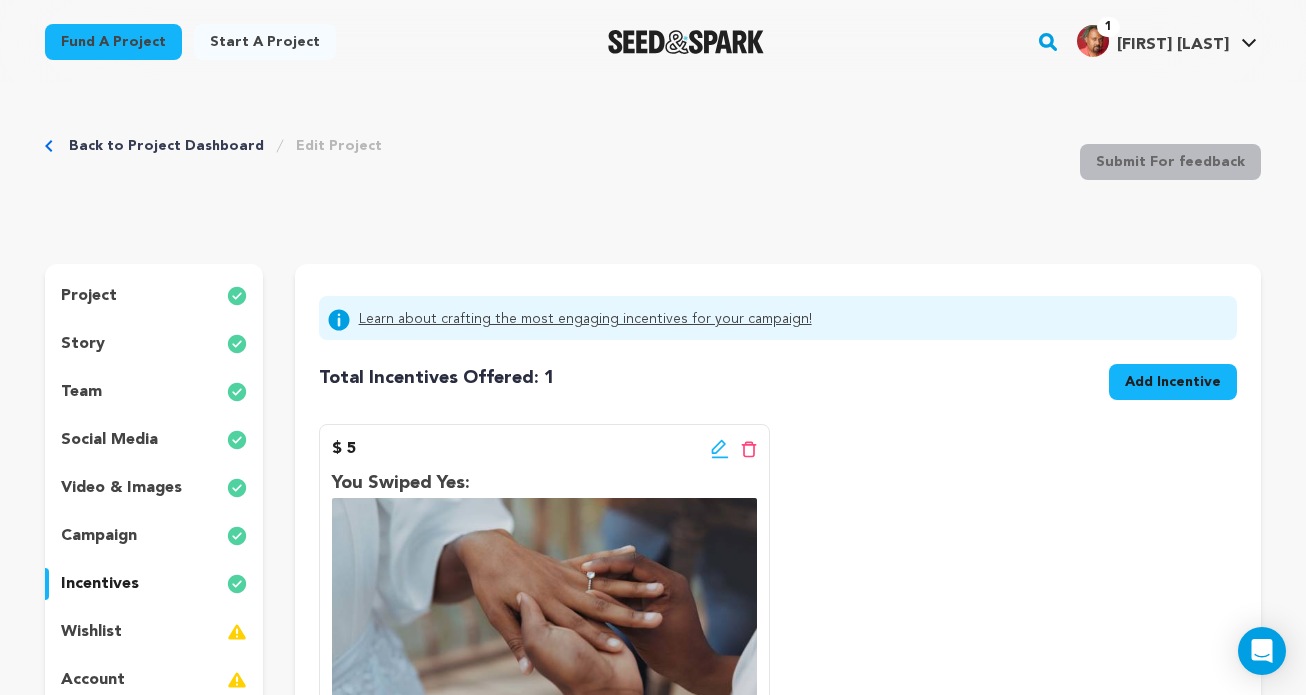 click on "Add Incentive" at bounding box center [1173, 382] 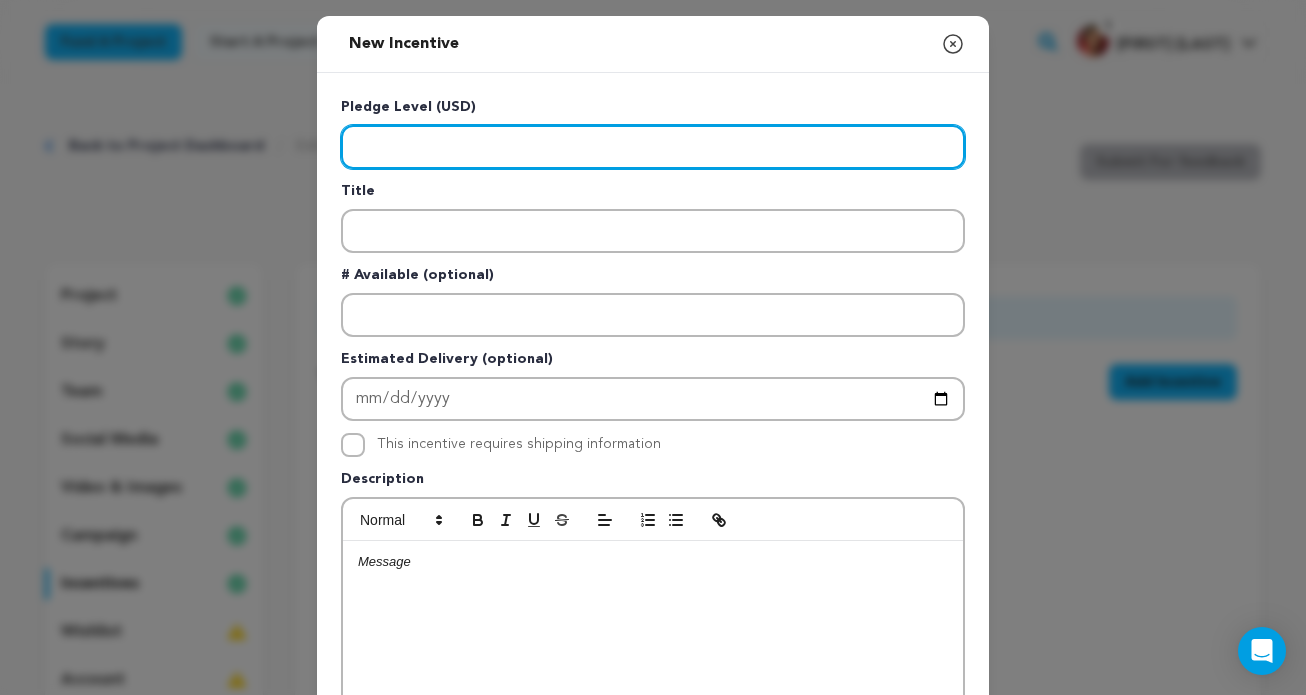 click at bounding box center [653, 147] 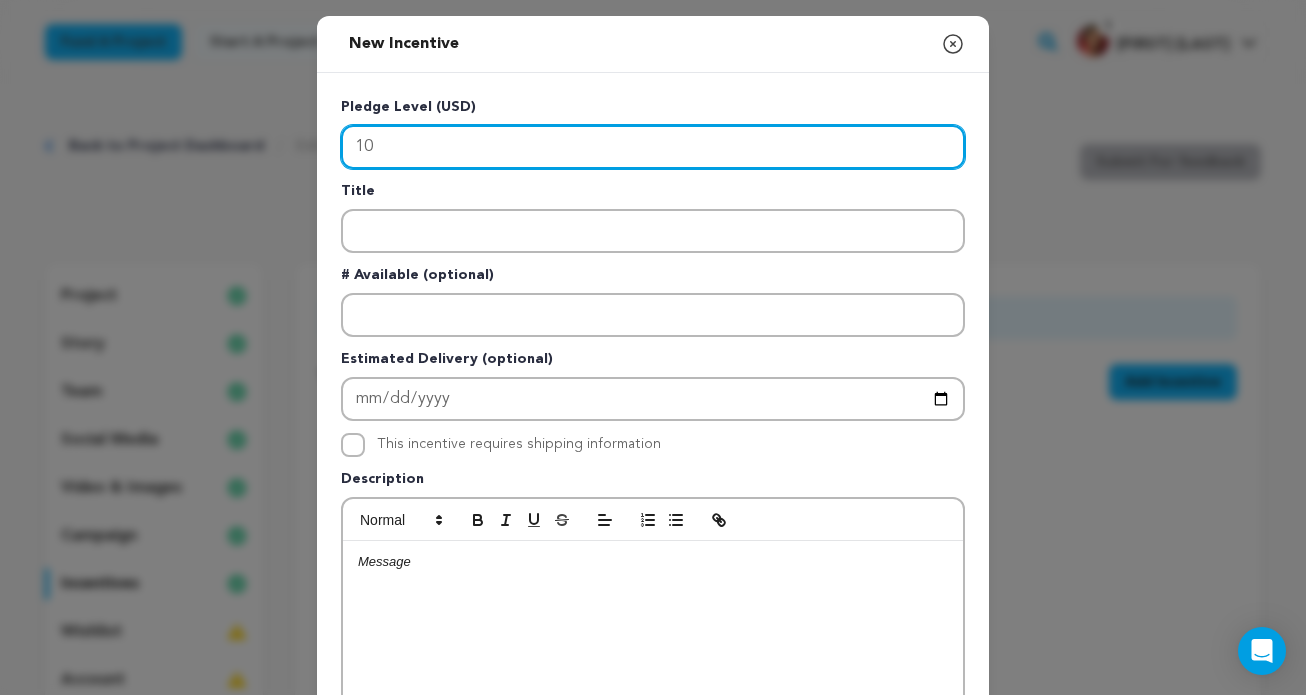 type on "10" 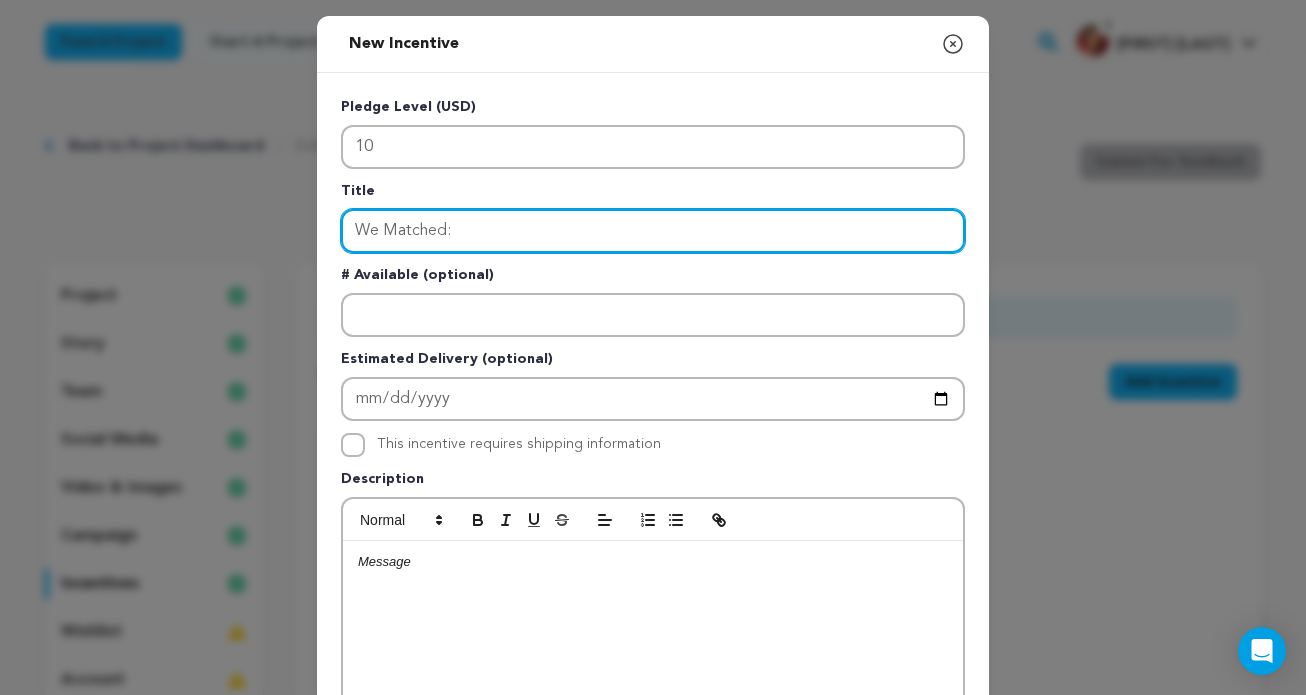 type on "We Matched:" 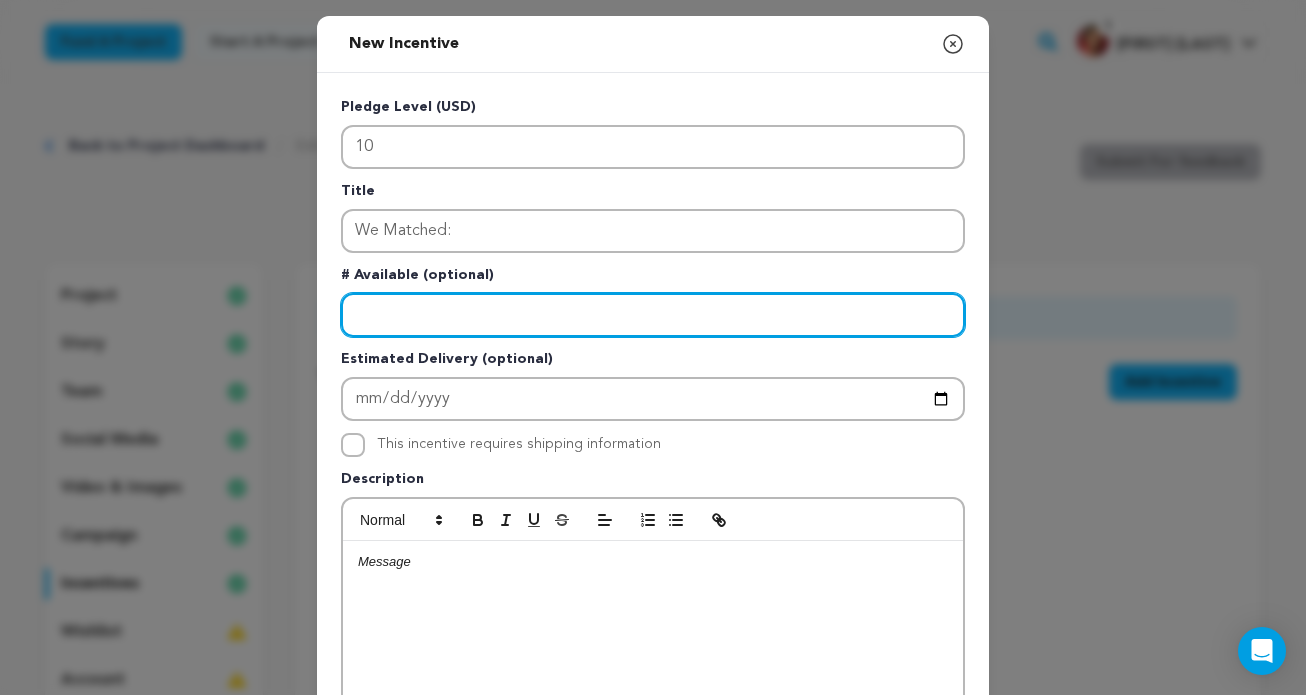 click at bounding box center [653, 315] 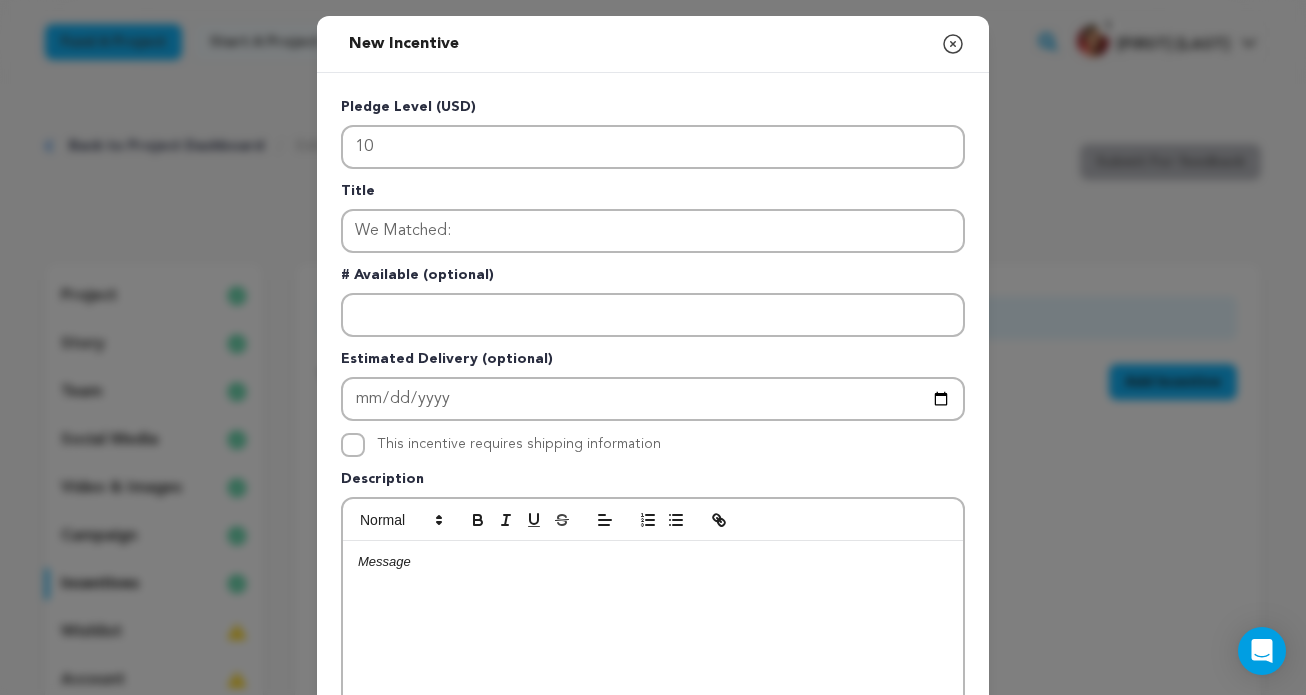 click at bounding box center (653, 691) 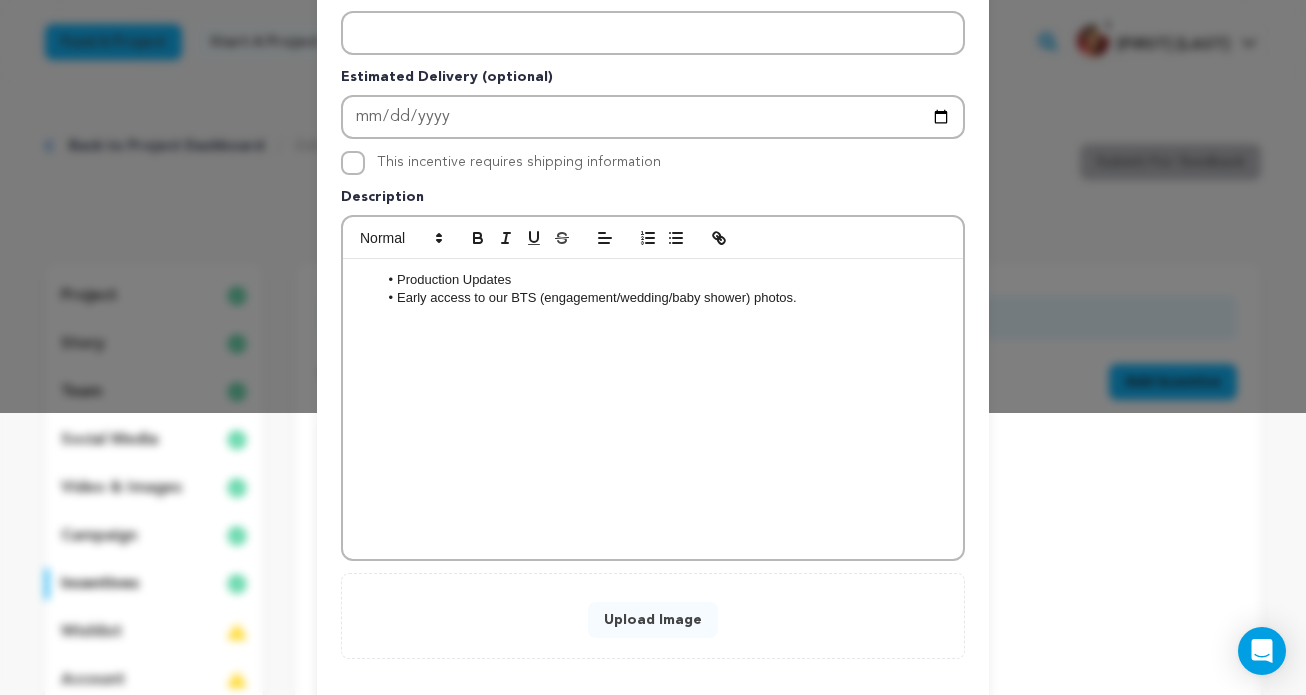 scroll, scrollTop: 378, scrollLeft: 0, axis: vertical 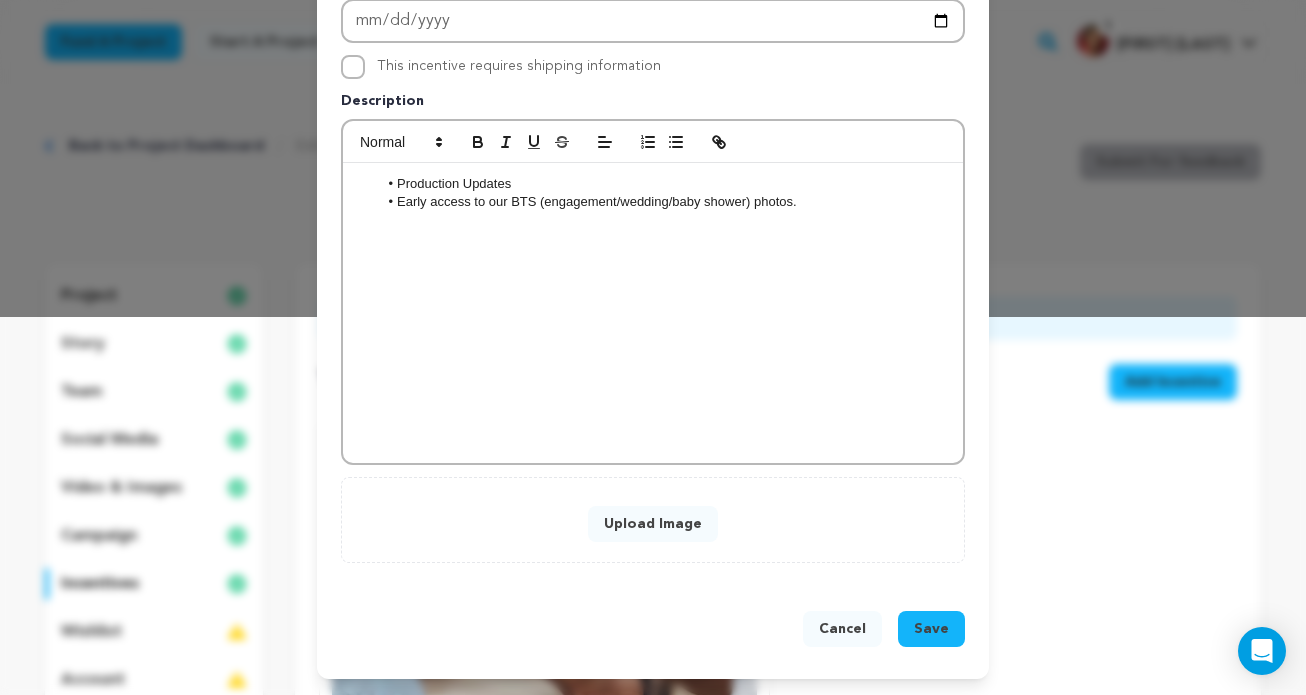 click on "Upload Image" at bounding box center [653, 524] 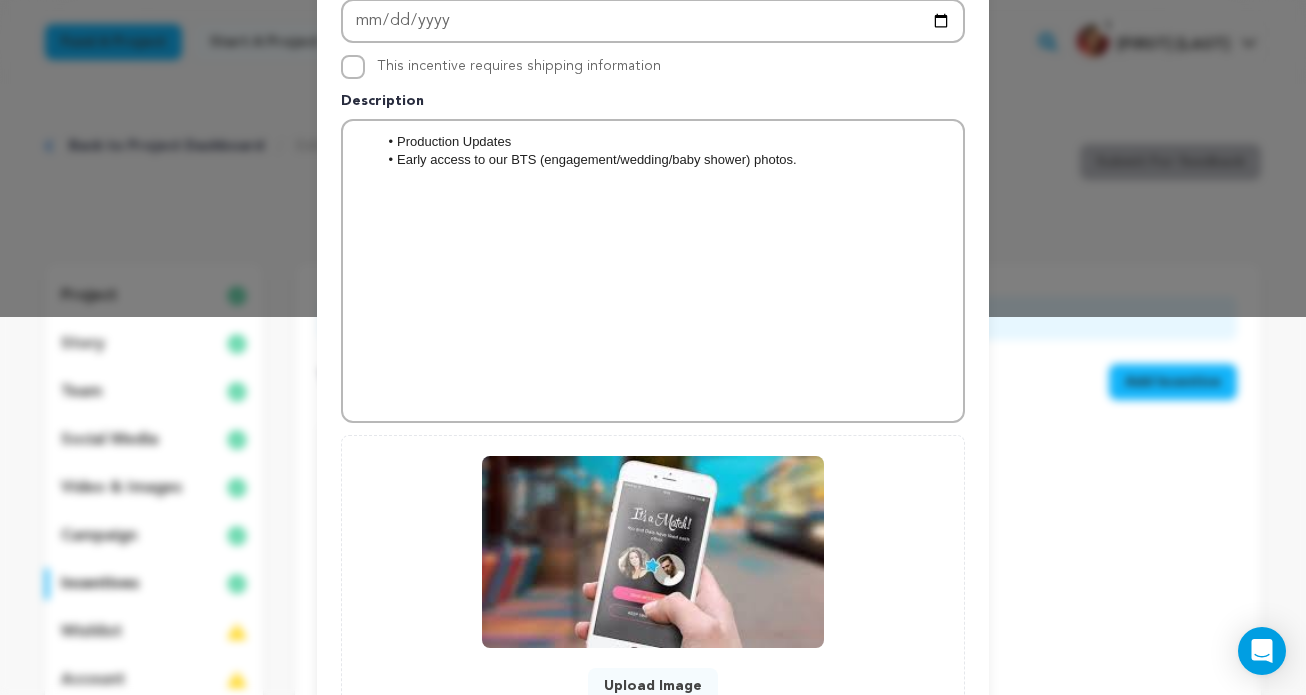 scroll, scrollTop: 540, scrollLeft: 0, axis: vertical 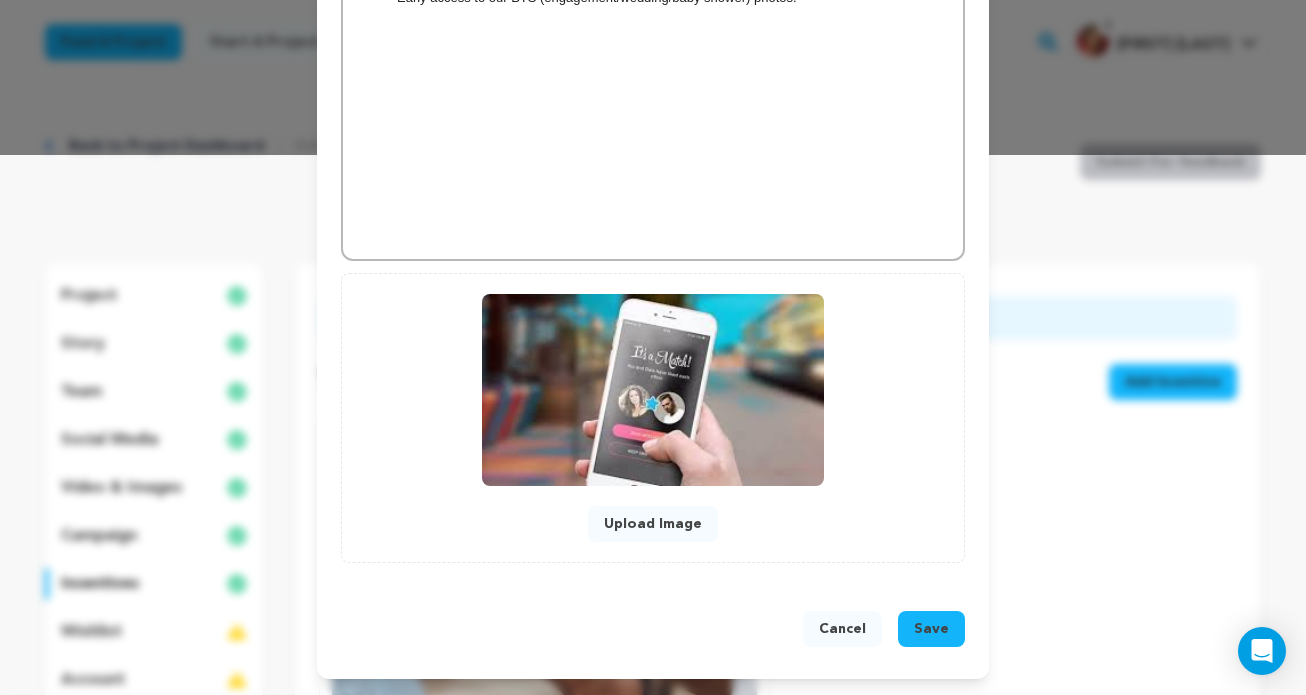 click on "Upload Image" at bounding box center [653, 524] 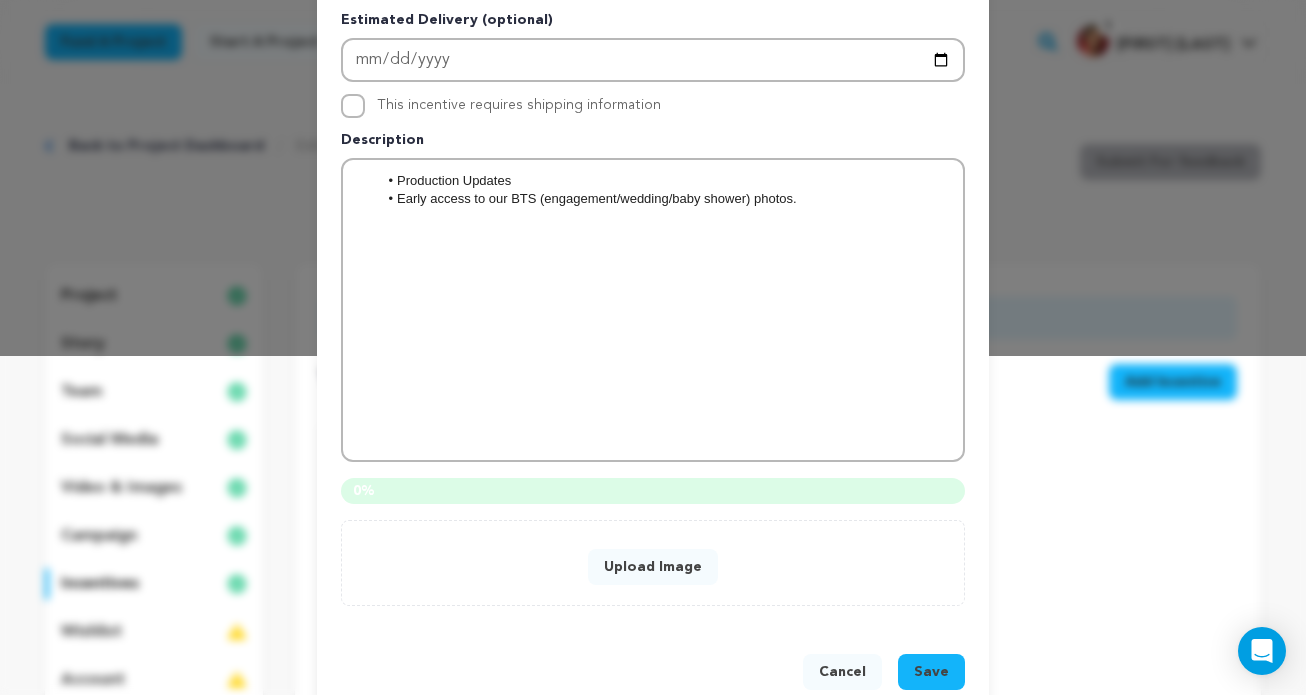 scroll, scrollTop: 382, scrollLeft: 0, axis: vertical 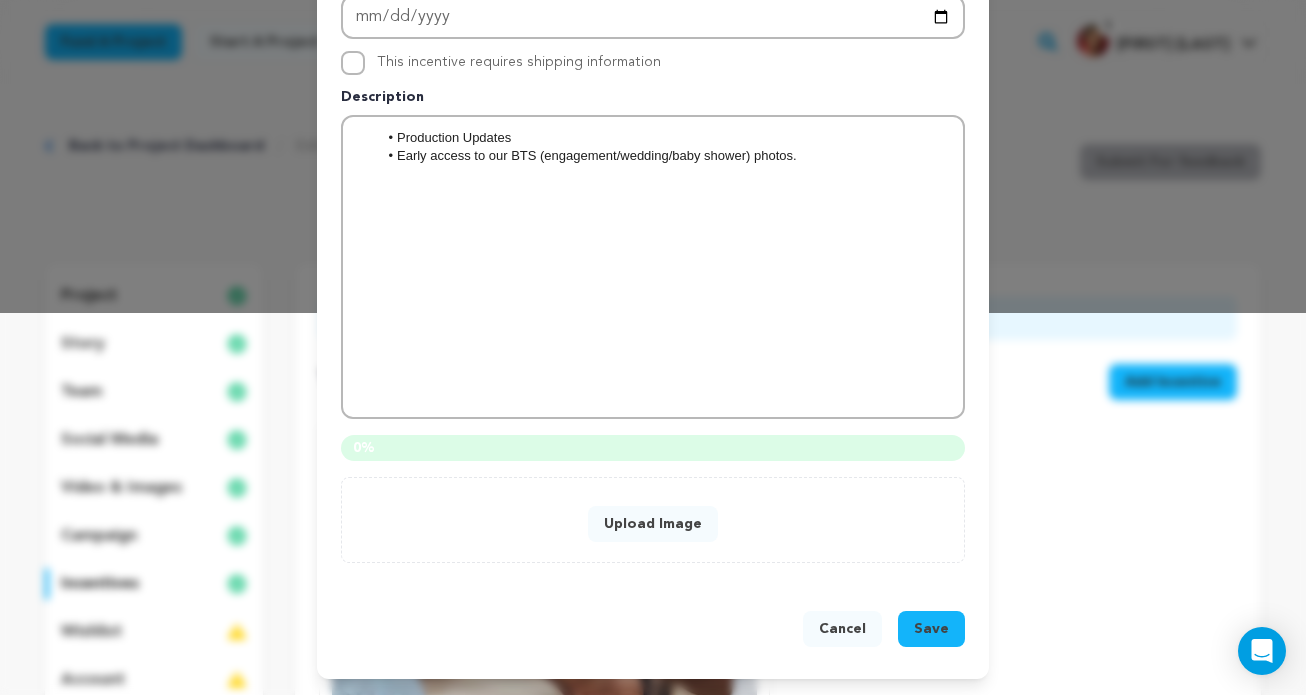 click on "Upload Image" at bounding box center (653, 524) 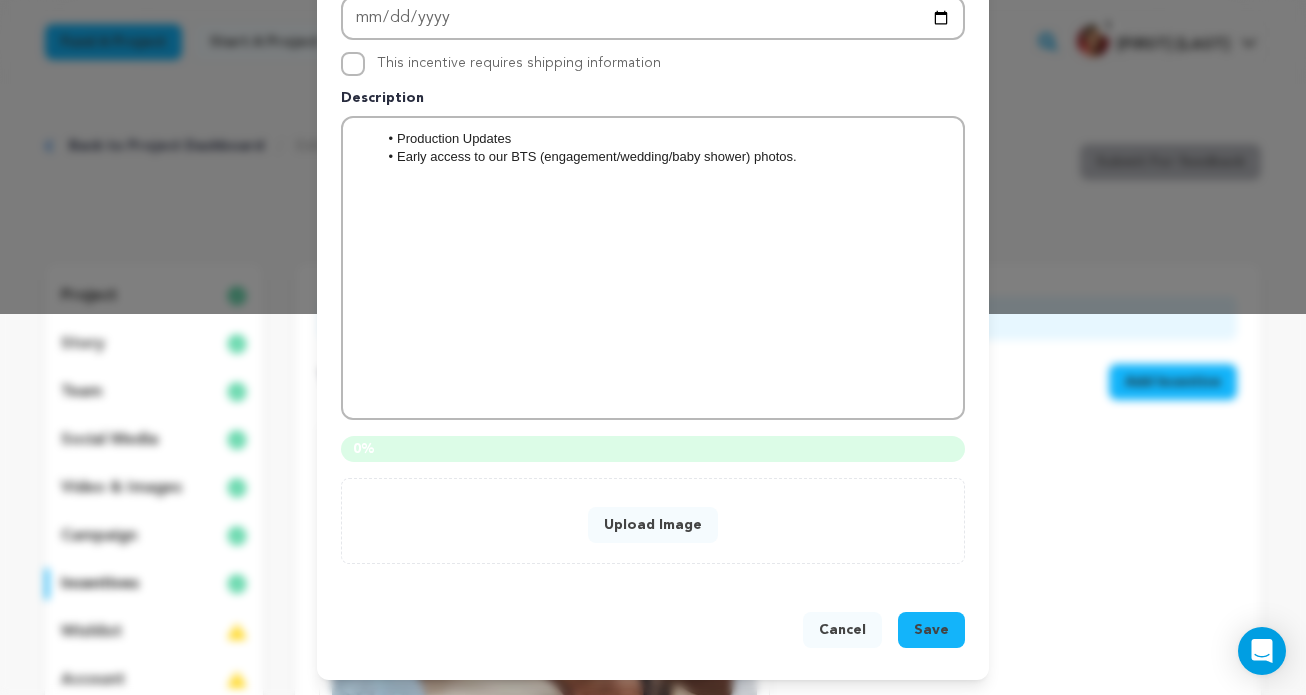 scroll, scrollTop: 382, scrollLeft: 0, axis: vertical 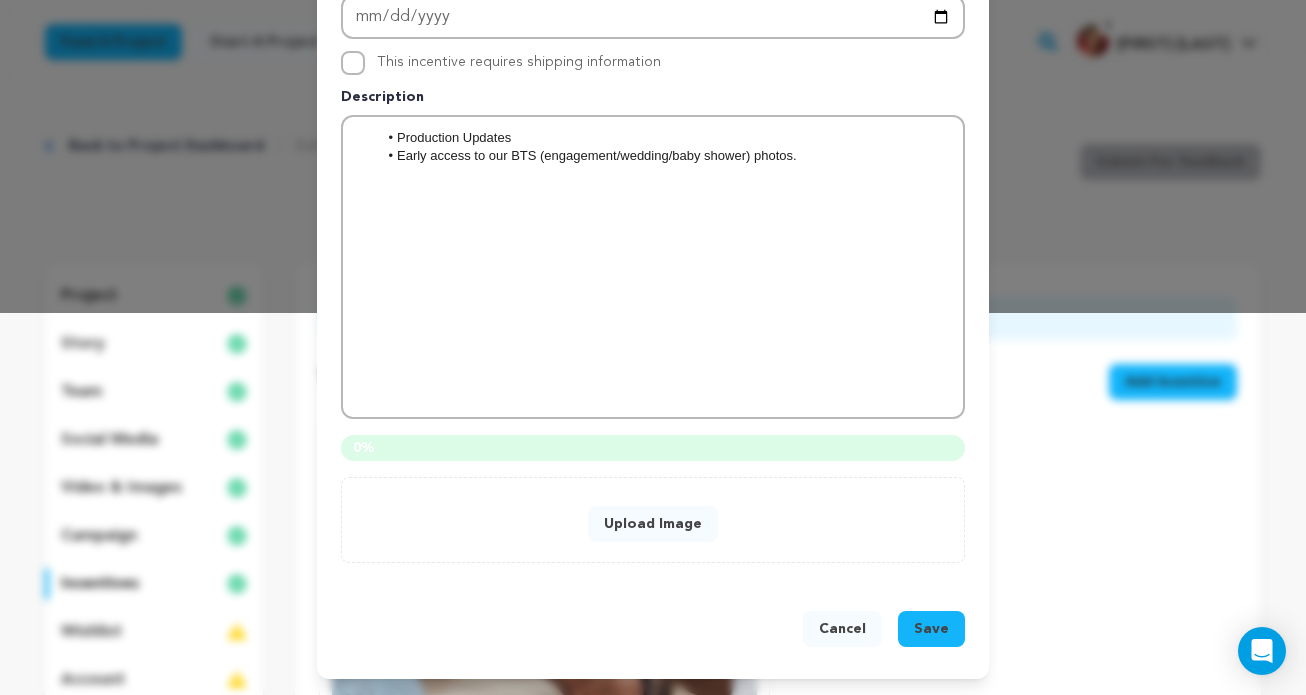 click on "Upload Image" at bounding box center [653, 524] 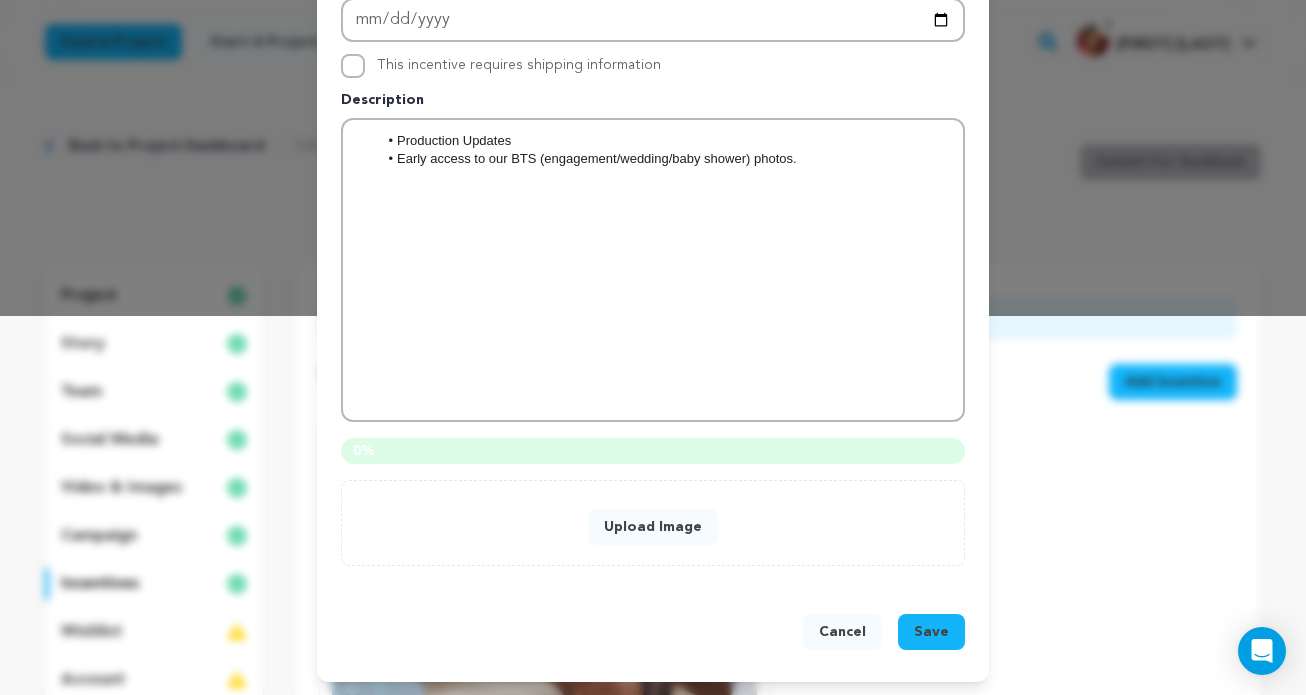 scroll, scrollTop: 382, scrollLeft: 0, axis: vertical 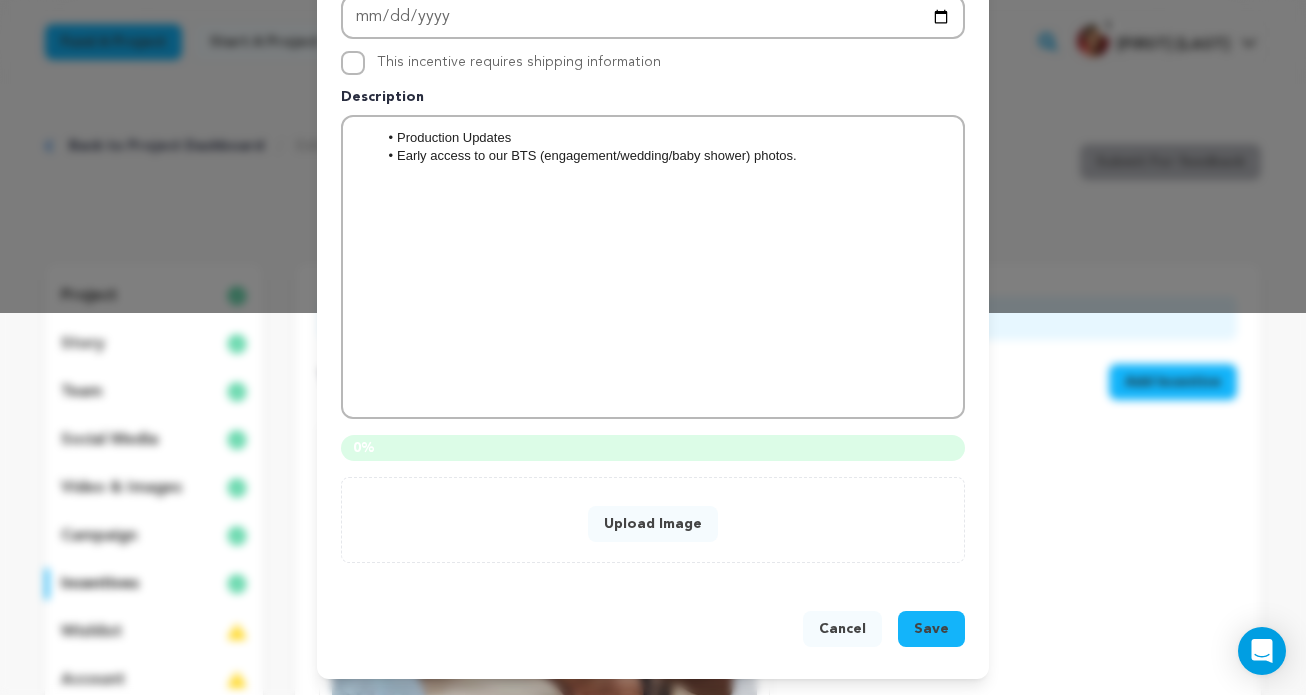 click on "Cancel" at bounding box center [842, 629] 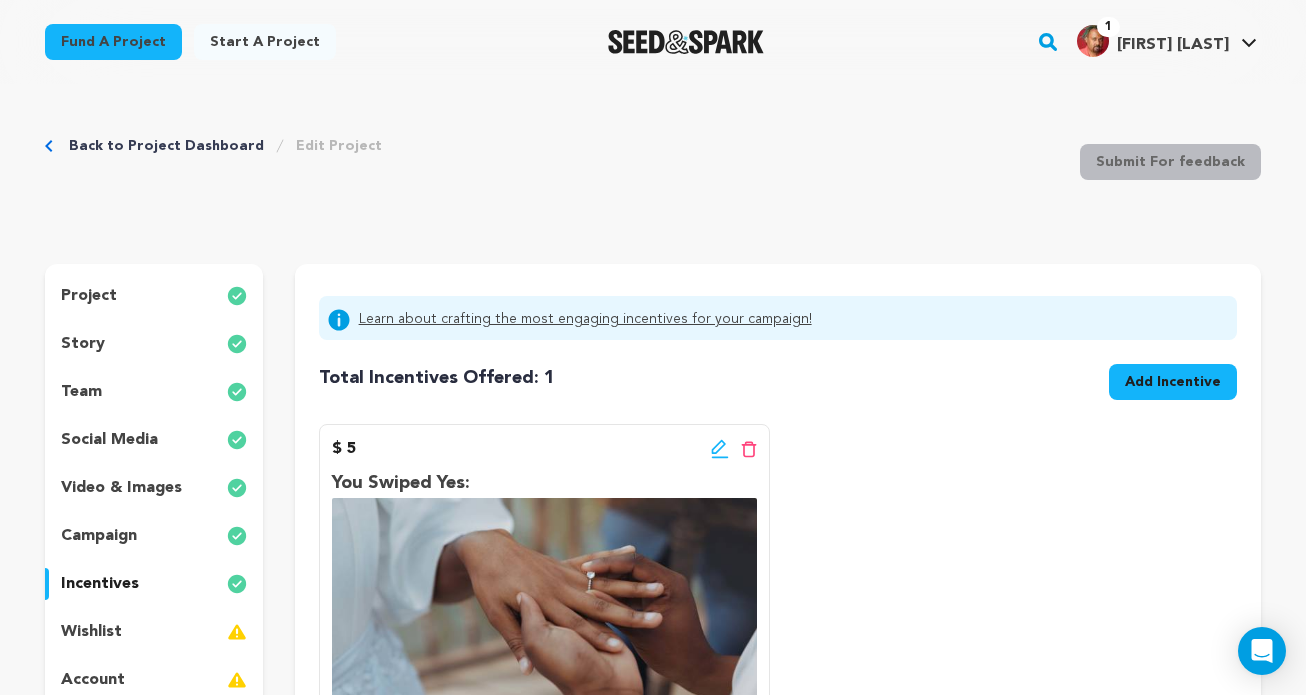 click on "$ 5
Edit incentive button
Delete incentive button
You Swiped Yes:
Listed on our wall of Gratitude A heartfelt thank you" at bounding box center (778, 611) 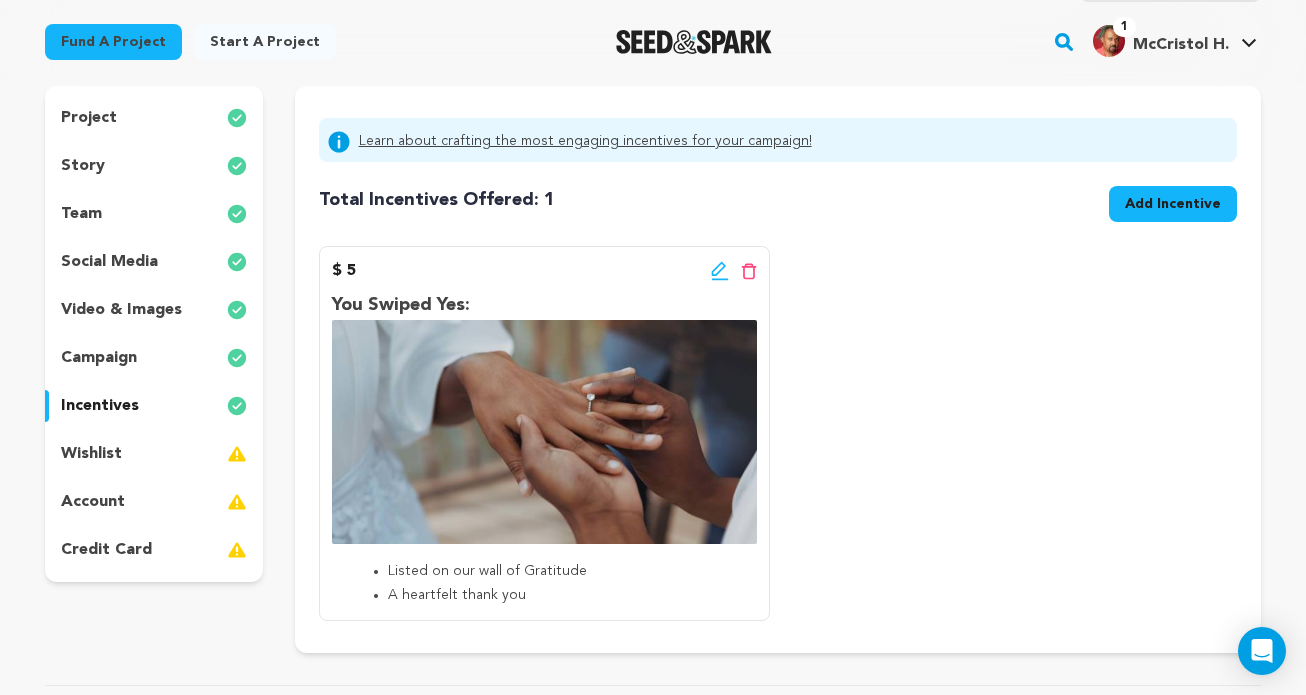 scroll, scrollTop: 169, scrollLeft: 0, axis: vertical 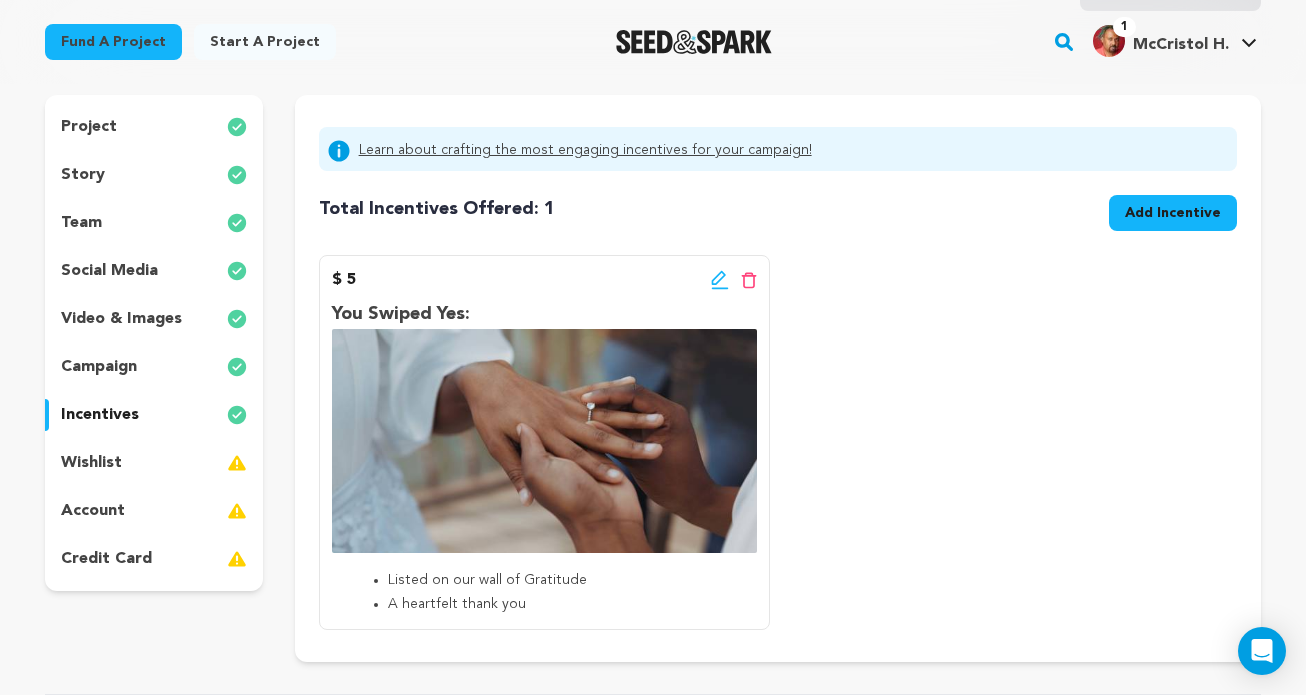 click on "Add Incentive" at bounding box center [1173, 213] 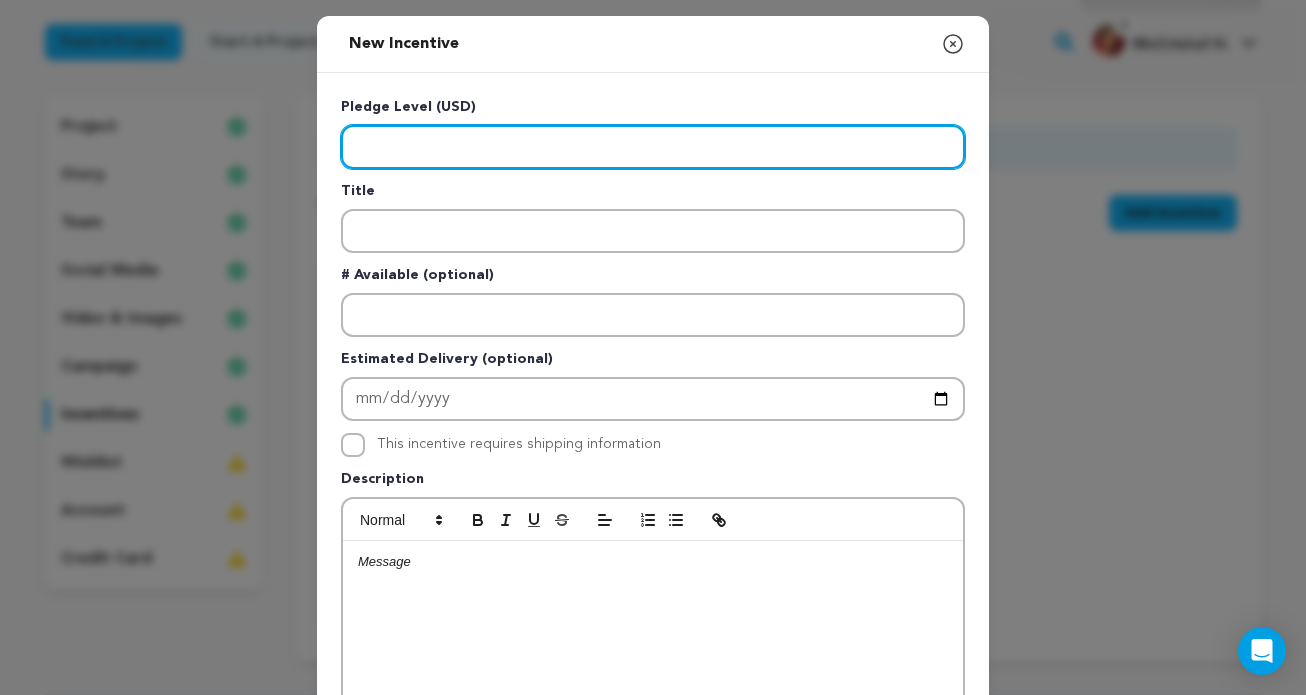 click at bounding box center [653, 147] 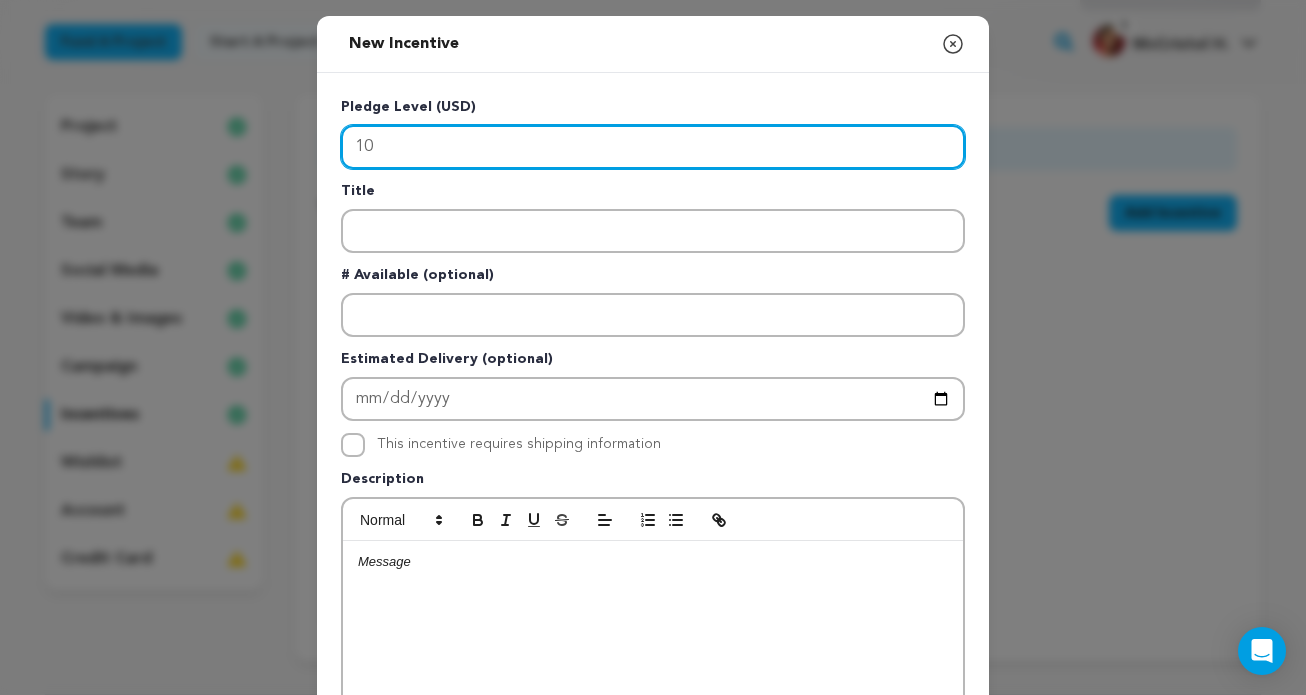 type on "10" 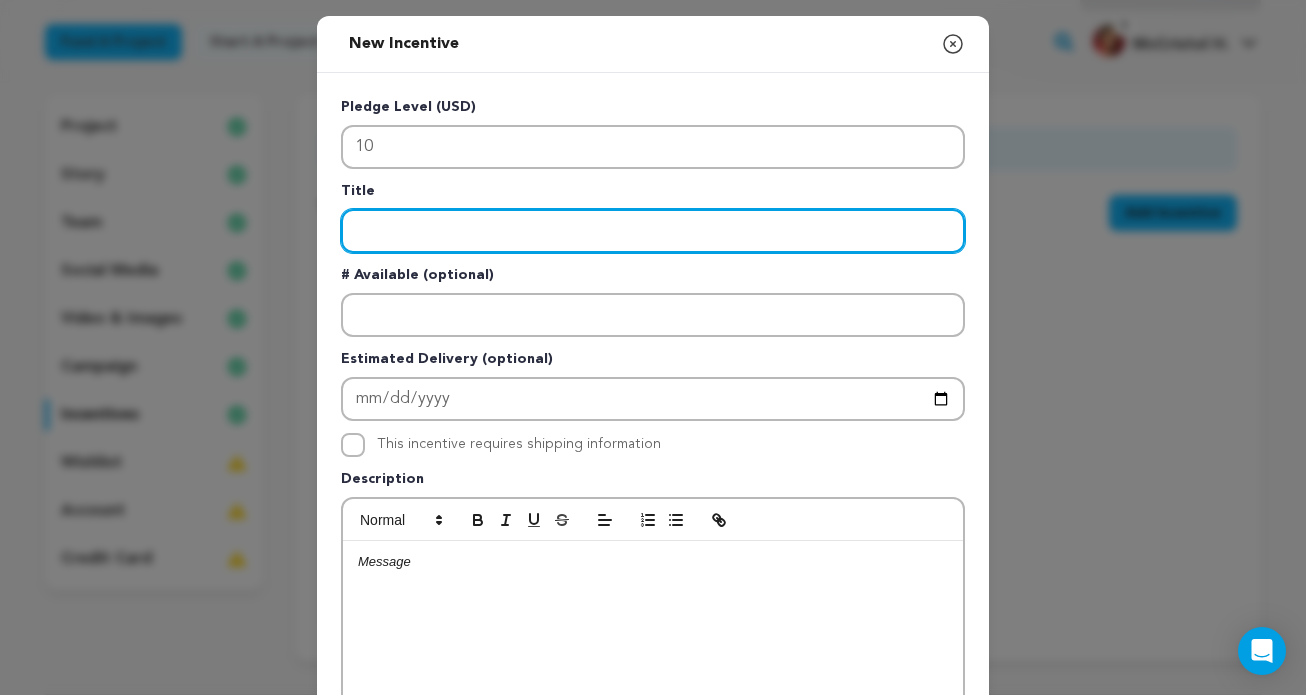 click at bounding box center (653, 231) 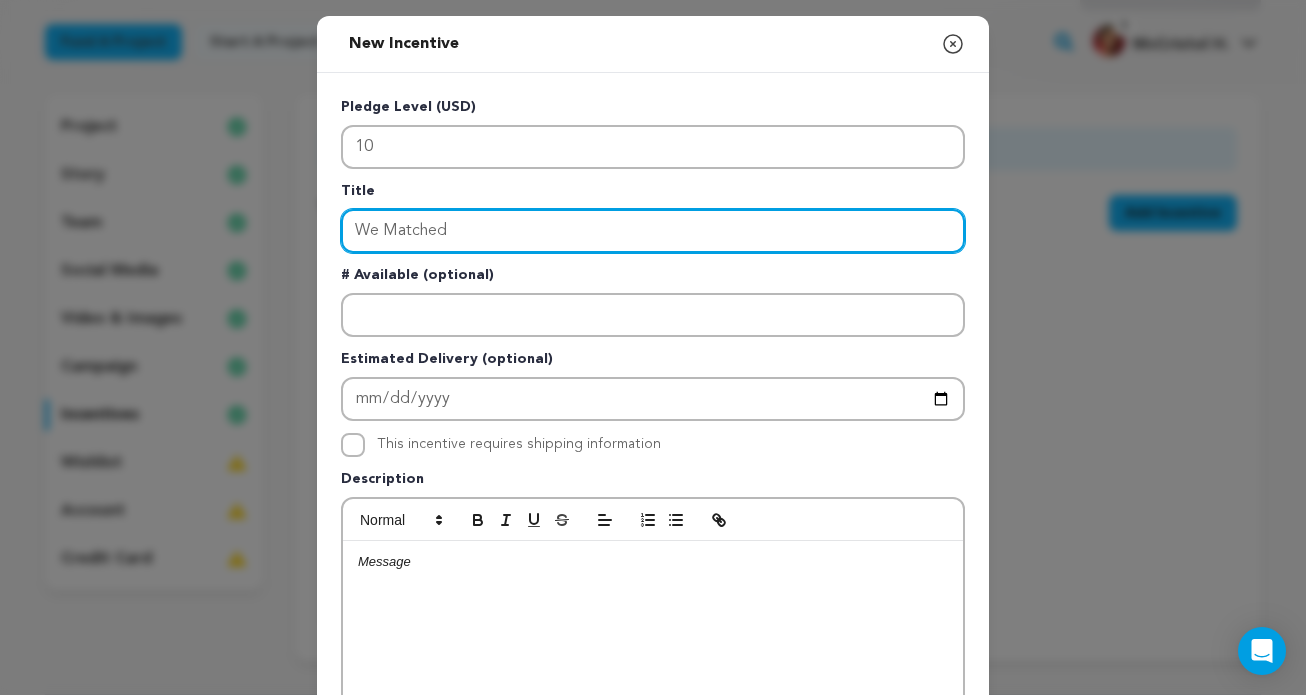 type on "We Matched" 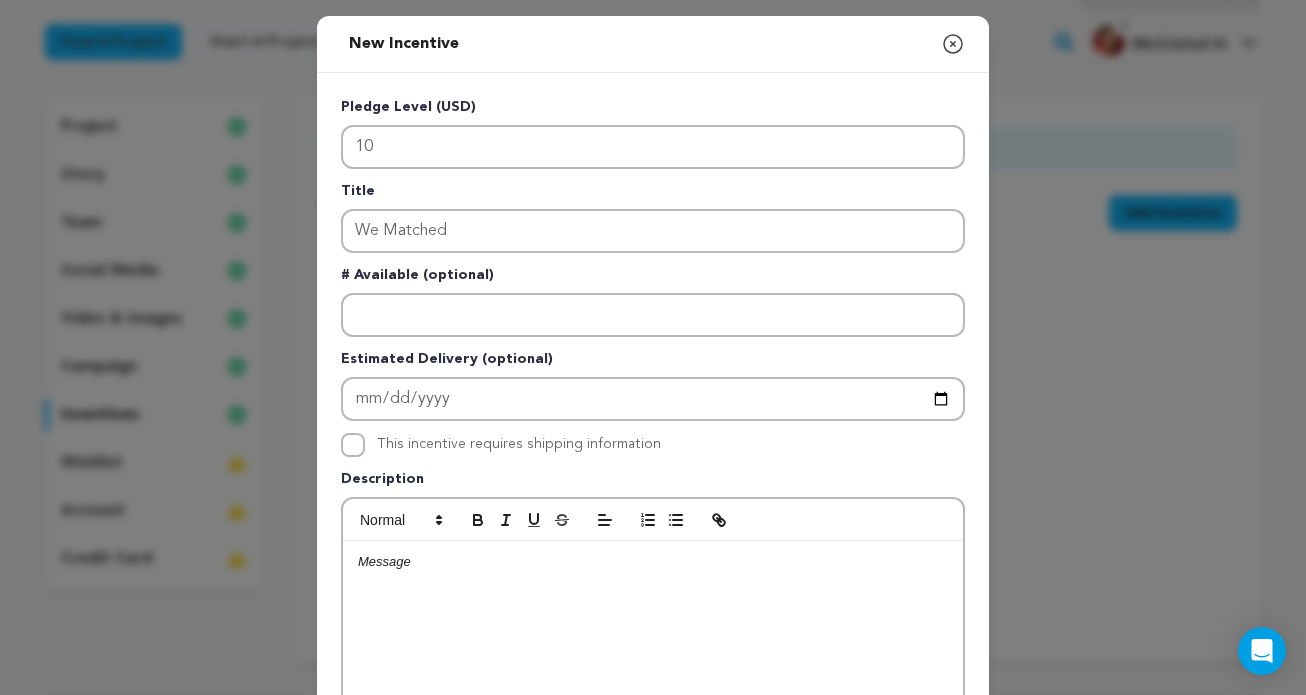 click at bounding box center (653, 691) 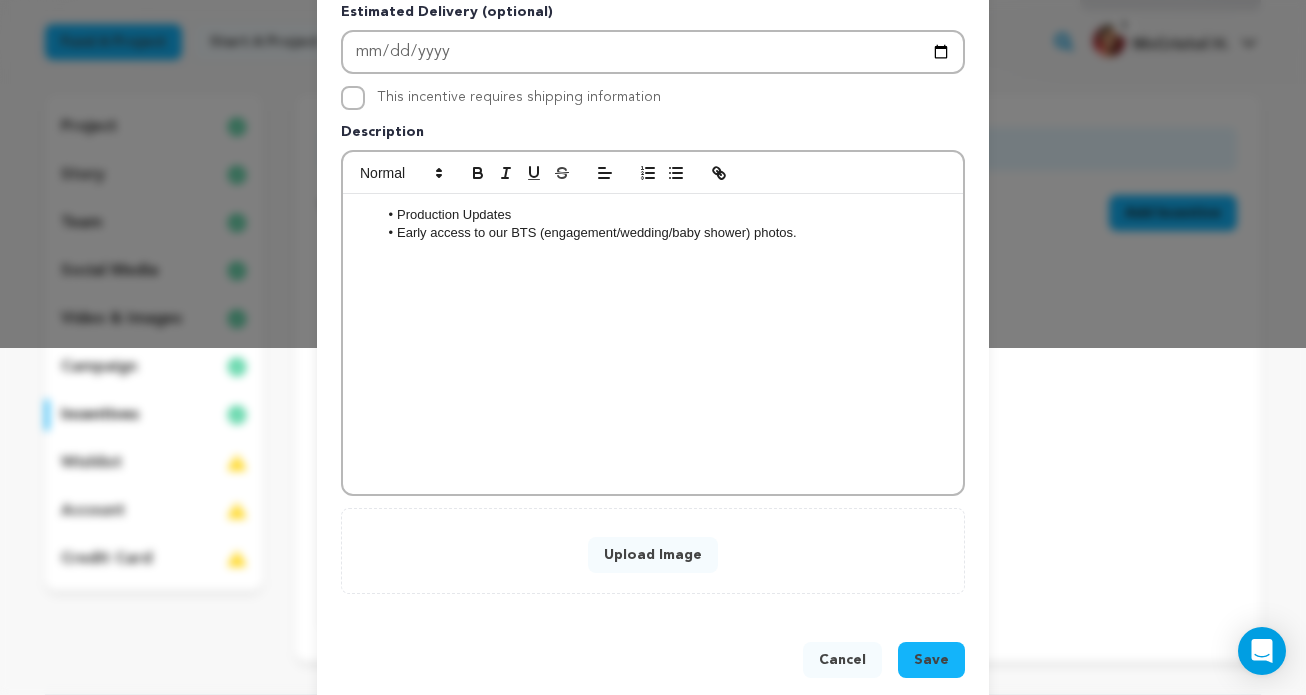 scroll, scrollTop: 378, scrollLeft: 0, axis: vertical 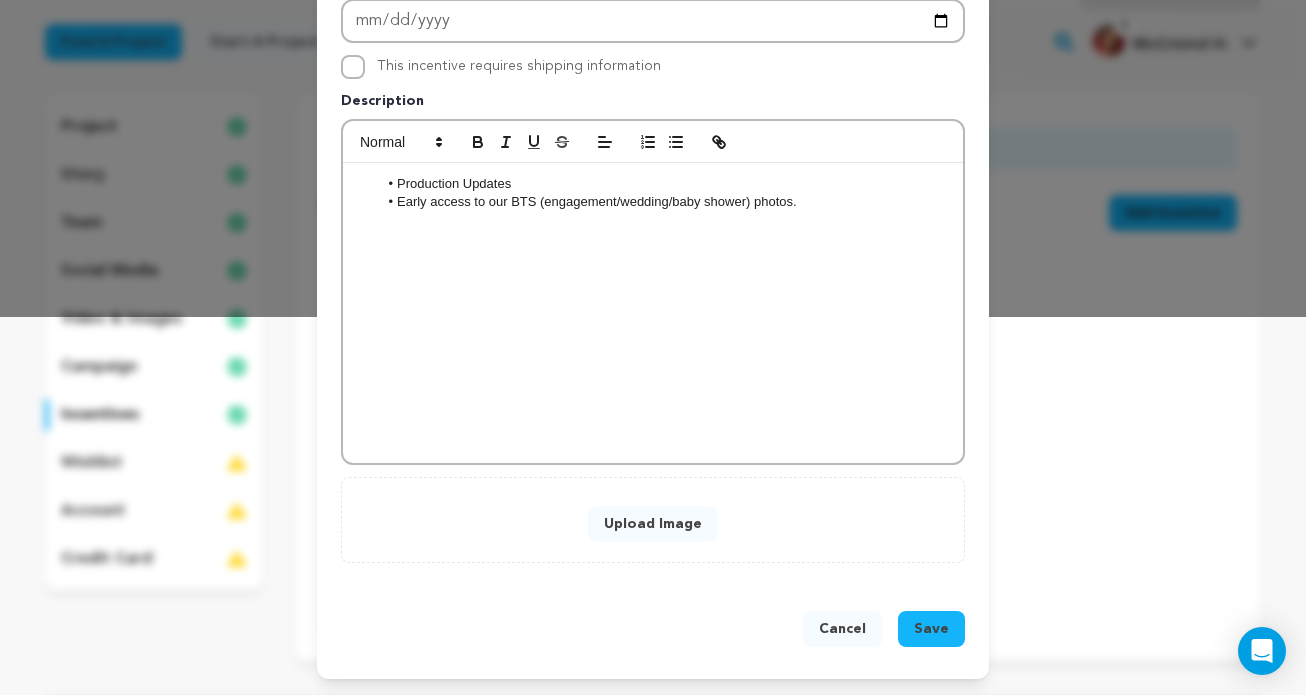 click on "Upload Image" at bounding box center [653, 524] 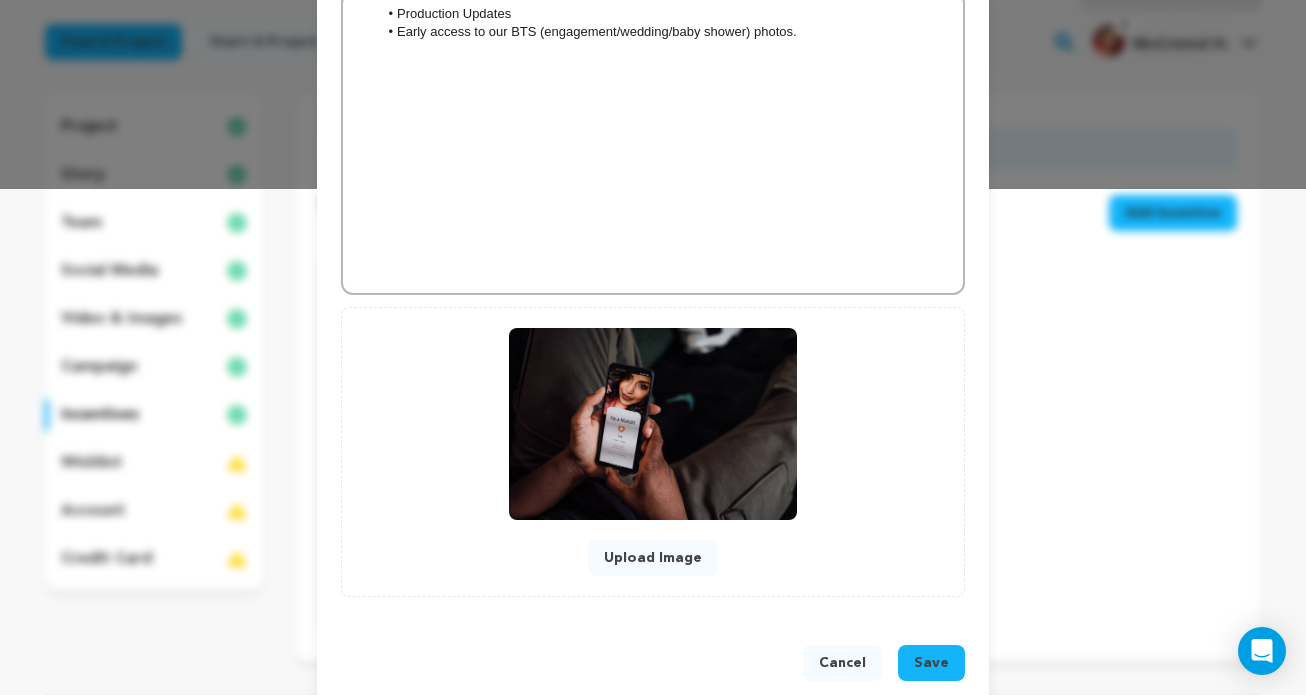 scroll, scrollTop: 540, scrollLeft: 0, axis: vertical 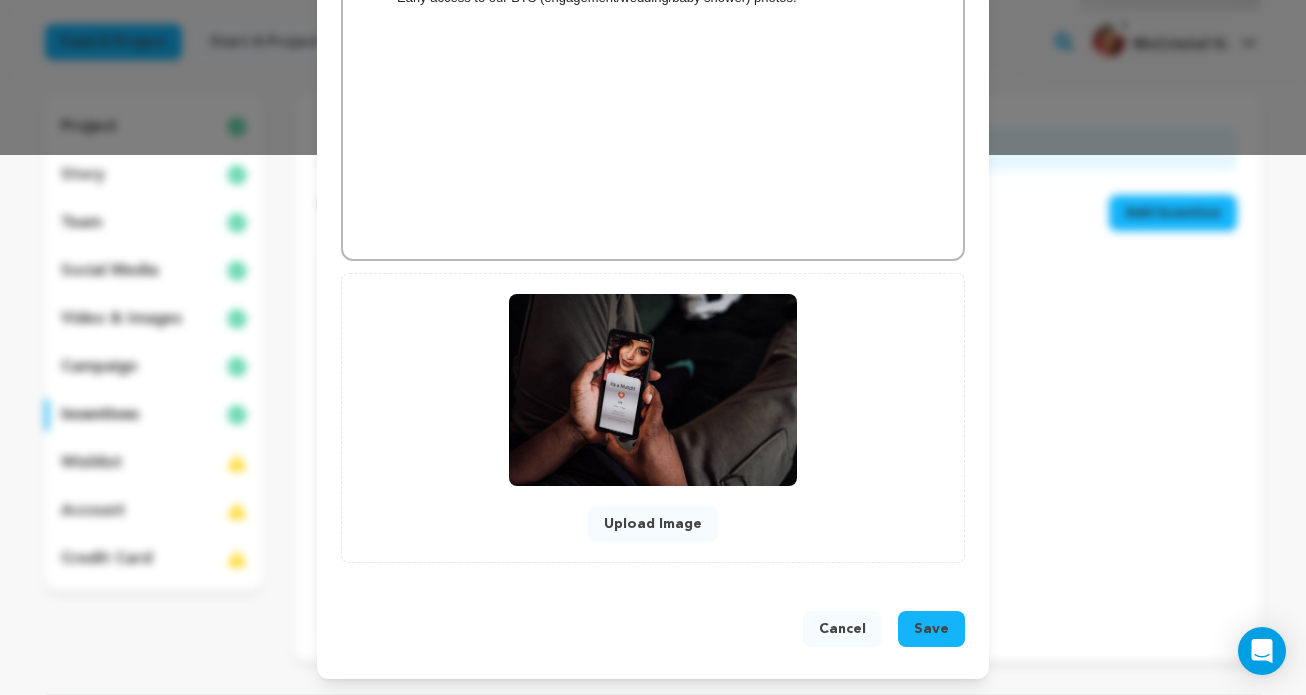 click on "Save" at bounding box center (931, 629) 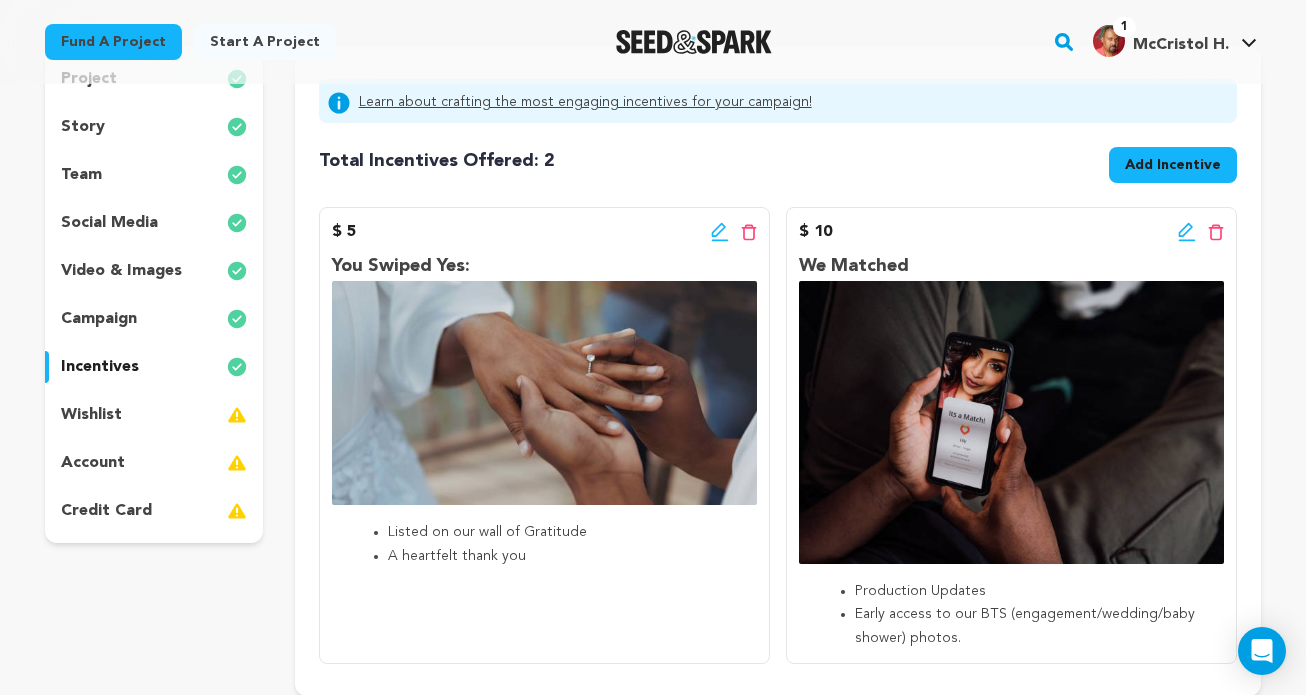 scroll, scrollTop: 216, scrollLeft: 0, axis: vertical 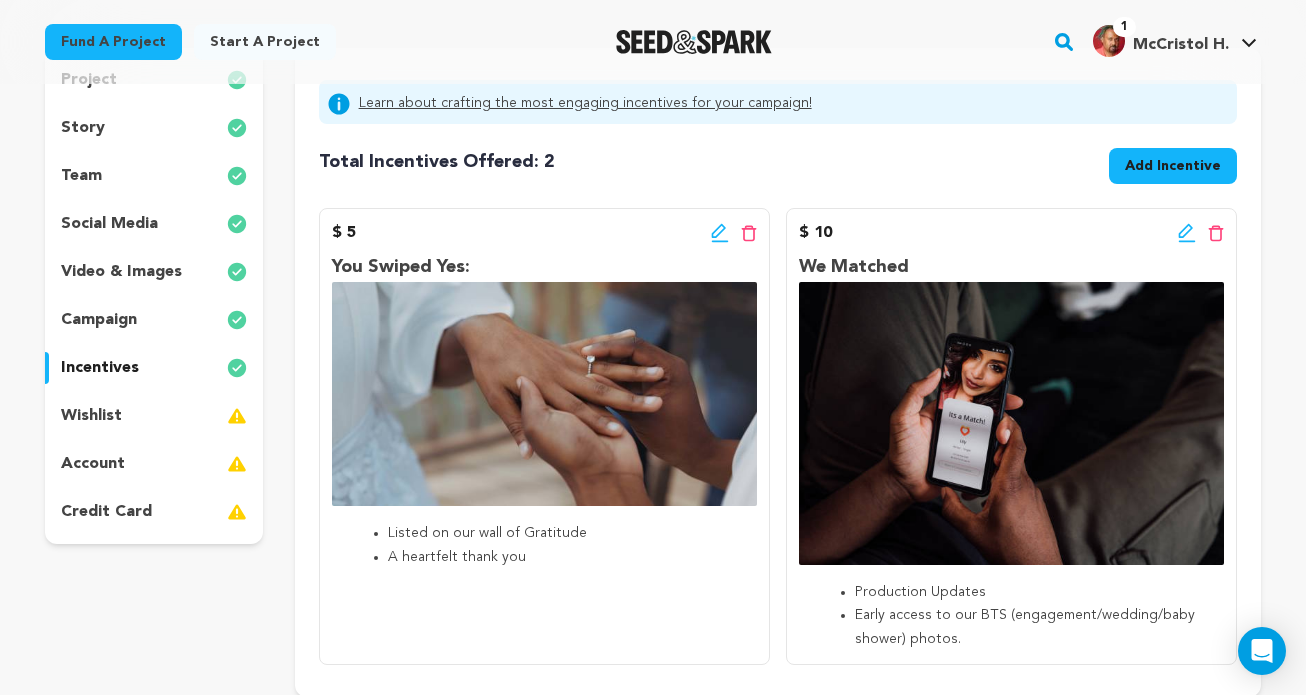 click 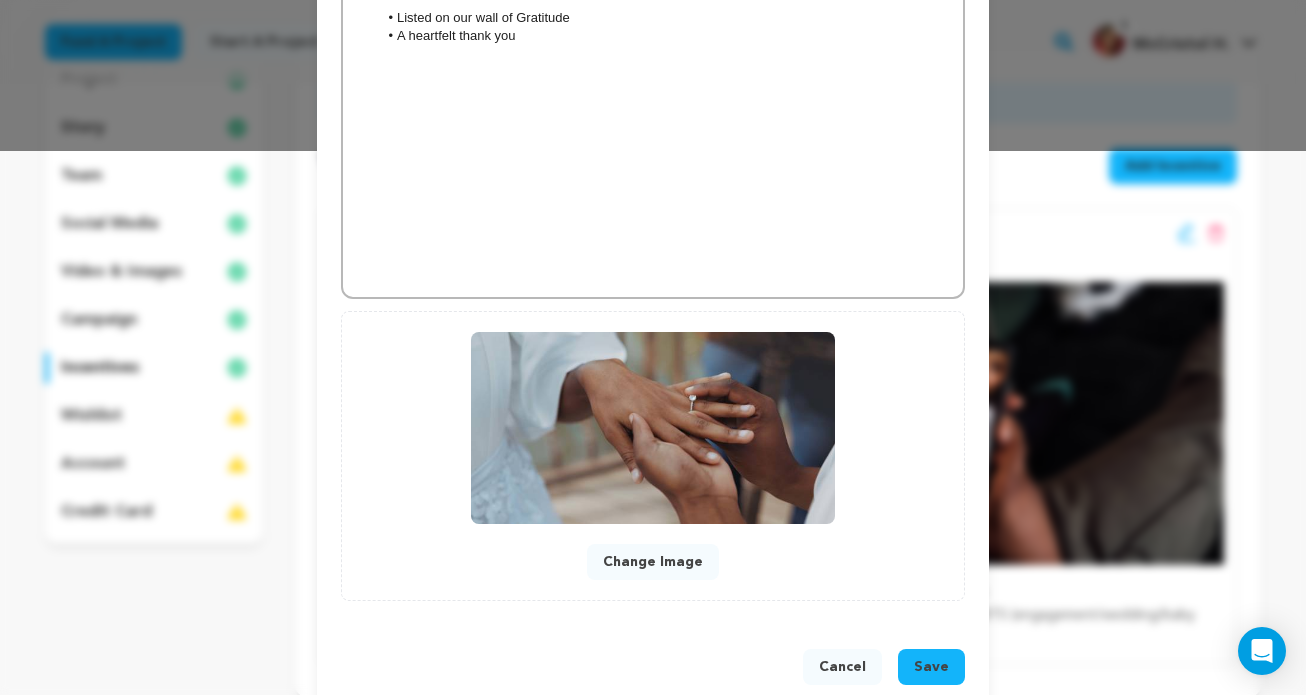scroll, scrollTop: 581, scrollLeft: 0, axis: vertical 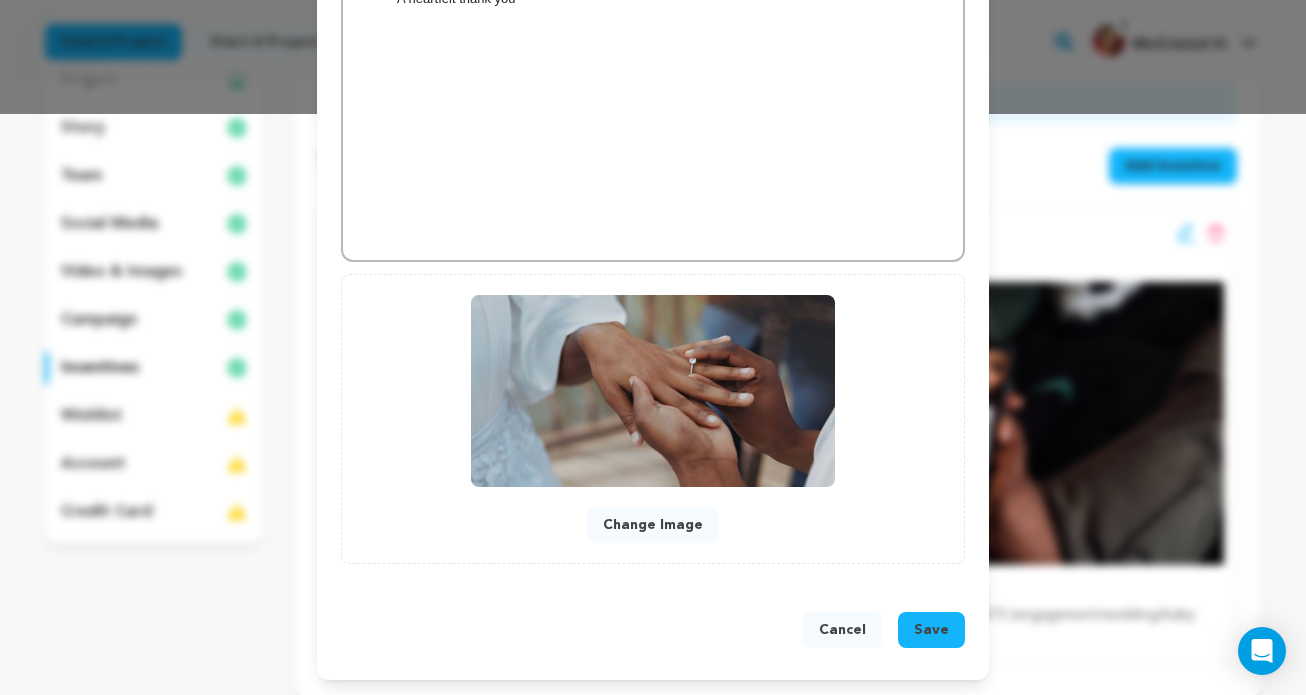 click on "Change Image" at bounding box center [653, 525] 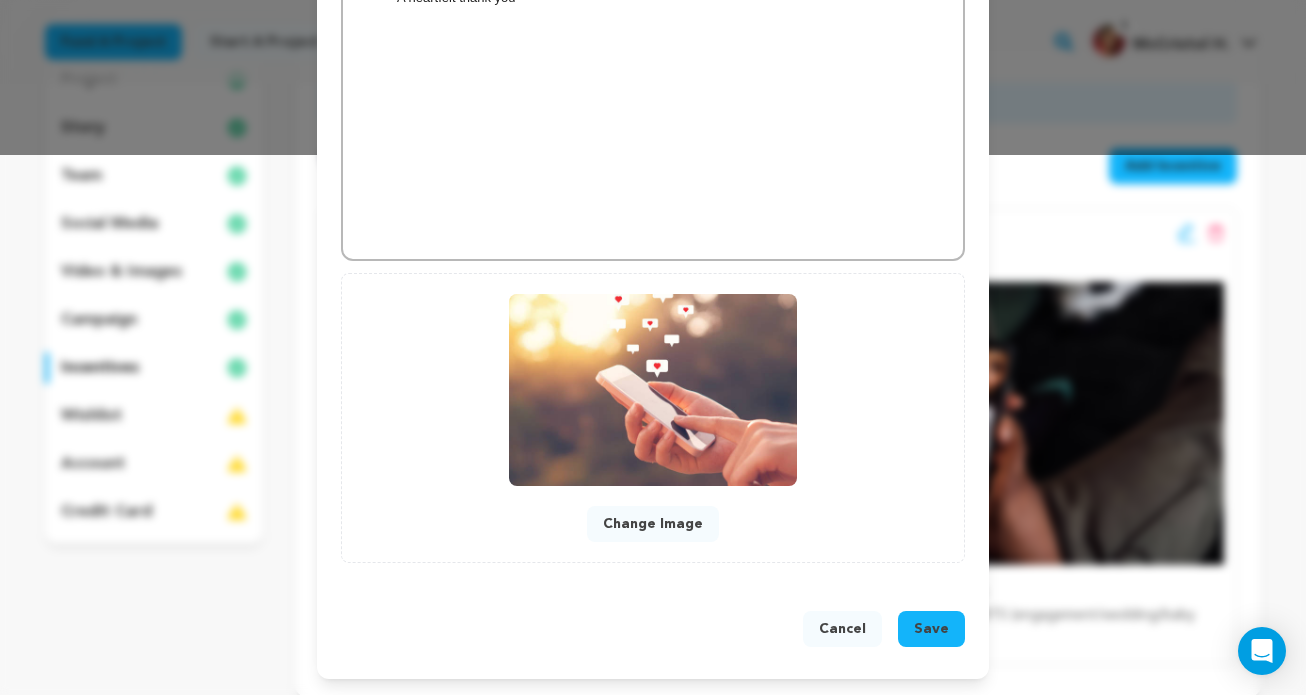scroll, scrollTop: 534, scrollLeft: 0, axis: vertical 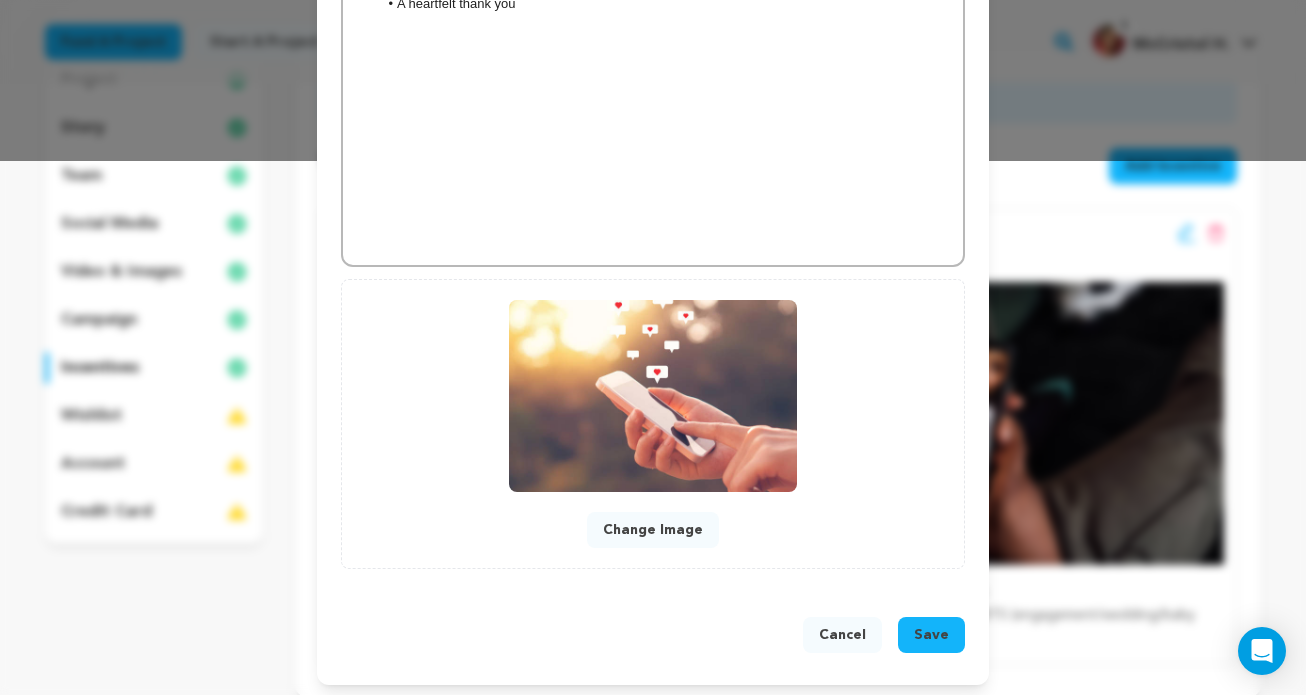 click on "Save" at bounding box center [931, 635] 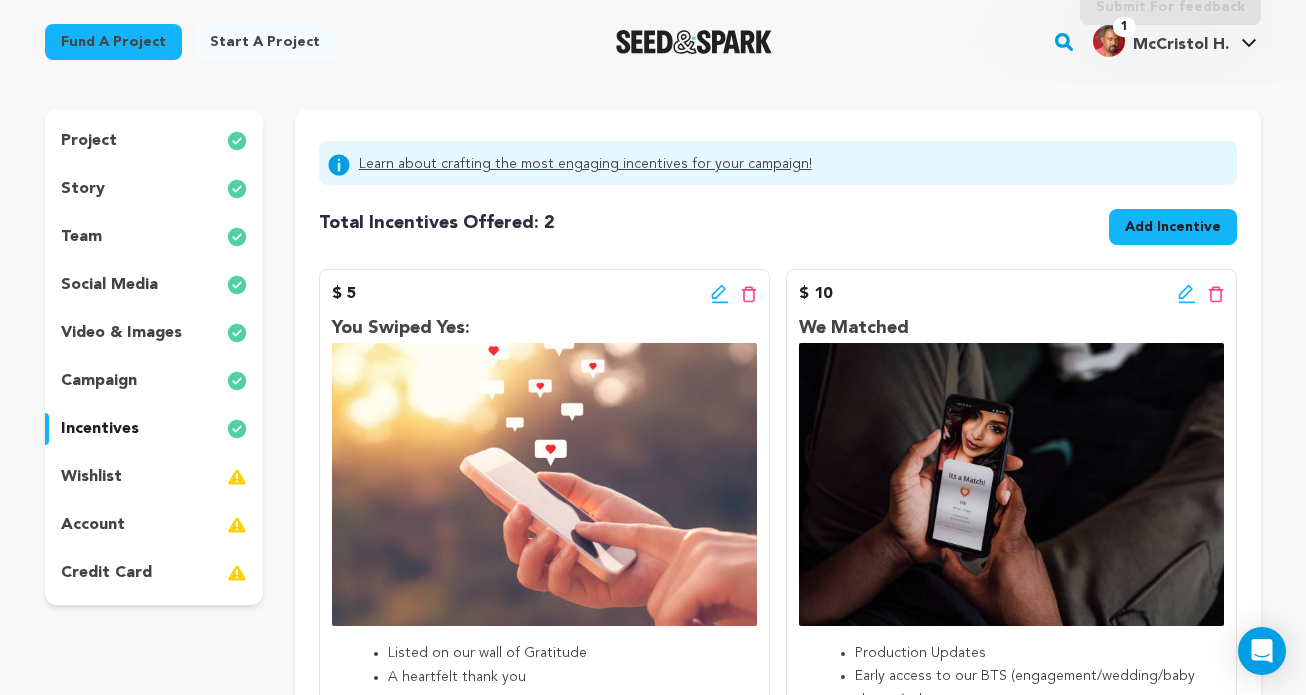 scroll, scrollTop: 136, scrollLeft: 0, axis: vertical 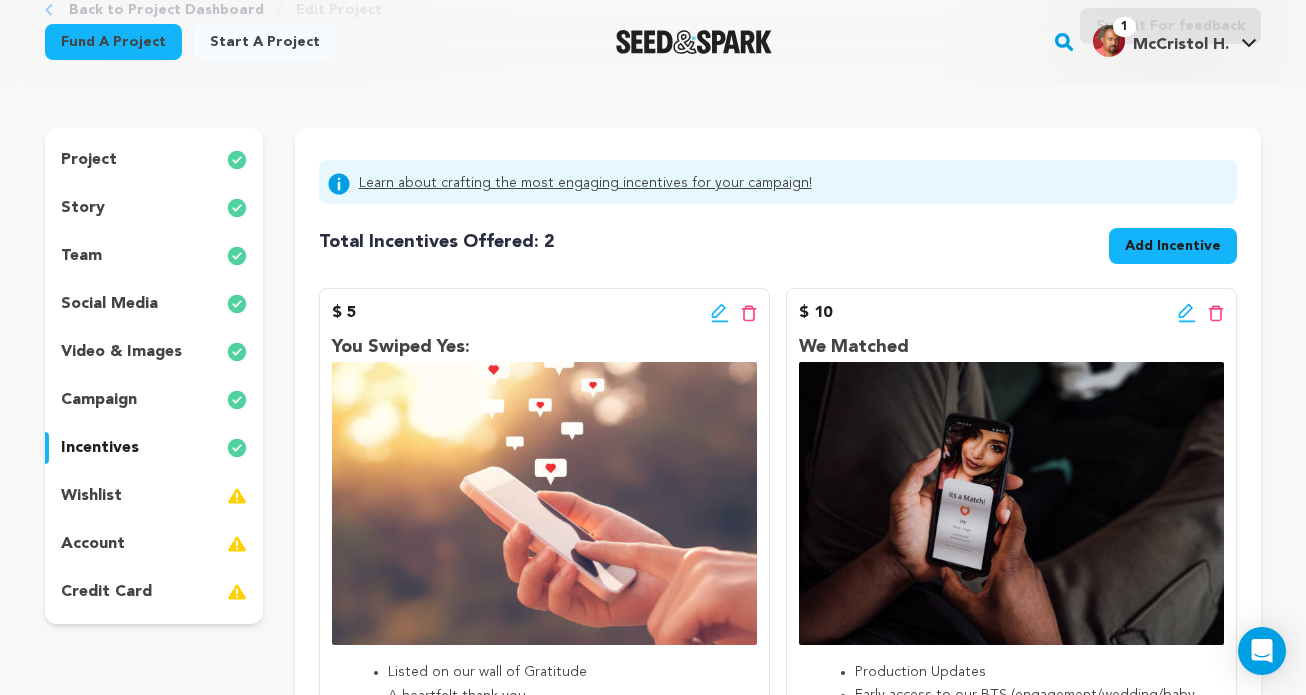 click on "Add Incentive" at bounding box center [1173, 246] 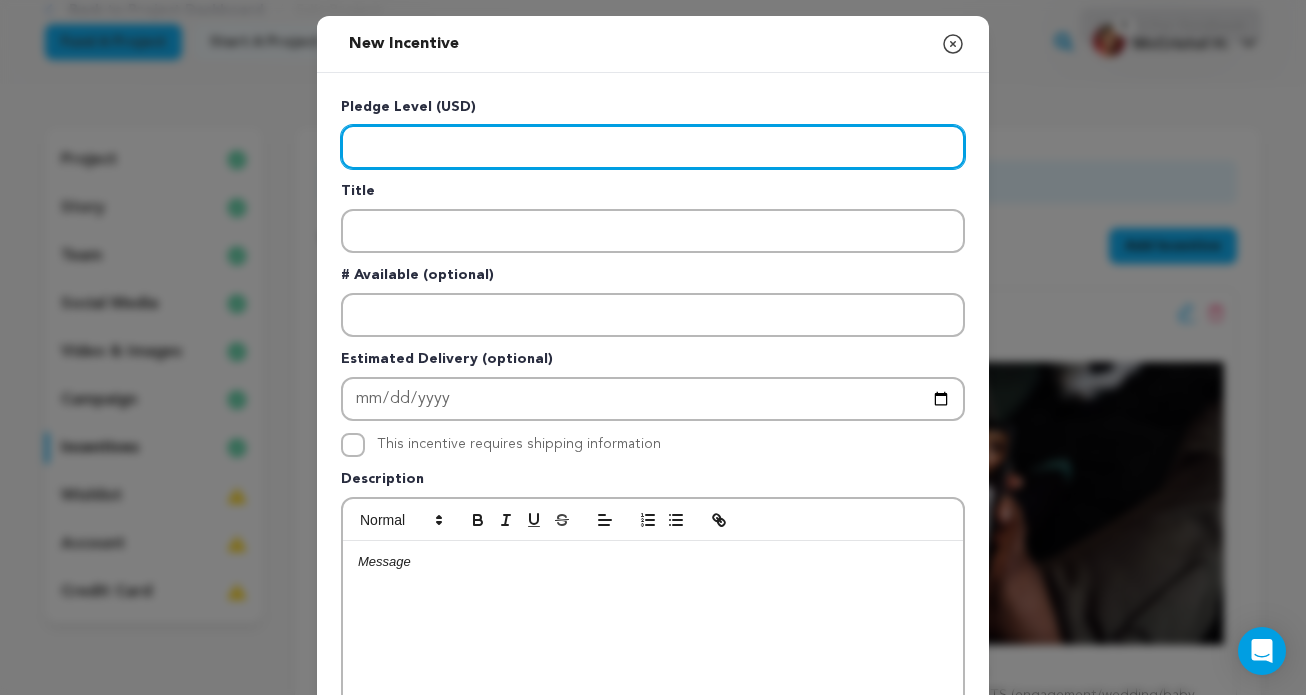 click at bounding box center [653, 147] 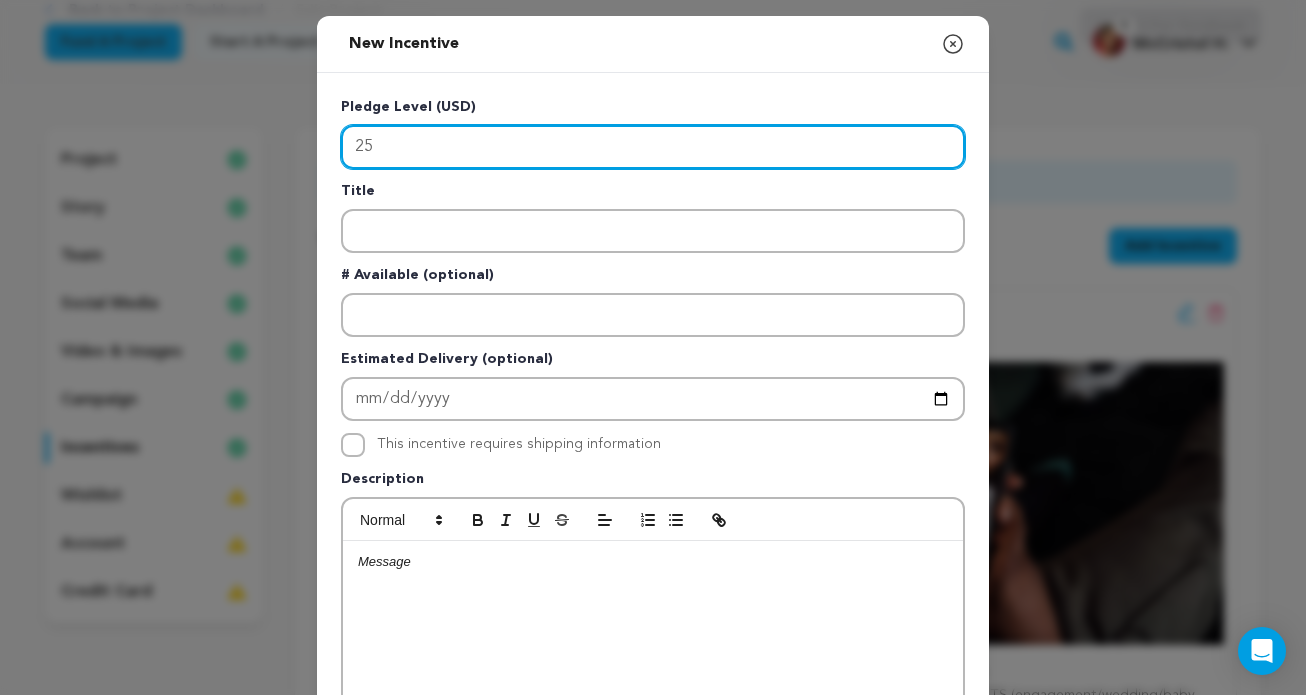 type on "25" 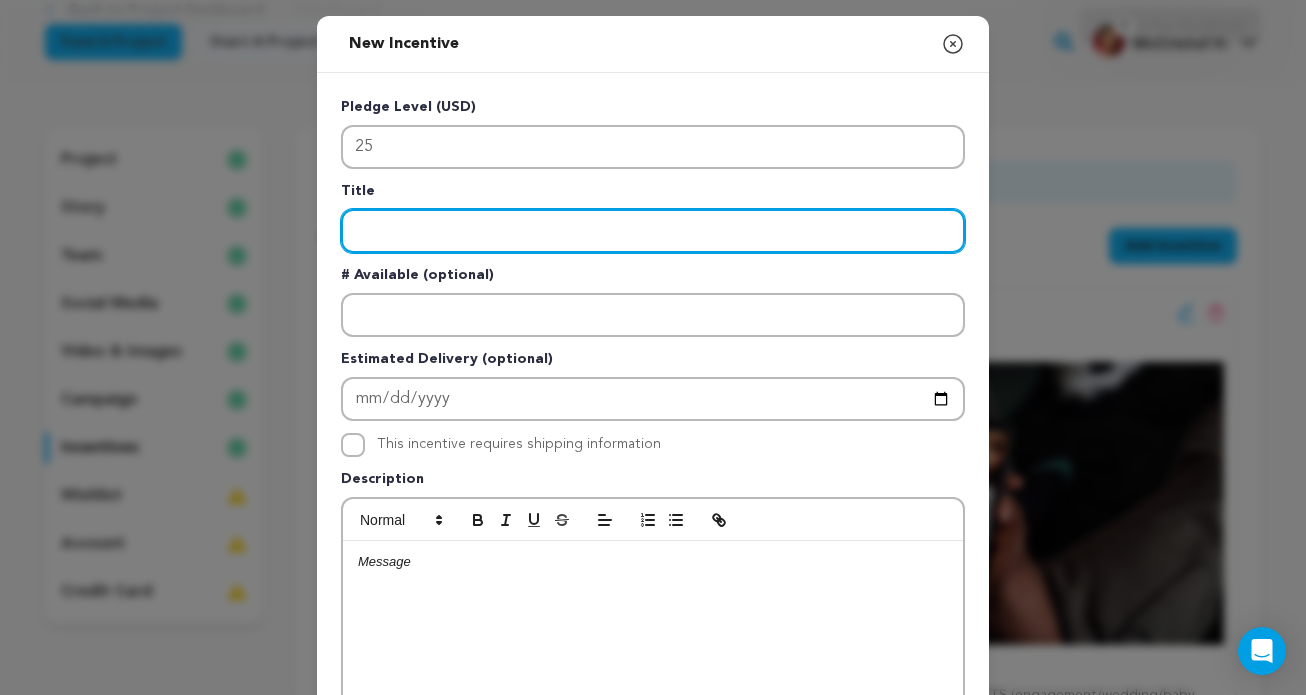 click at bounding box center (653, 231) 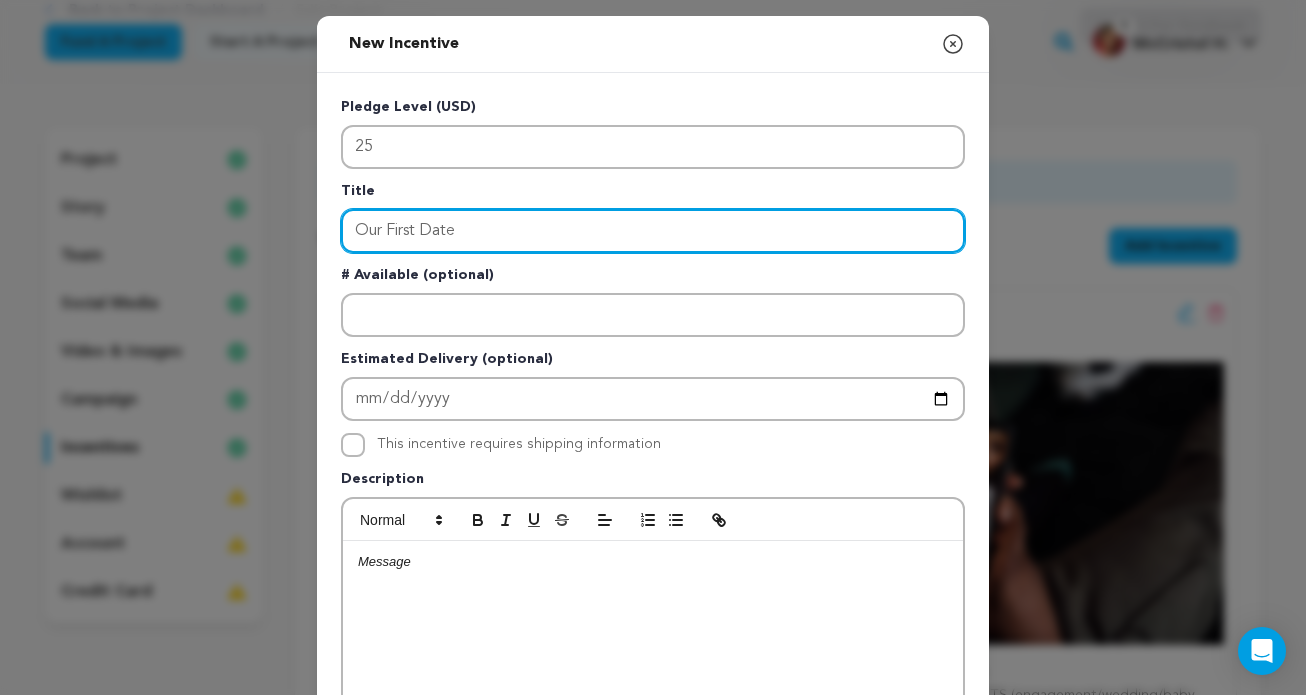 type on "Our First Date" 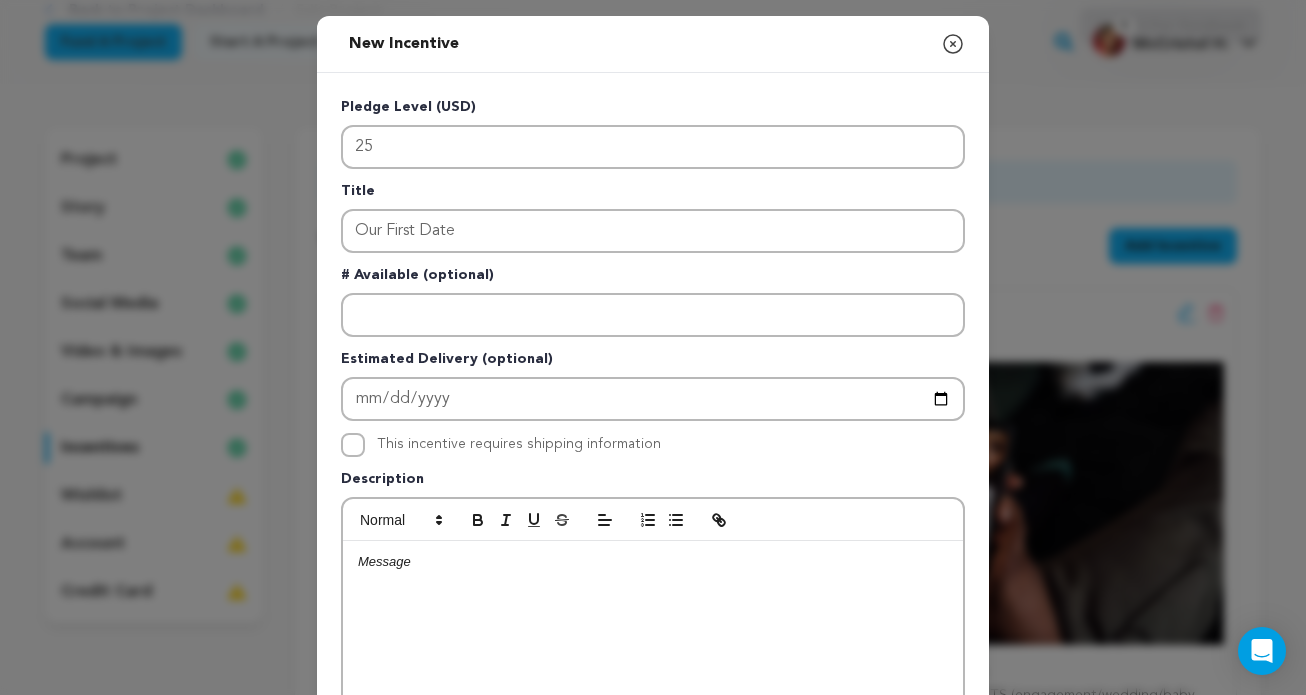 click at bounding box center (653, 691) 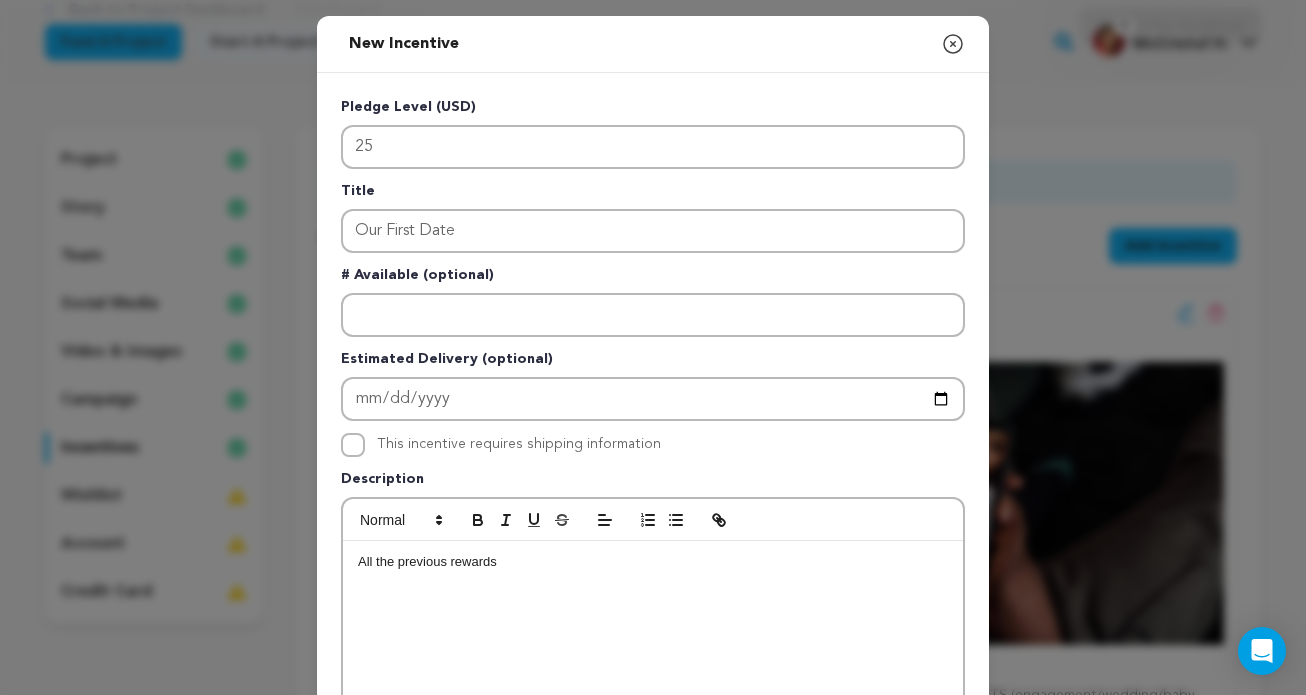 click on "All the previous rewards" at bounding box center [653, 691] 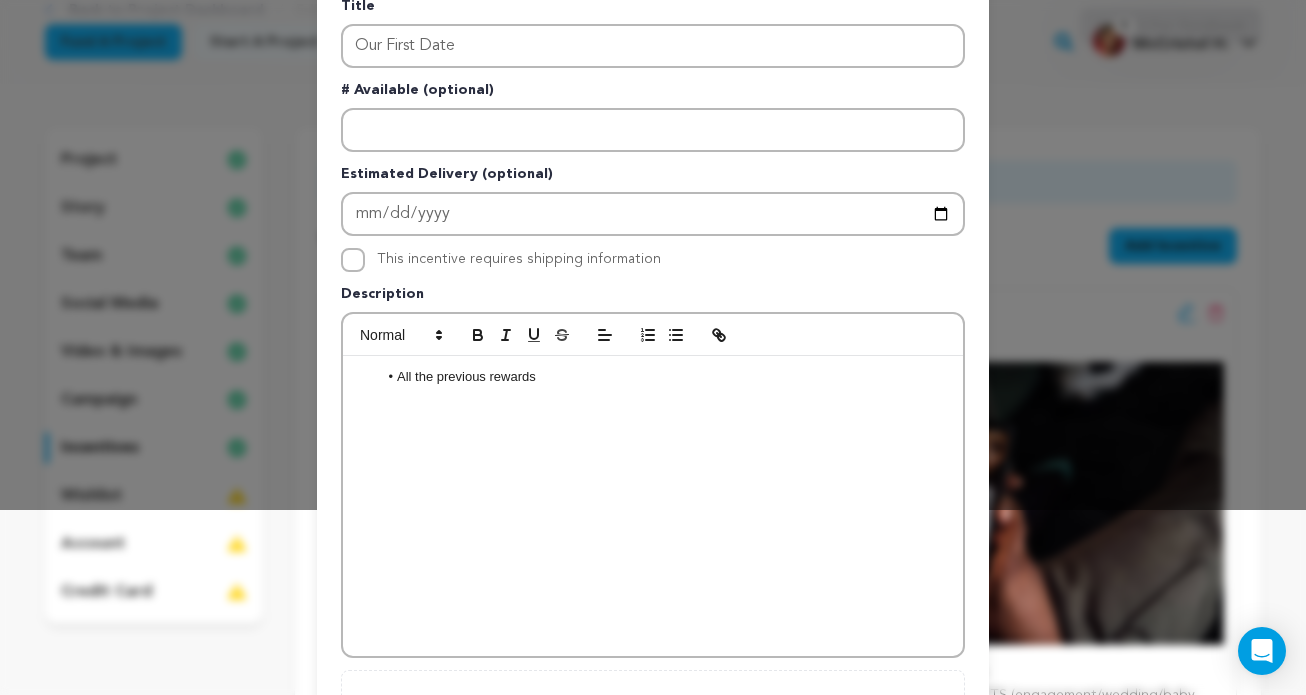 scroll, scrollTop: 378, scrollLeft: 0, axis: vertical 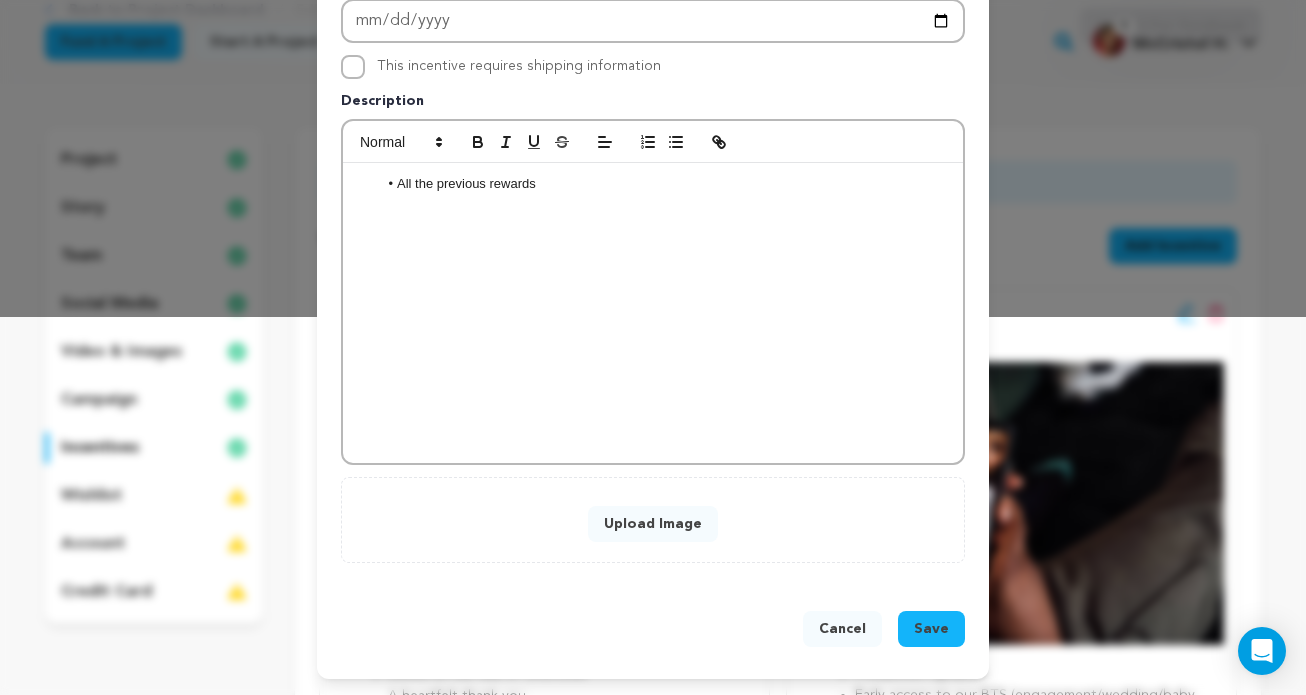 click on "Upload Image" at bounding box center [653, 524] 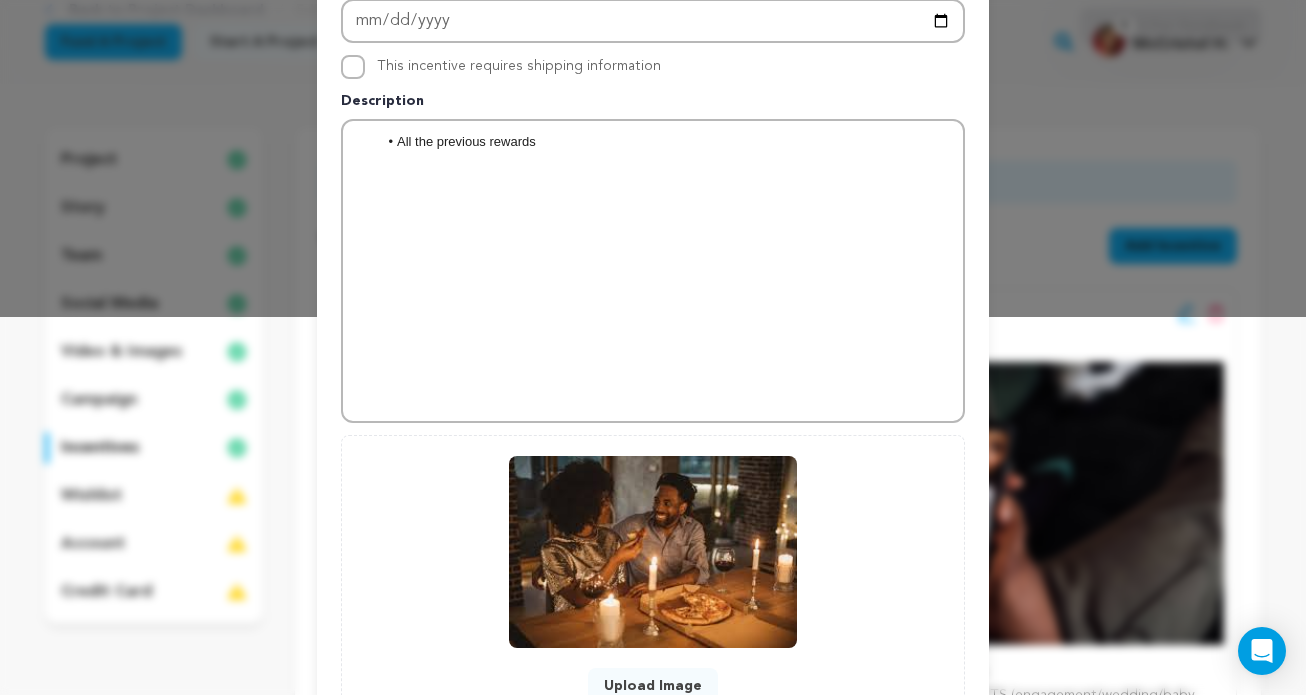 scroll, scrollTop: 540, scrollLeft: 0, axis: vertical 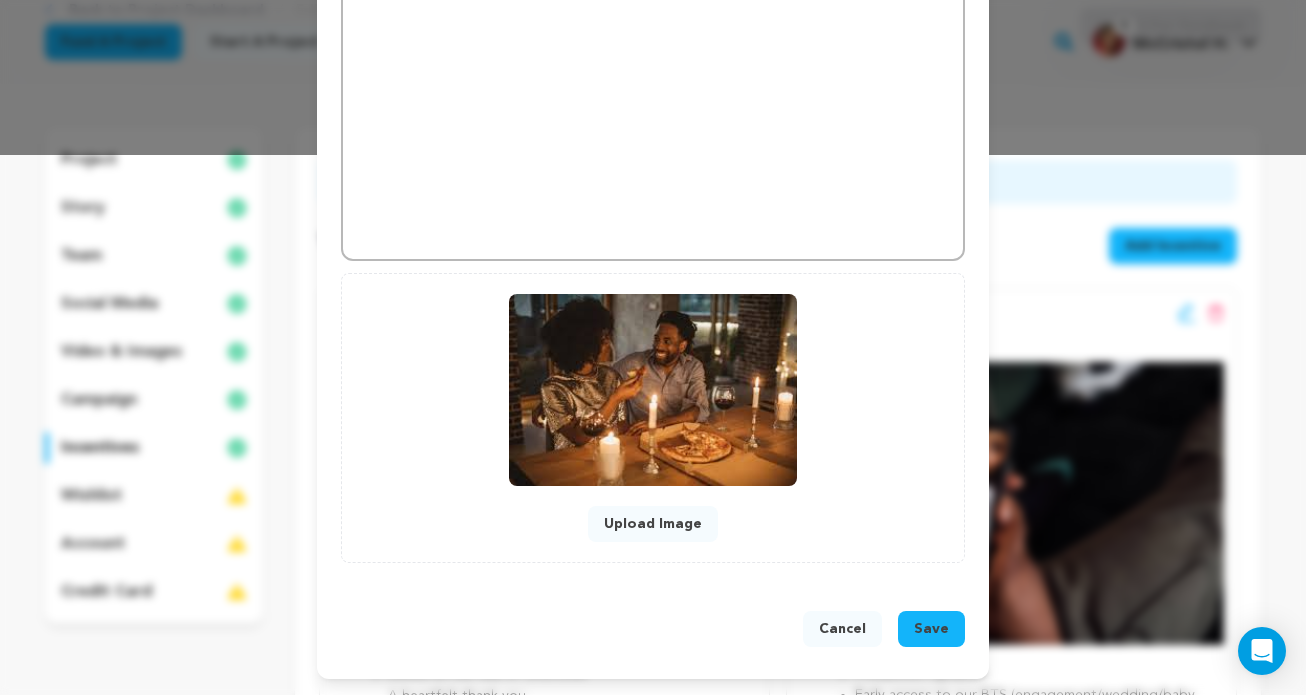 click on "Save" at bounding box center (931, 629) 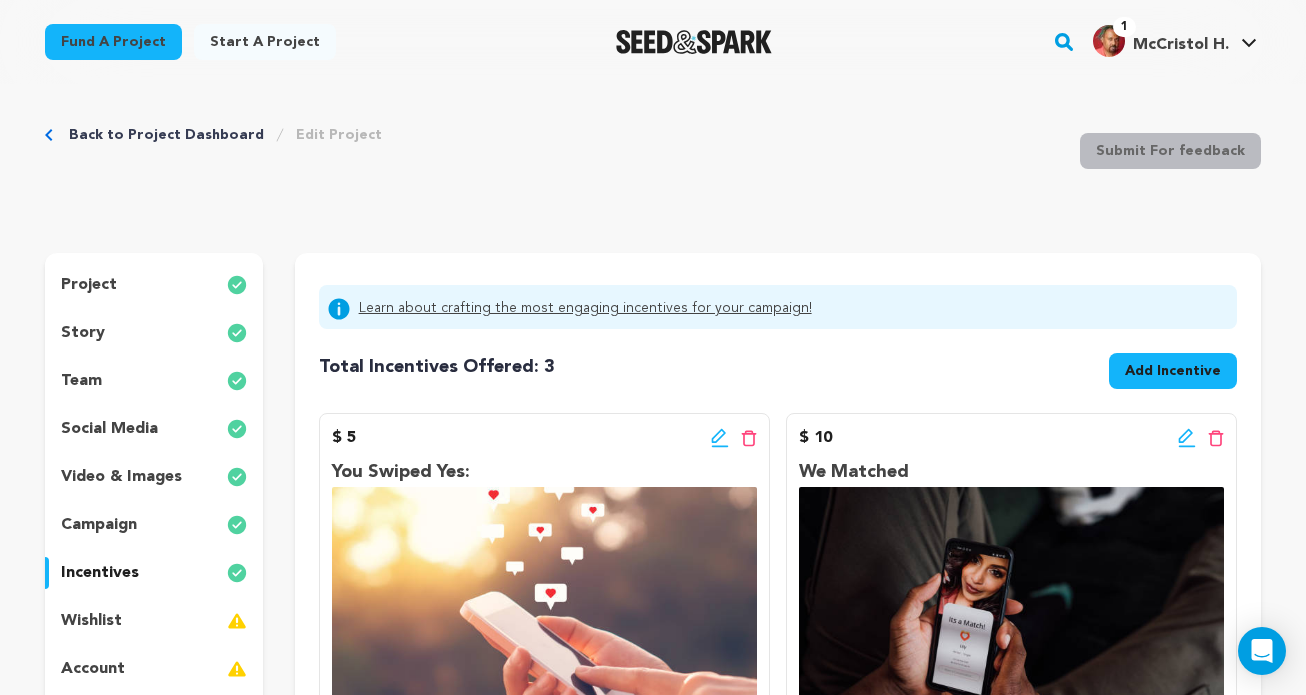 scroll, scrollTop: 0, scrollLeft: 0, axis: both 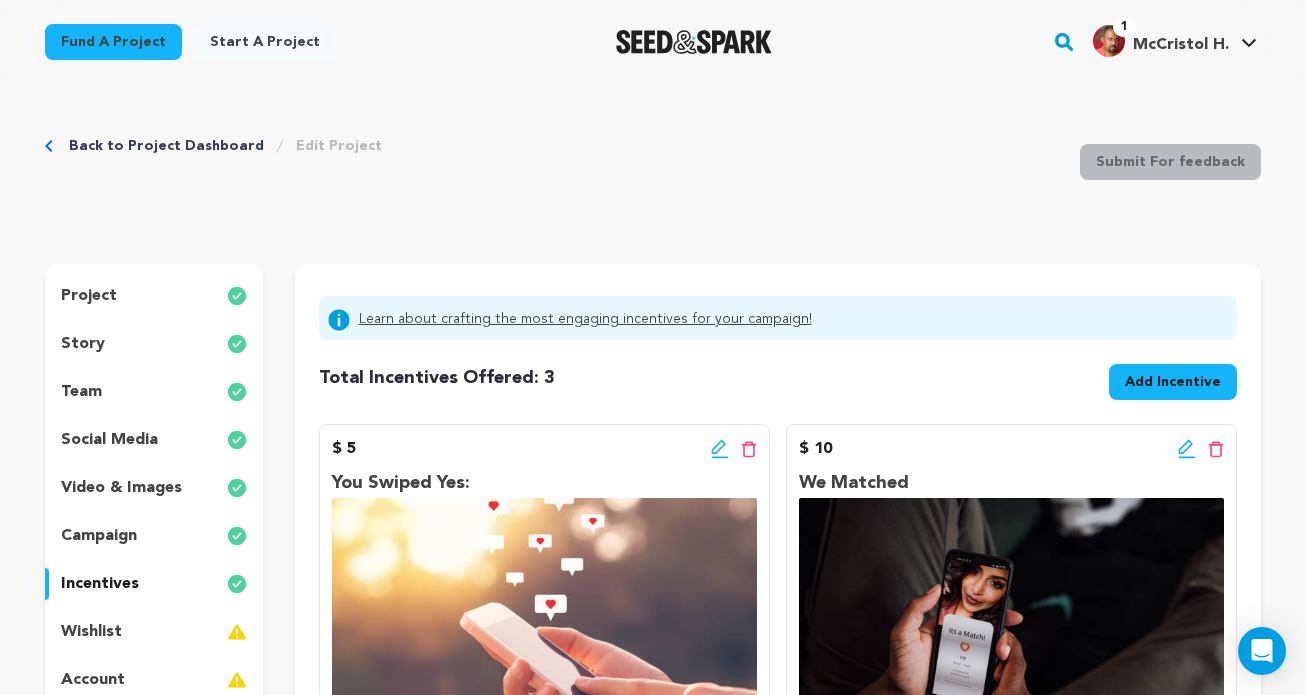 click on "Back to Project Dashboard" at bounding box center (166, 146) 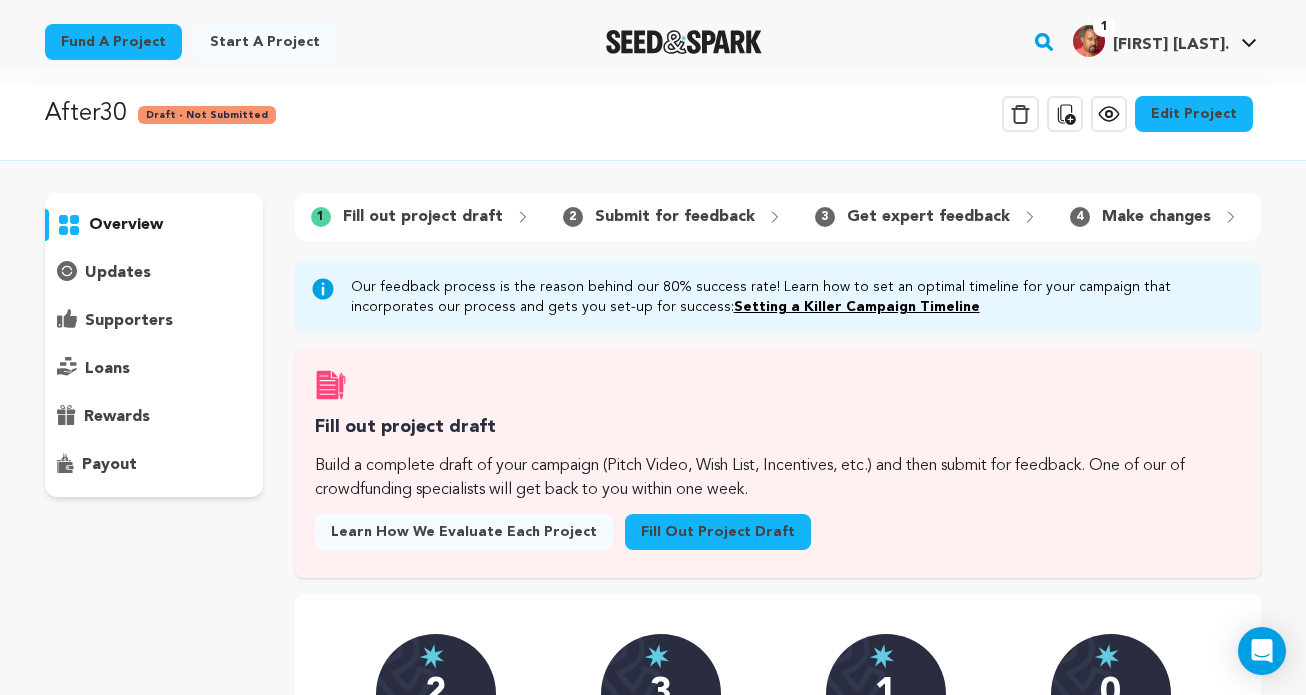 scroll, scrollTop: 0, scrollLeft: 0, axis: both 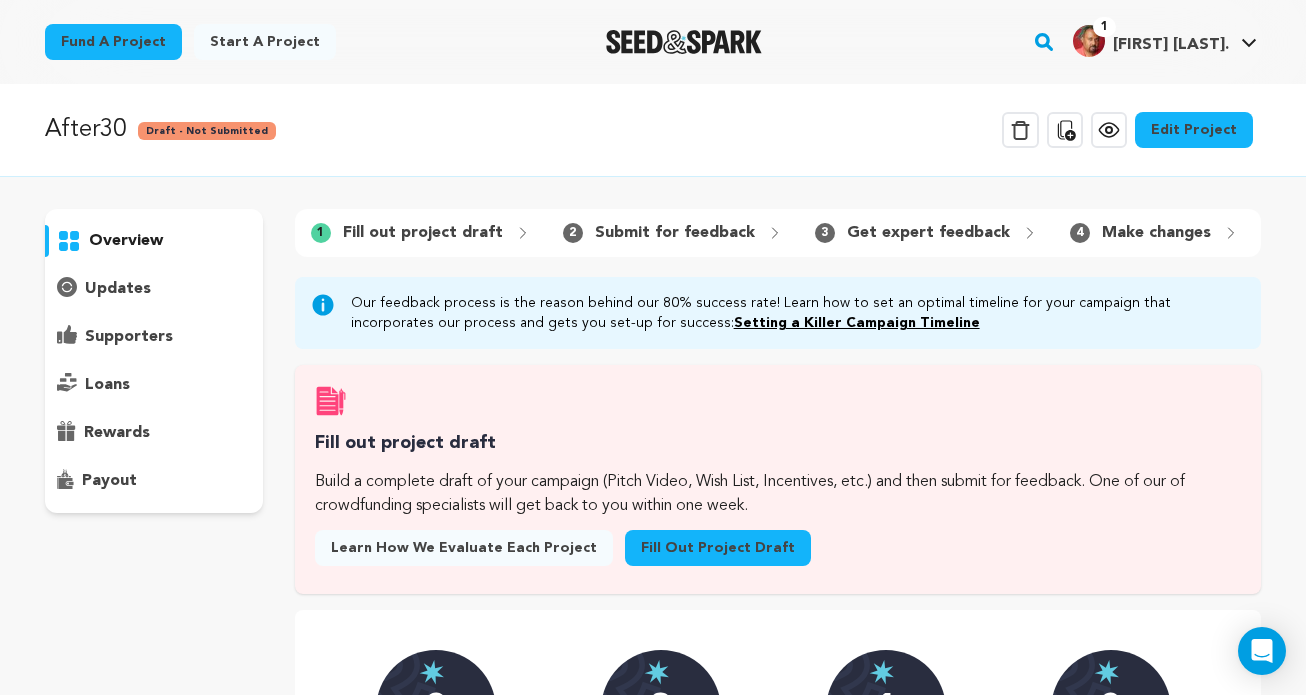 click on "overview" at bounding box center [126, 241] 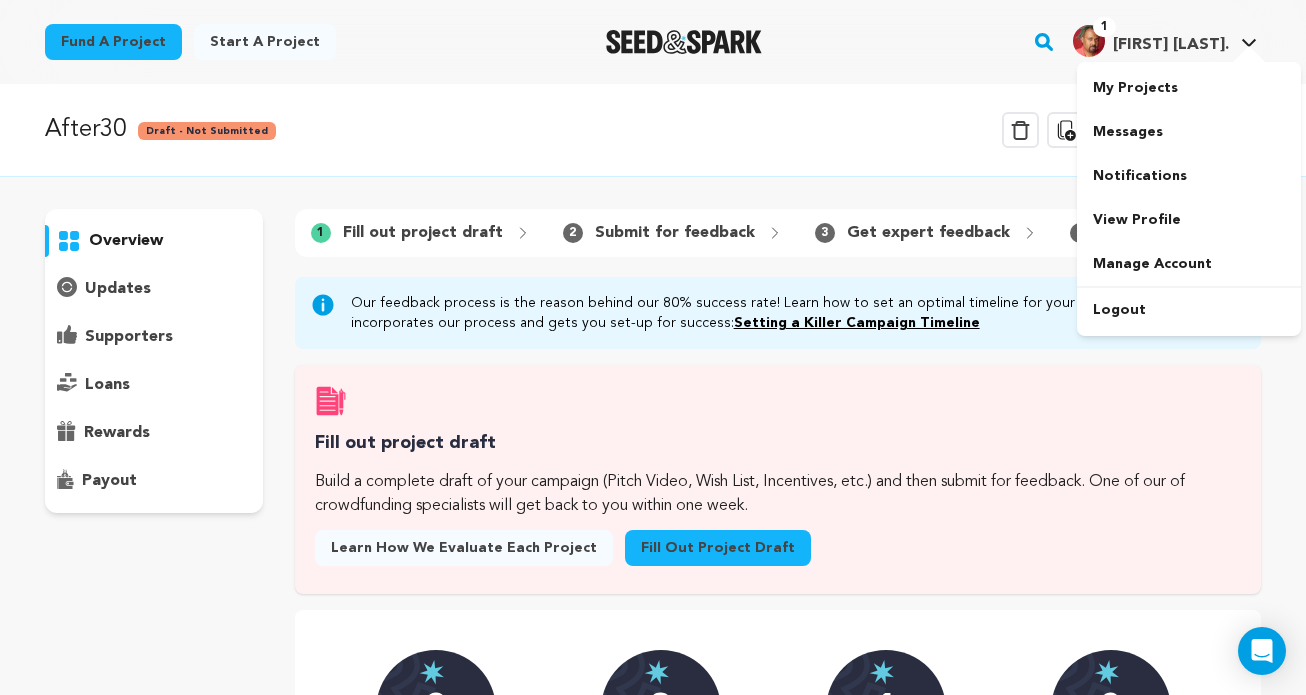 click on "1
McCristol H." at bounding box center (1151, 41) 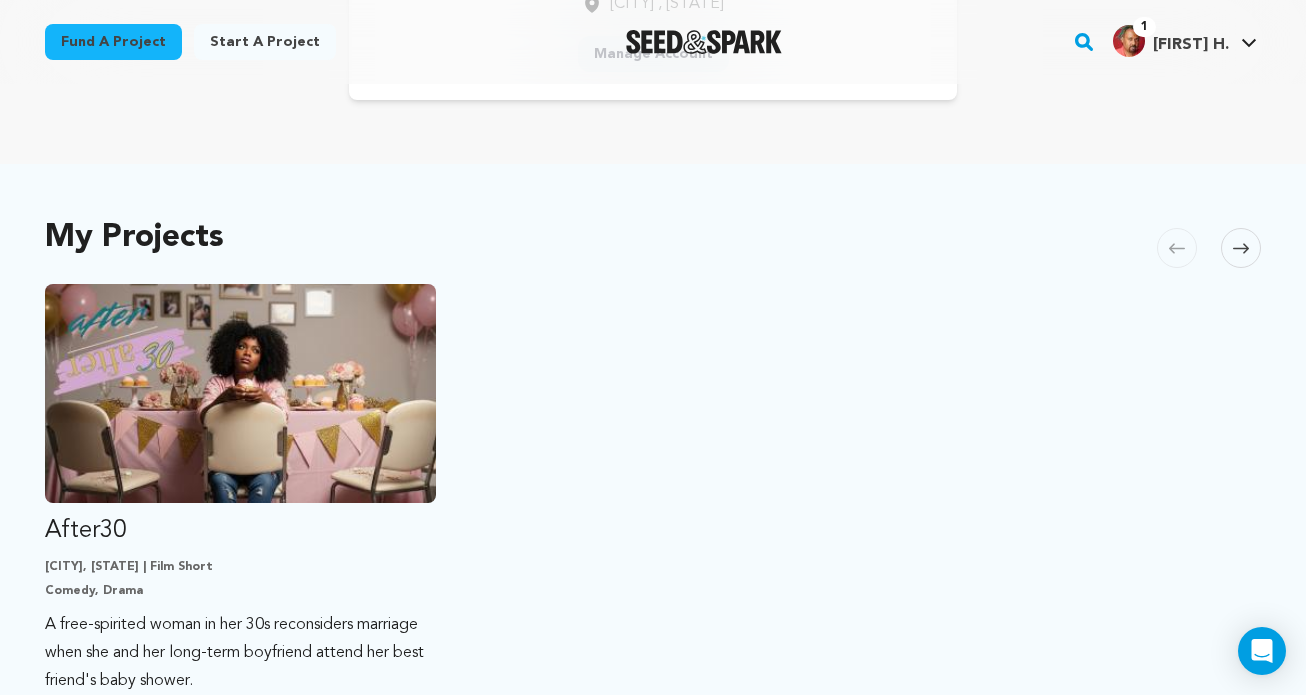 scroll, scrollTop: 309, scrollLeft: 0, axis: vertical 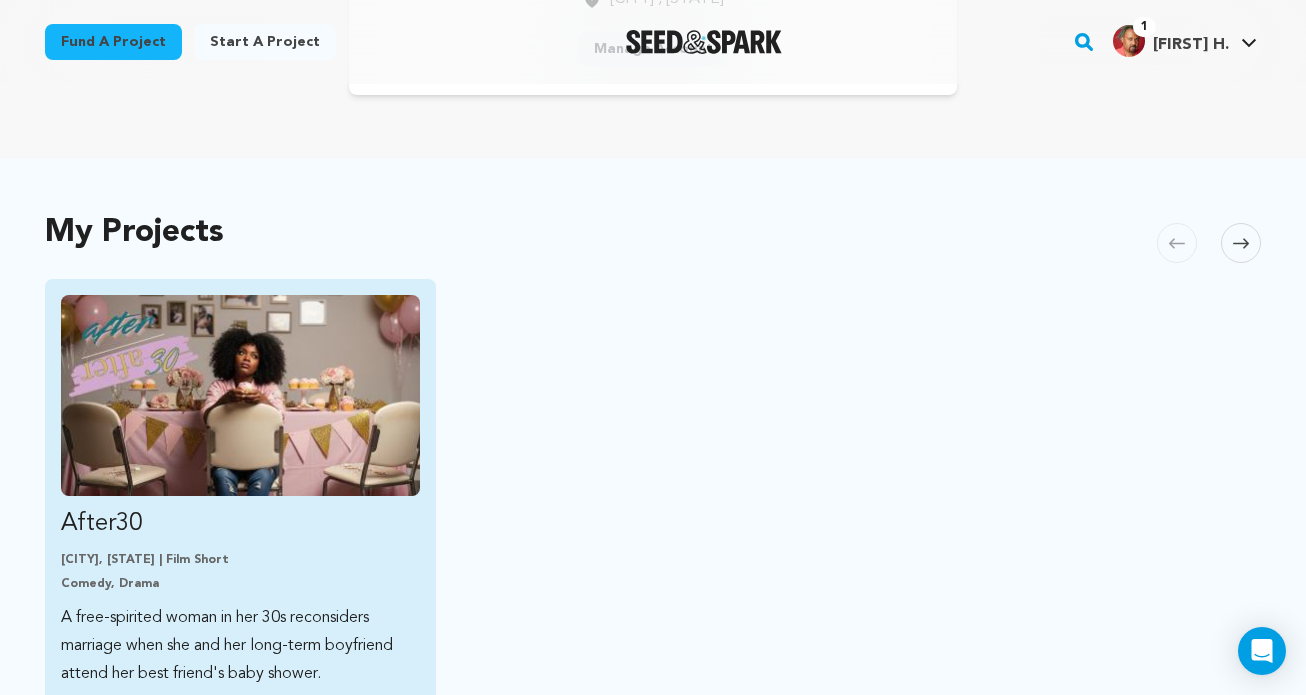 click at bounding box center [240, 395] 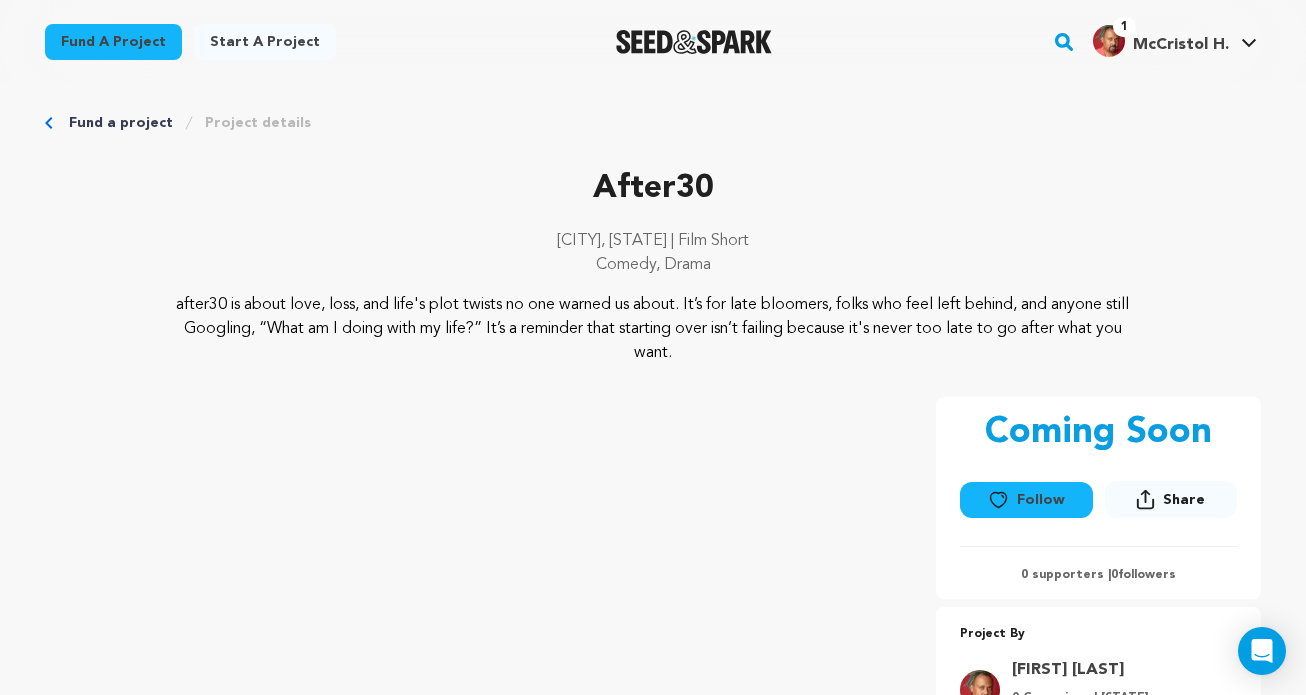 scroll, scrollTop: 0, scrollLeft: 0, axis: both 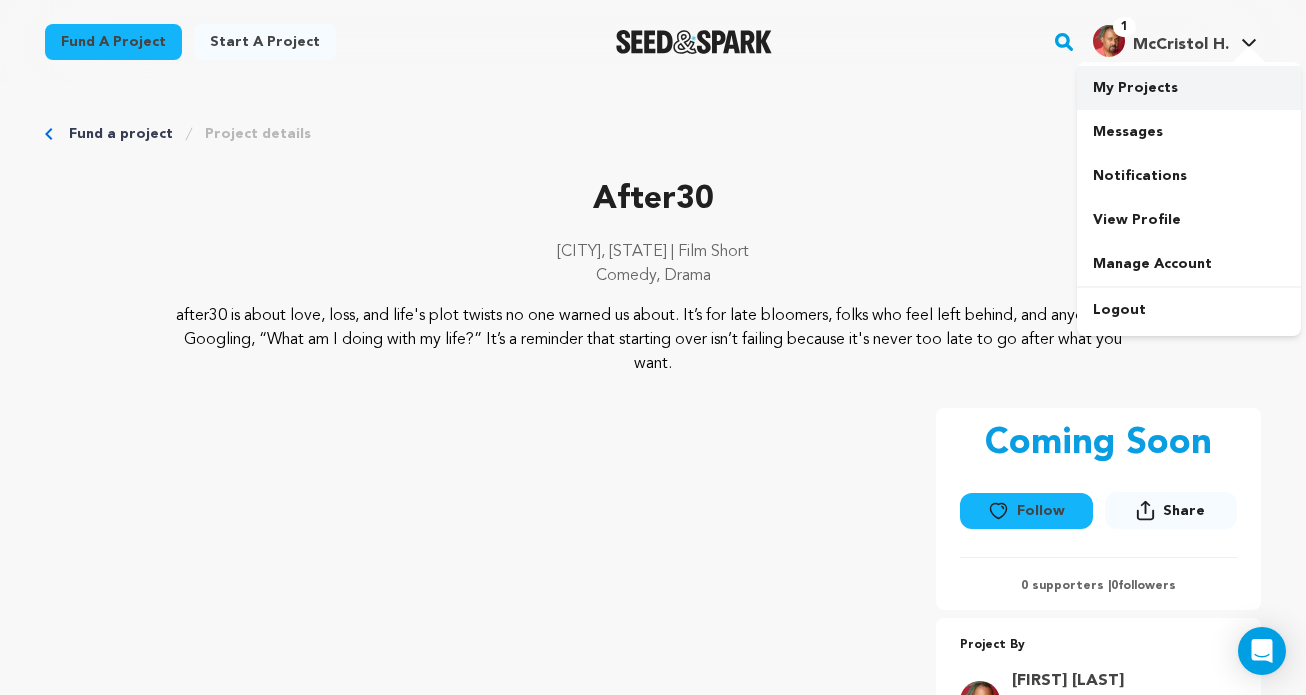 click on "My Projects" at bounding box center (1189, 88) 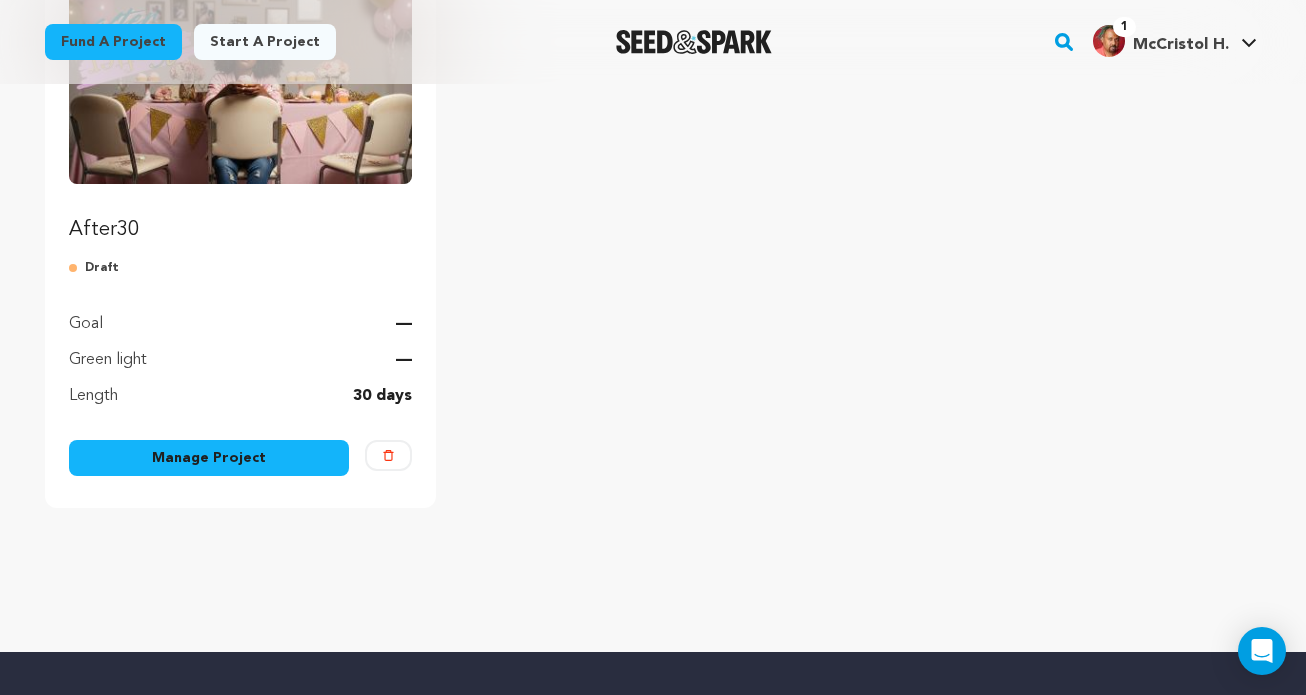 scroll, scrollTop: 340, scrollLeft: 0, axis: vertical 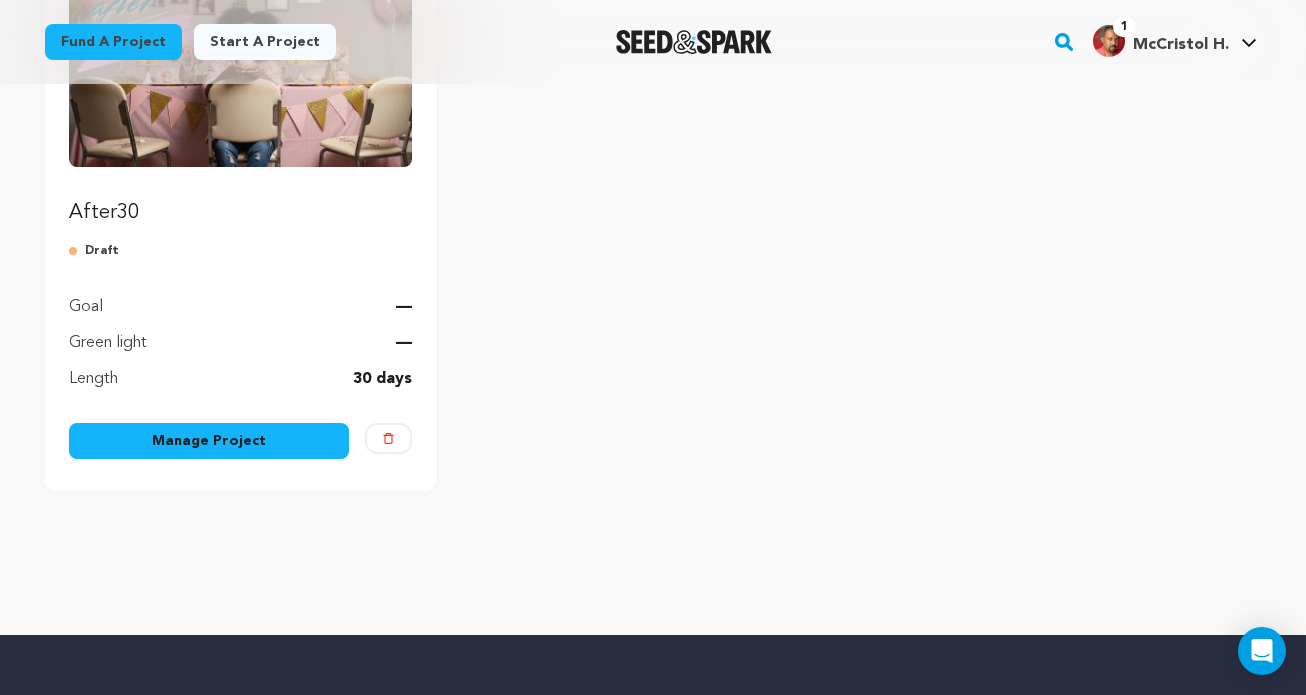 click on "Manage Project" at bounding box center (209, 441) 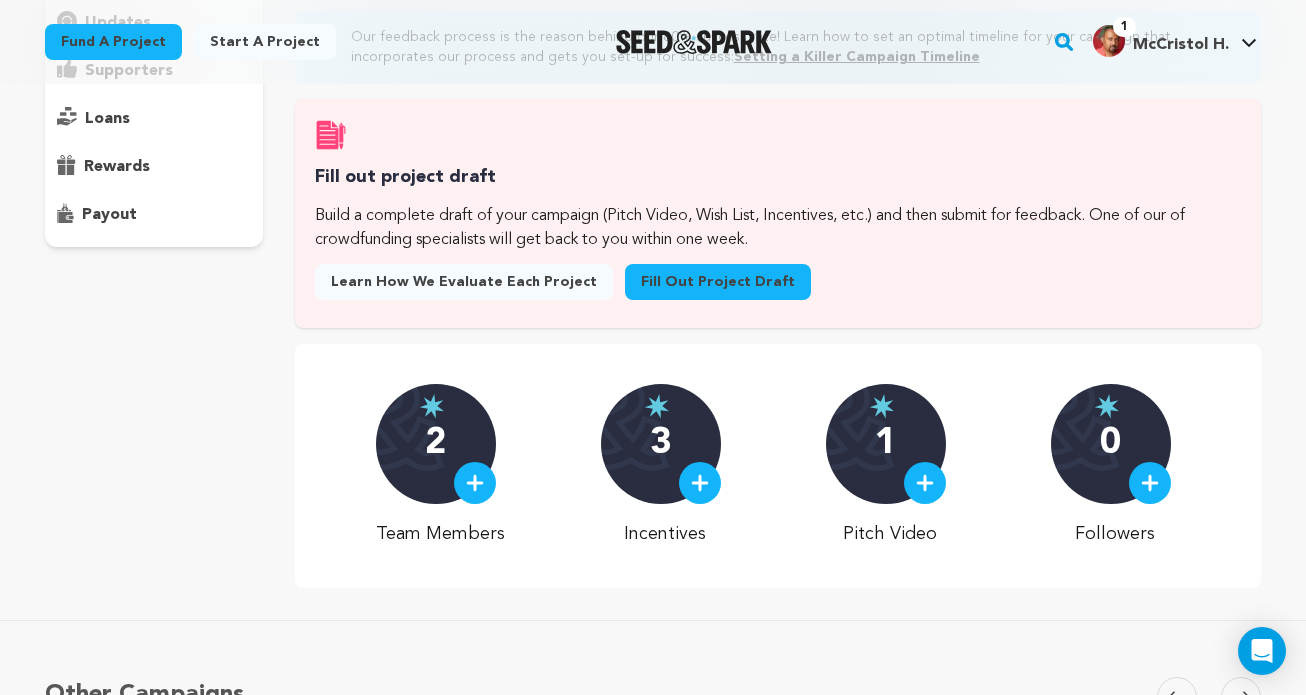 scroll, scrollTop: 269, scrollLeft: 0, axis: vertical 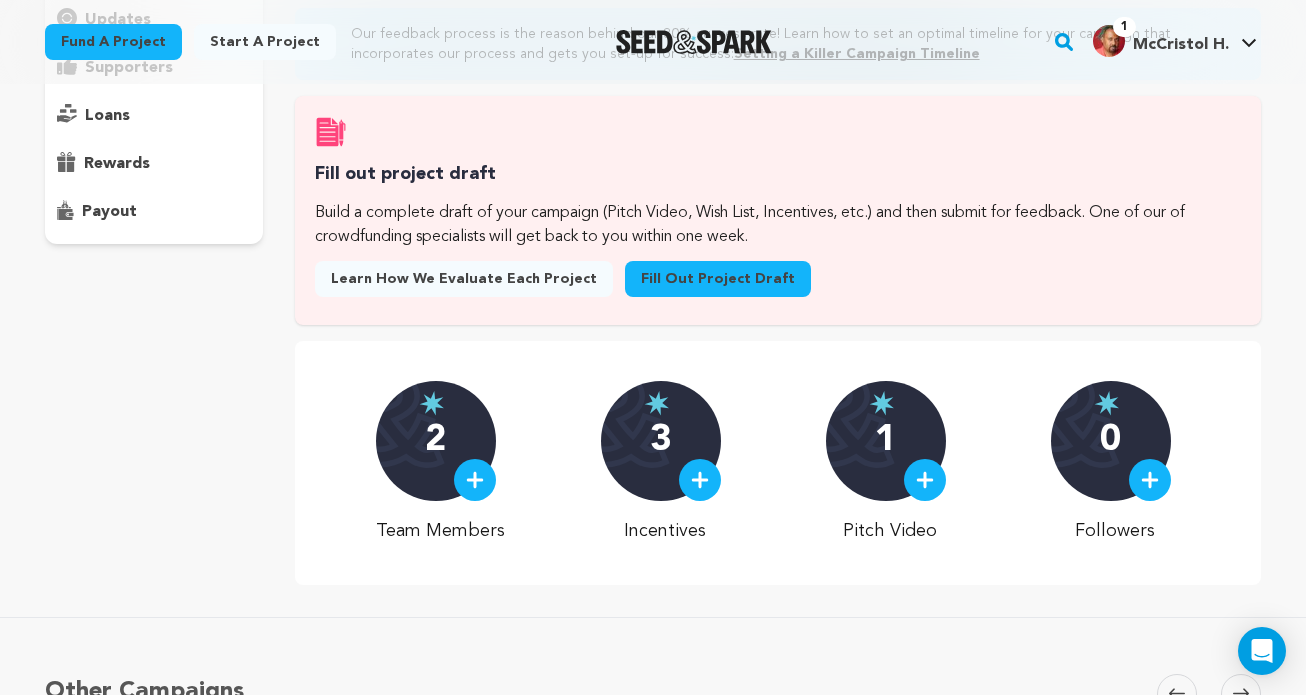 click at bounding box center [700, 480] 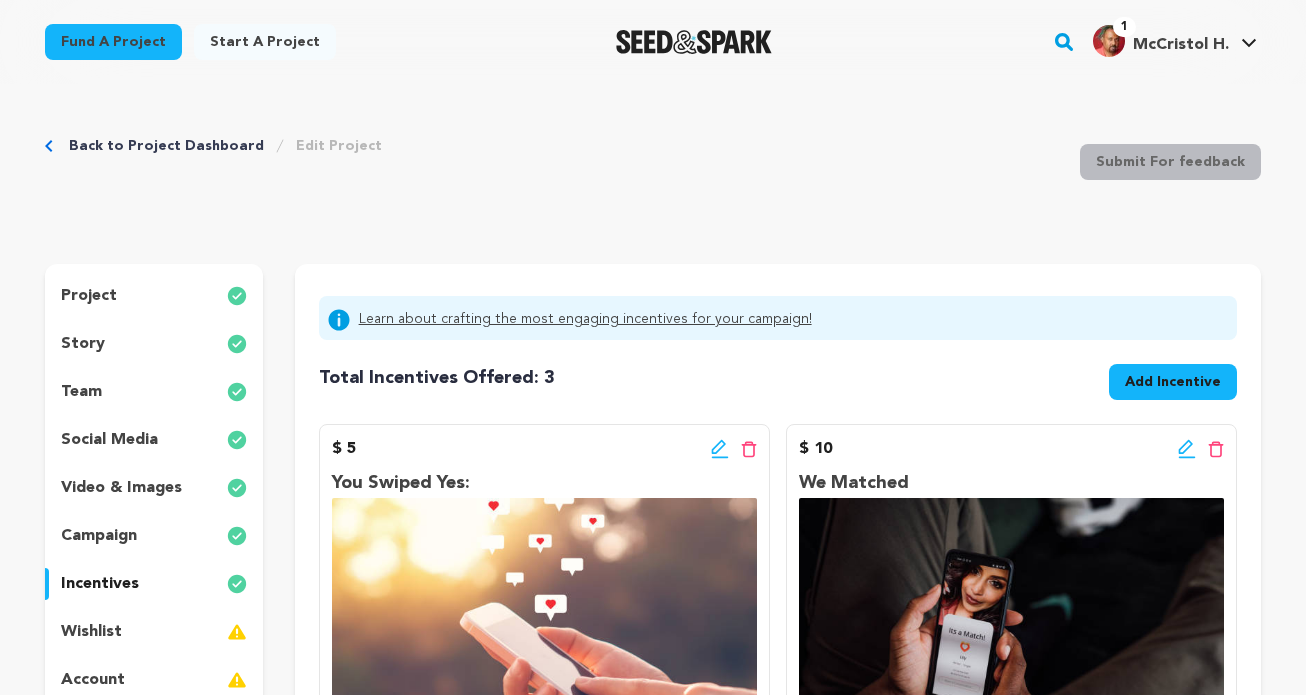 scroll, scrollTop: 0, scrollLeft: 0, axis: both 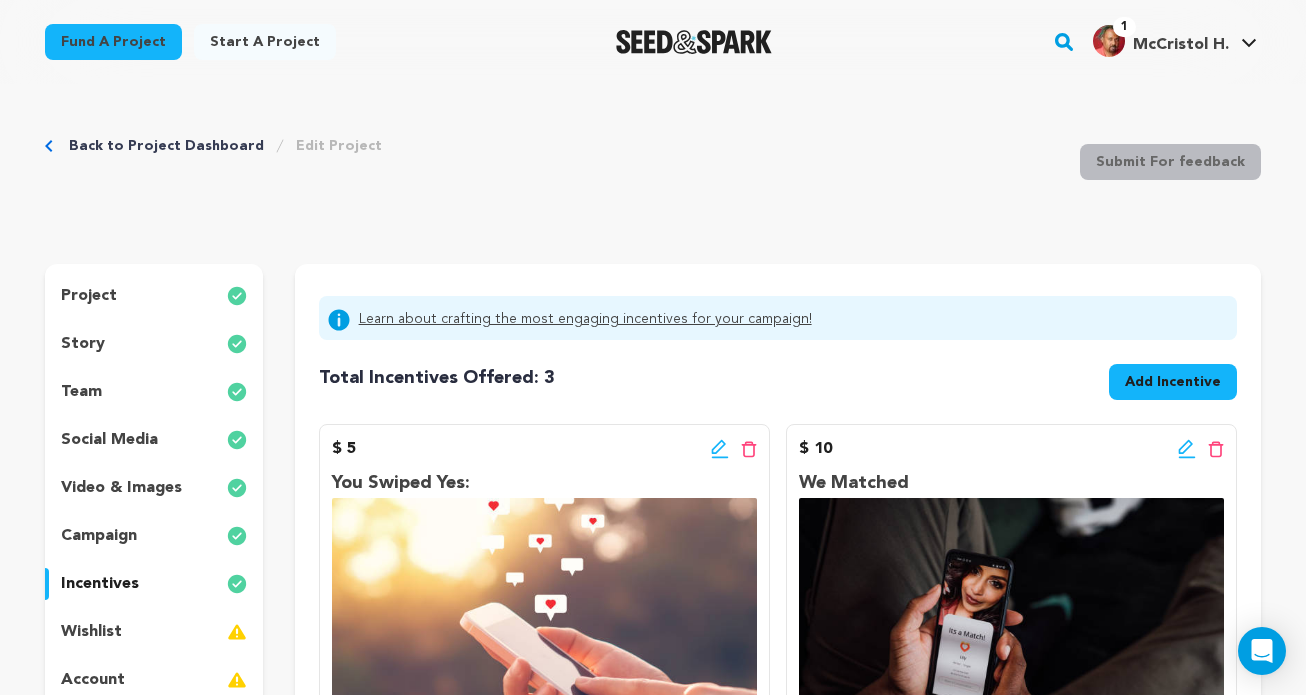click on "Back to Project Dashboard" at bounding box center [166, 146] 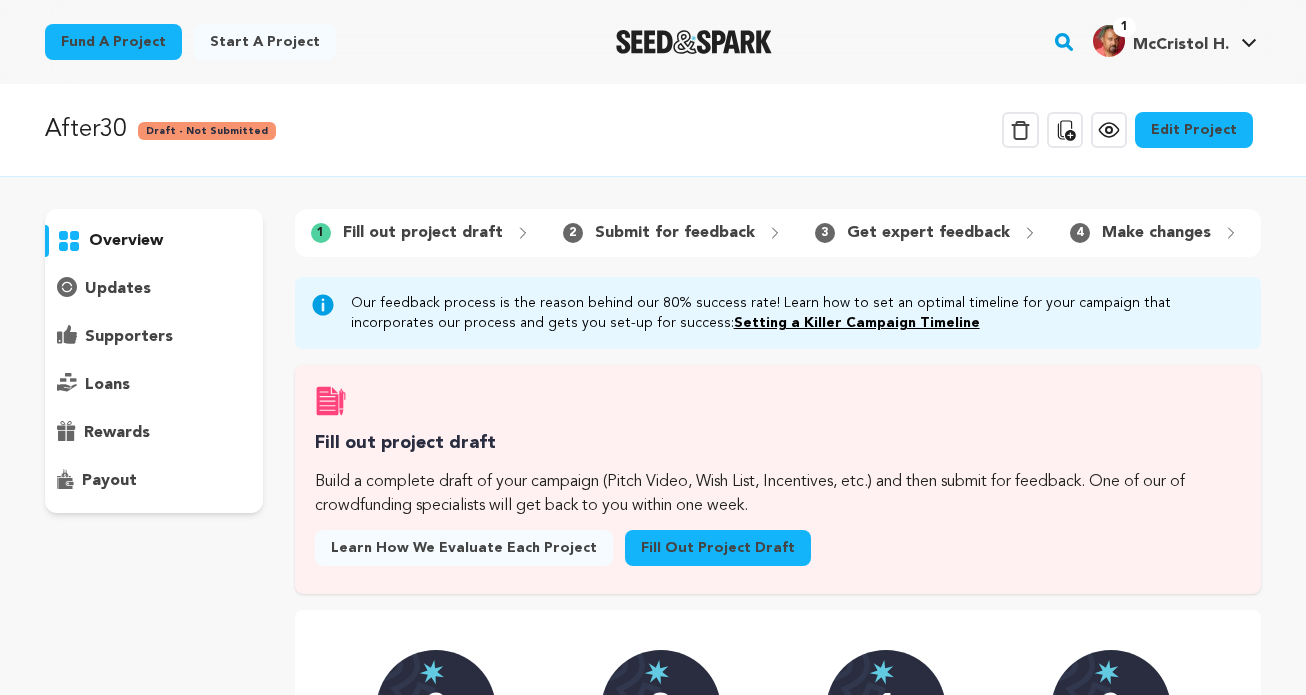 scroll, scrollTop: 0, scrollLeft: 0, axis: both 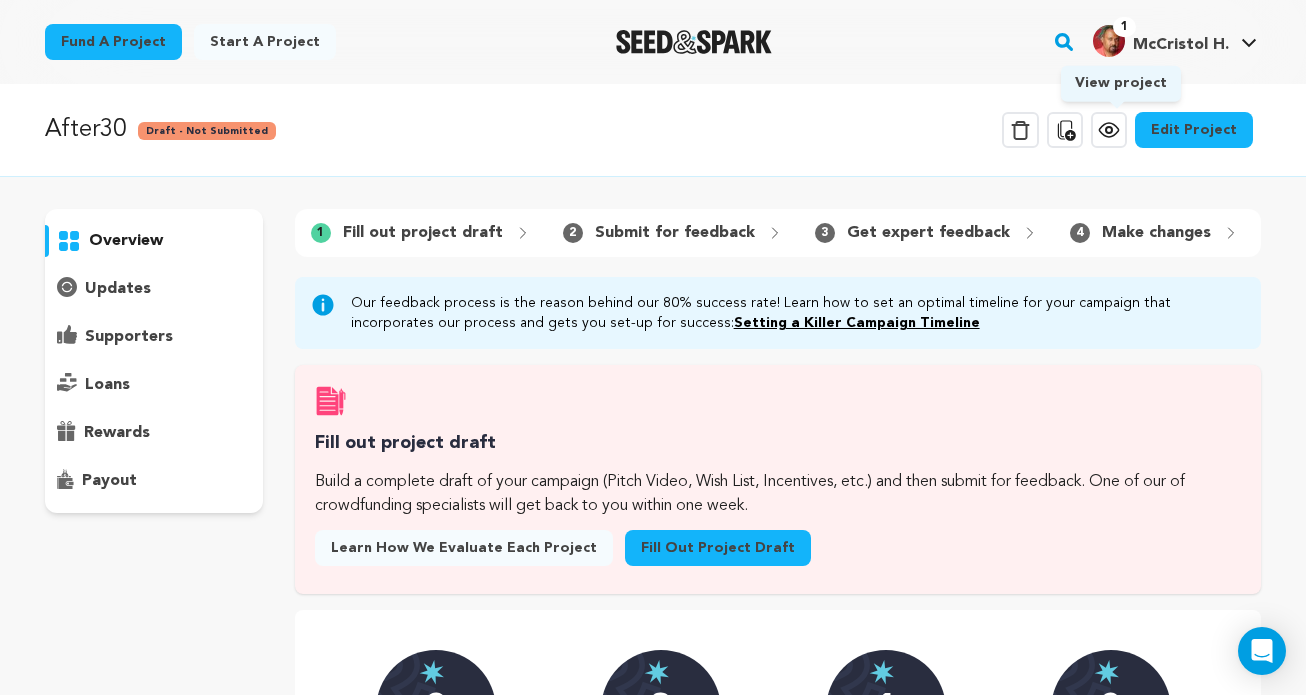 click 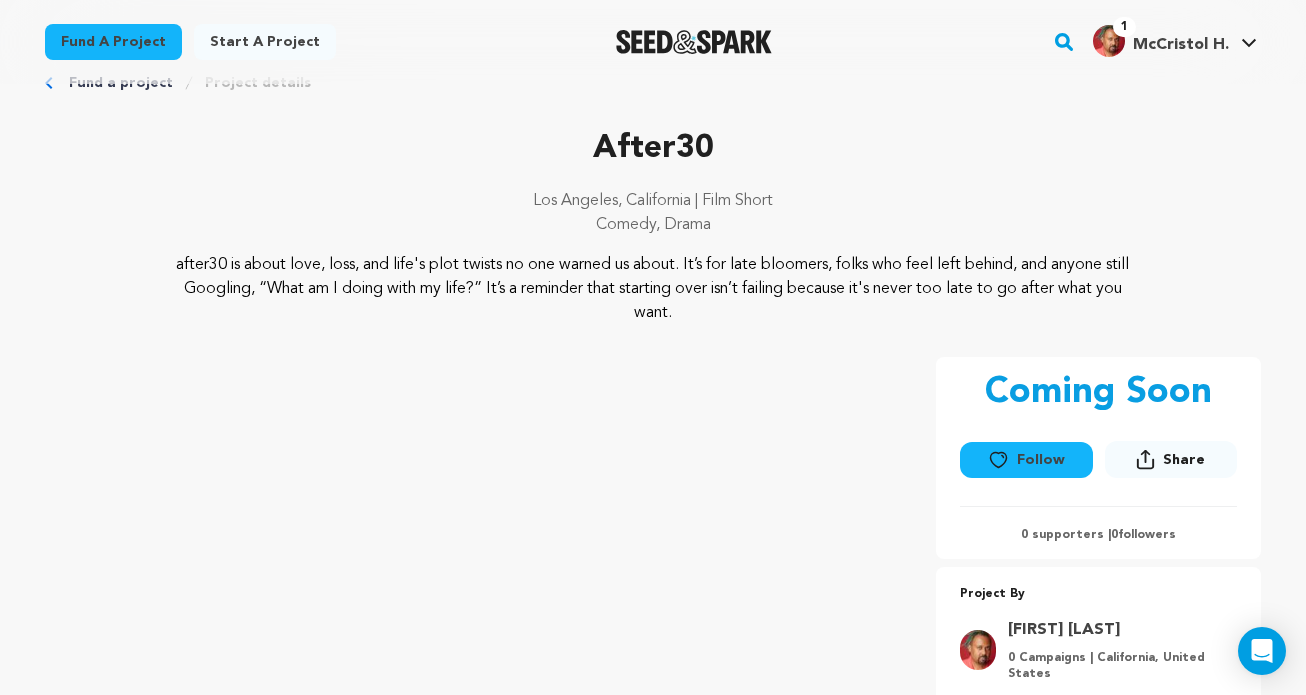 scroll, scrollTop: 0, scrollLeft: 0, axis: both 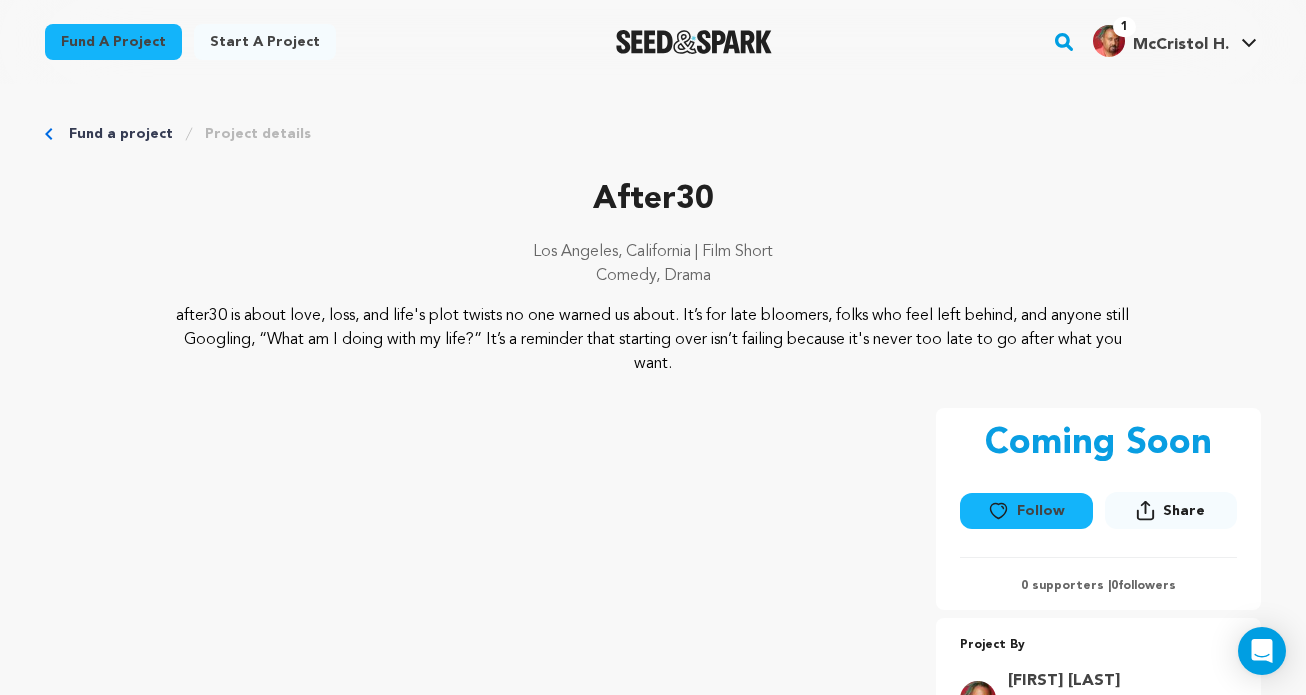 click on "Project details" at bounding box center (258, 134) 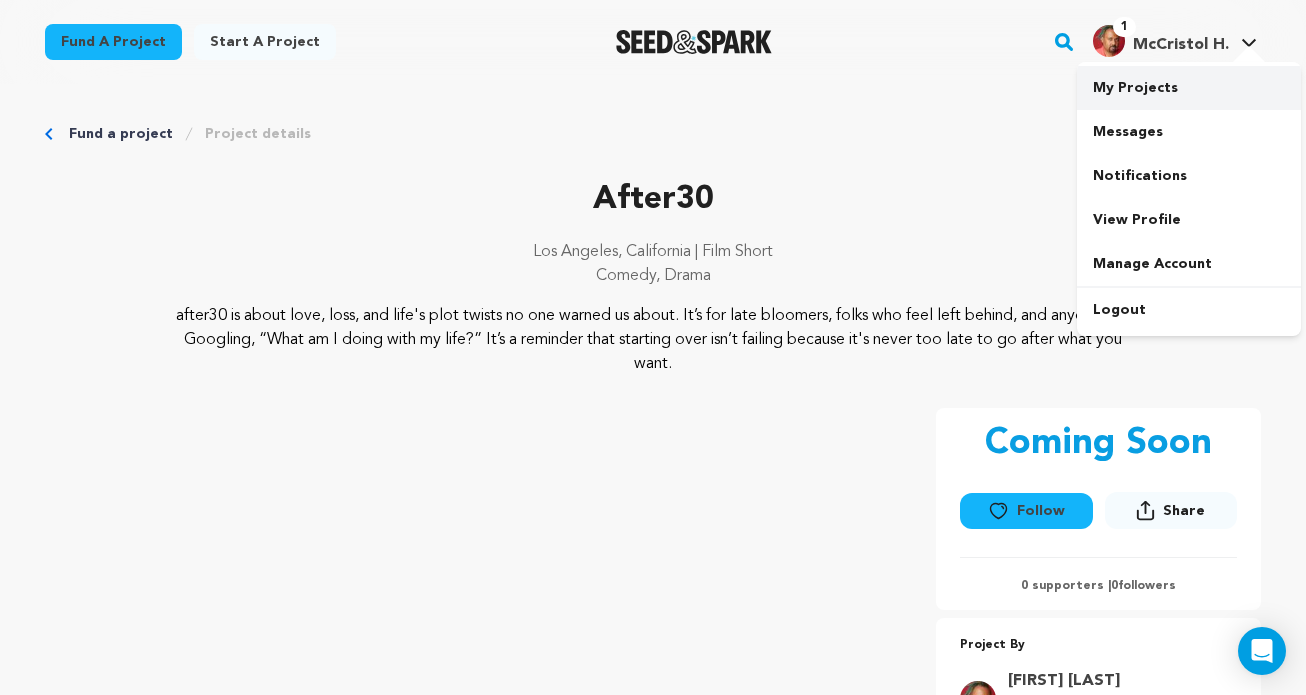 click on "My Projects" at bounding box center [1189, 88] 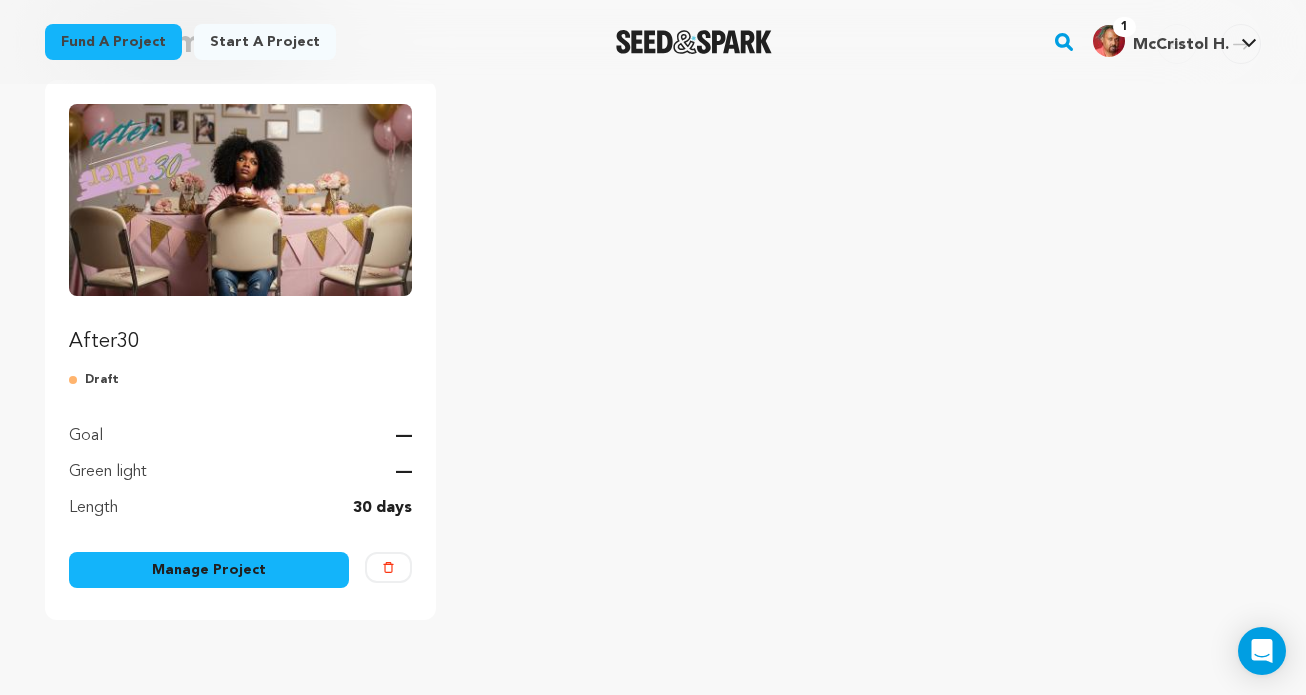 scroll, scrollTop: 213, scrollLeft: 0, axis: vertical 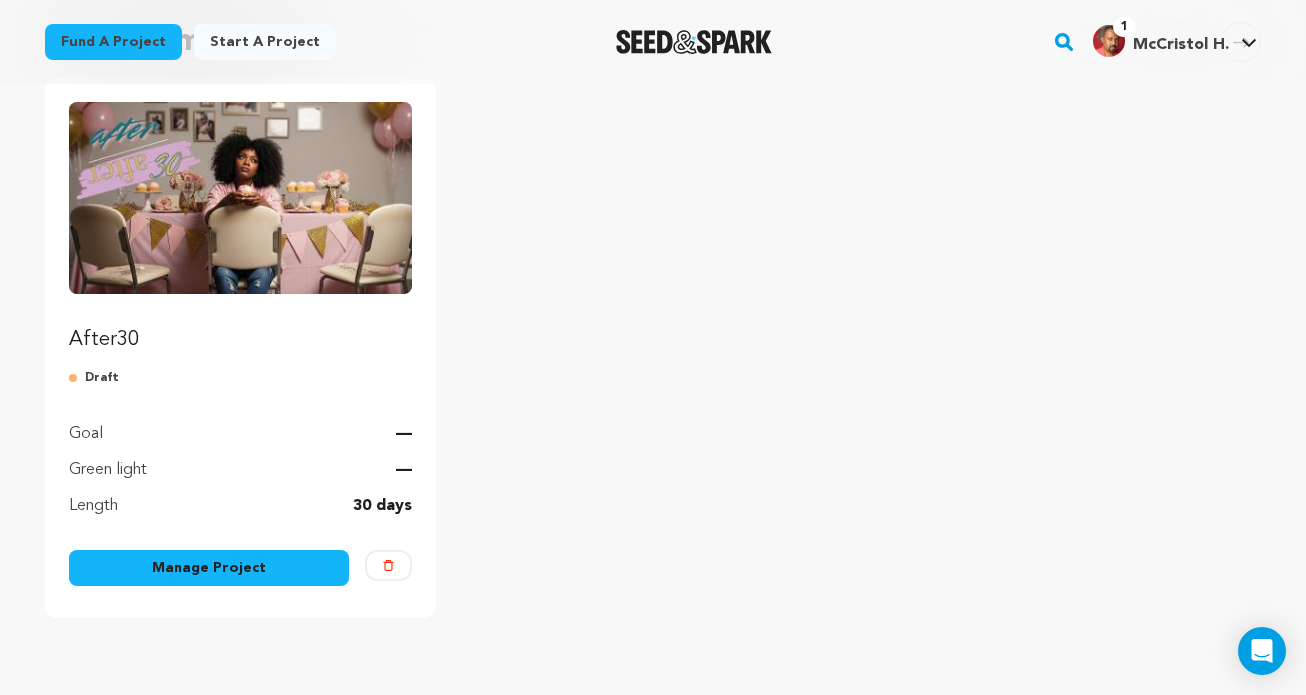click on "Manage Project" at bounding box center [209, 568] 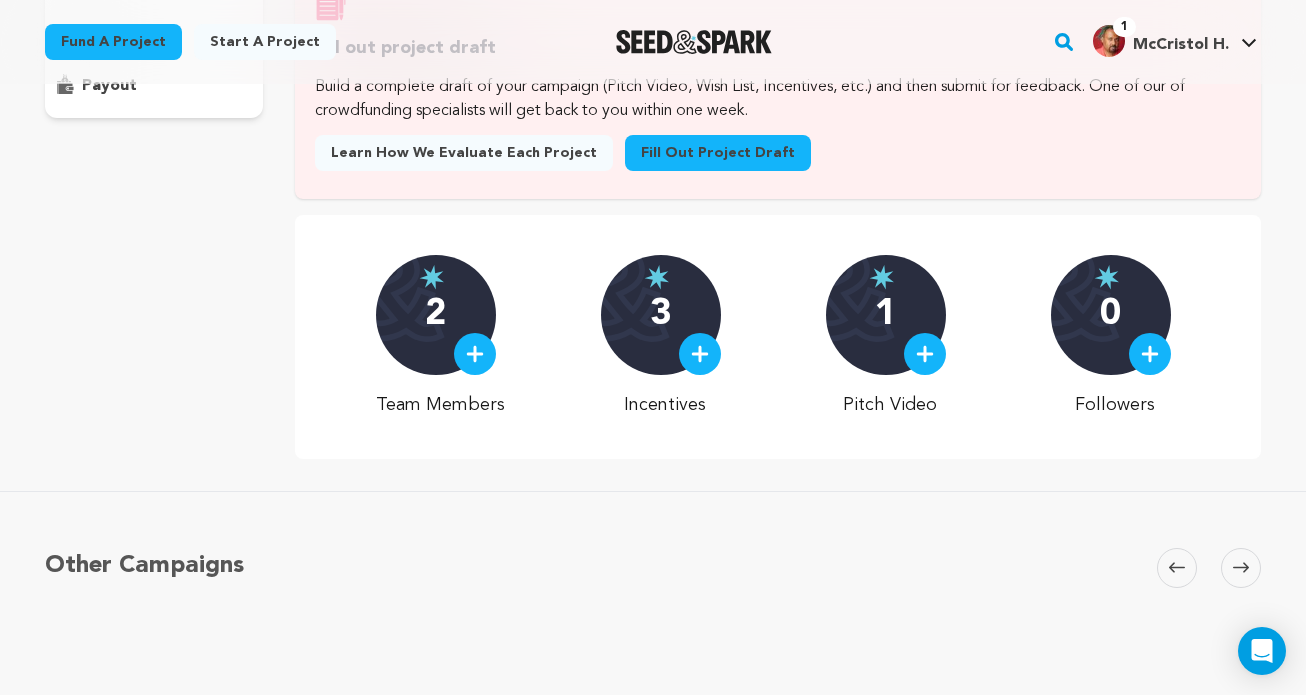 scroll, scrollTop: 396, scrollLeft: 0, axis: vertical 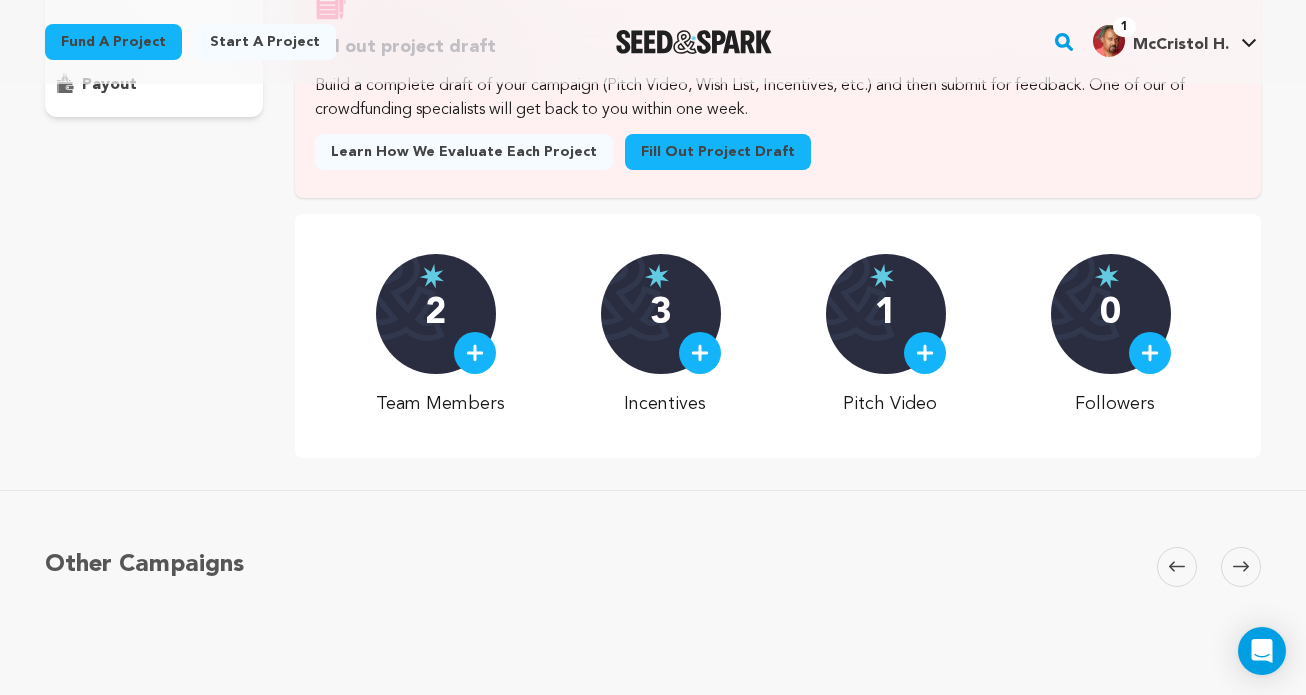 click at bounding box center (700, 353) 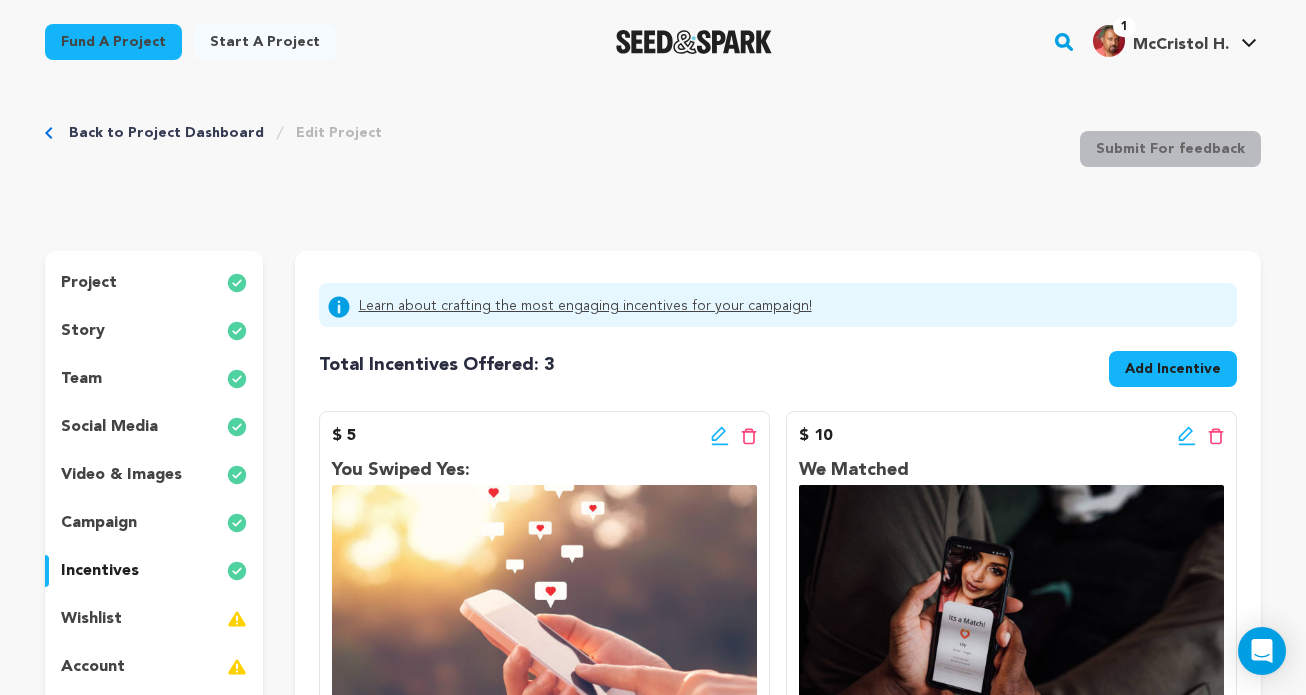 scroll, scrollTop: 0, scrollLeft: 0, axis: both 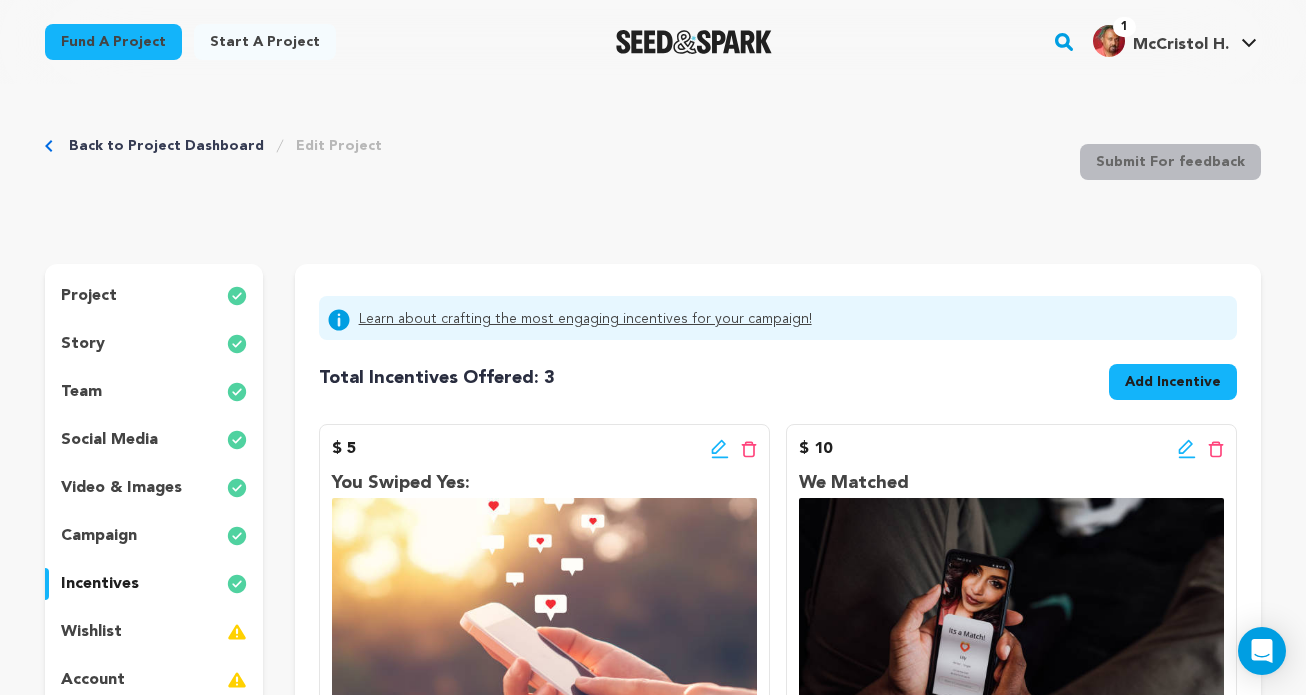 click on "Add Incentive" at bounding box center [1173, 382] 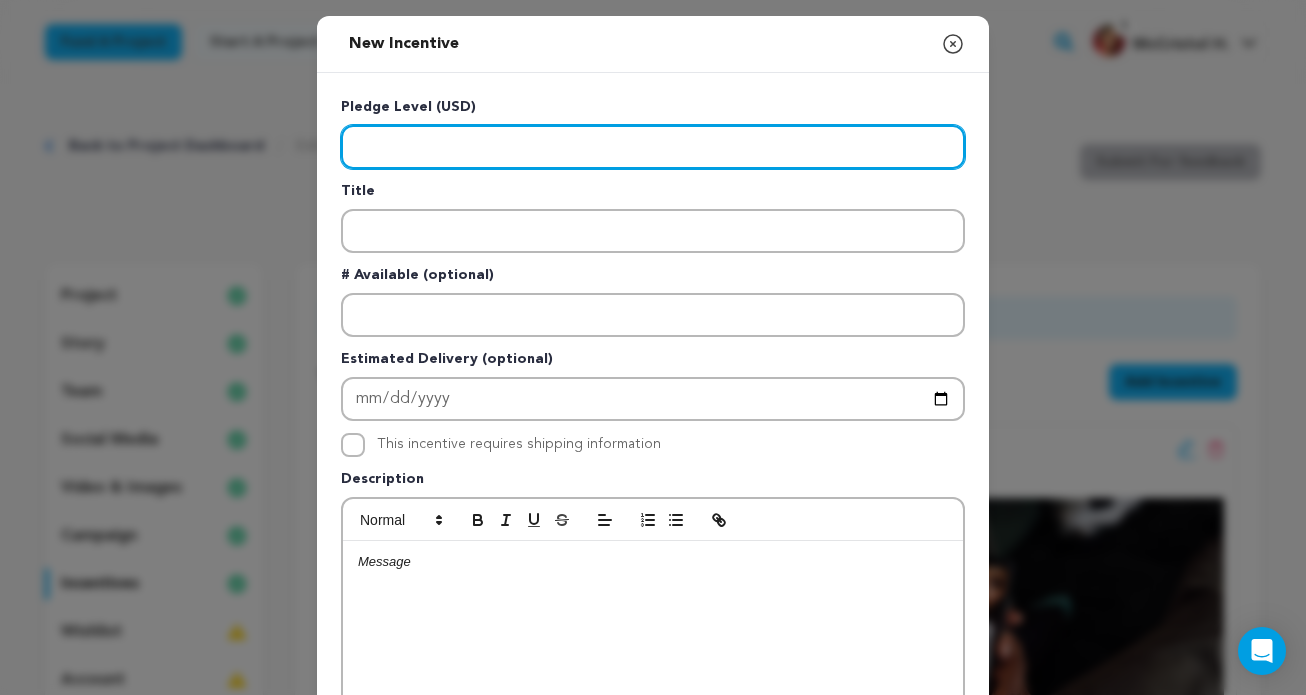 click at bounding box center (653, 147) 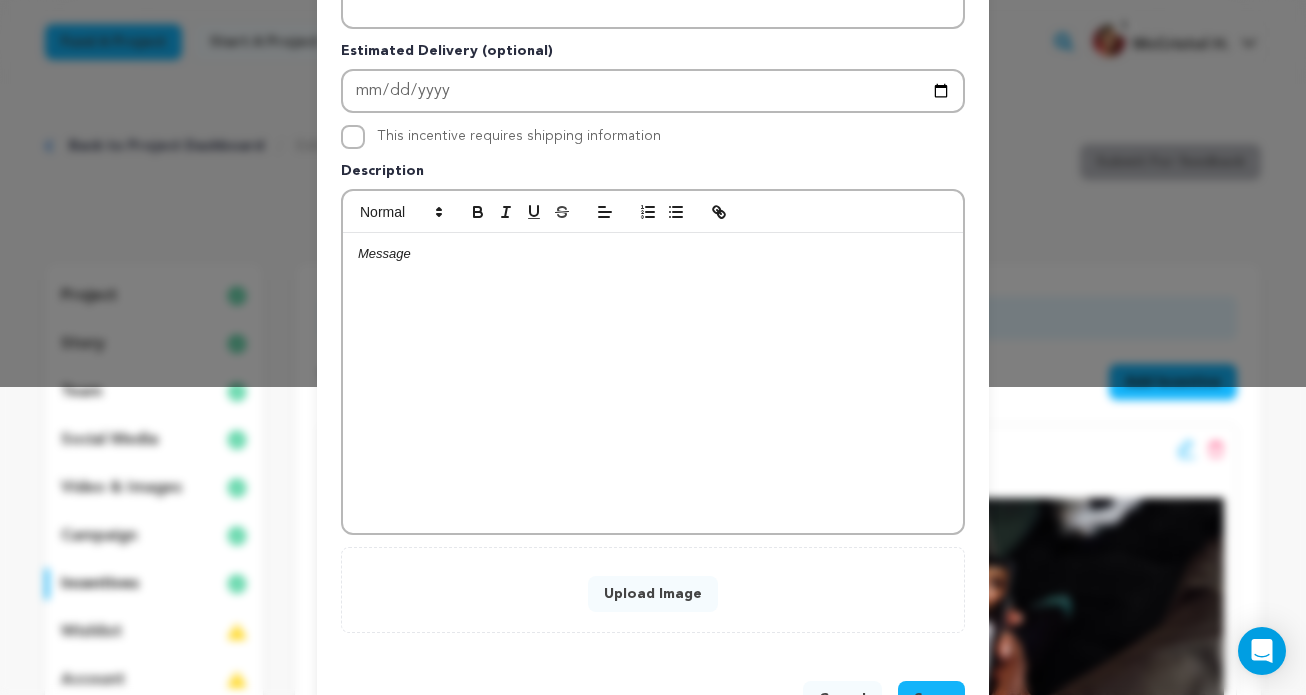 scroll, scrollTop: 378, scrollLeft: 0, axis: vertical 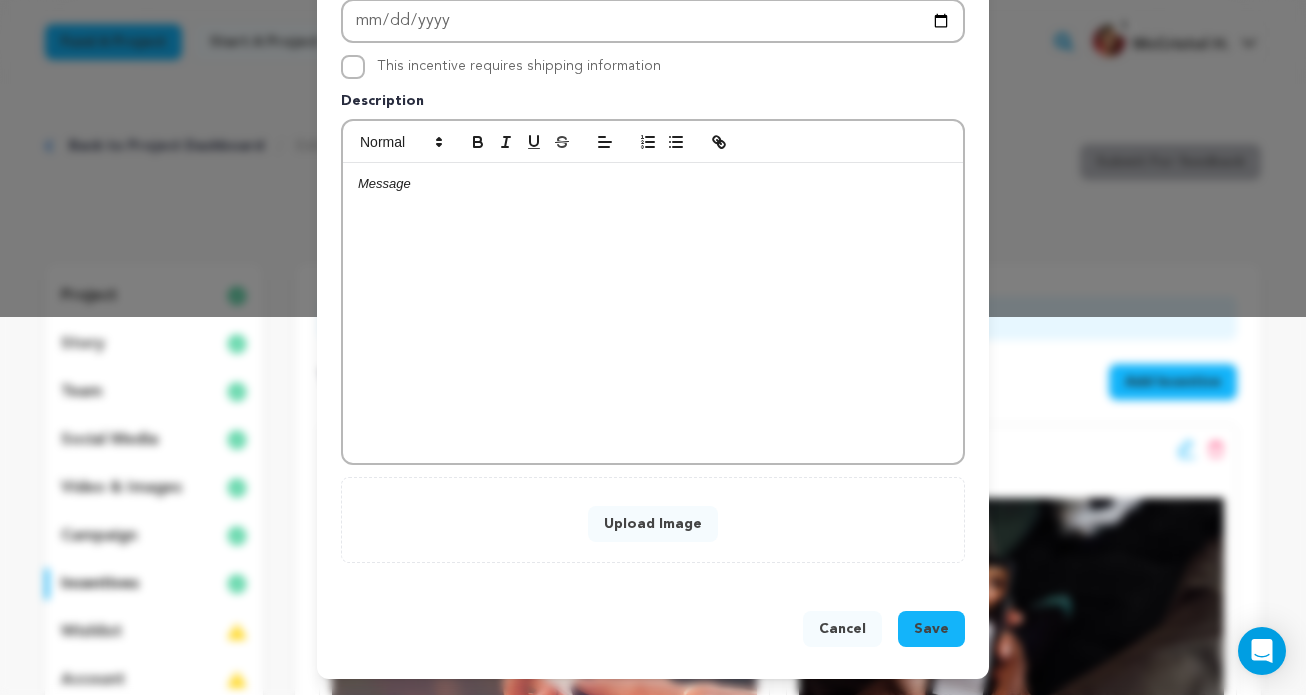 click on "Cancel" at bounding box center (842, 629) 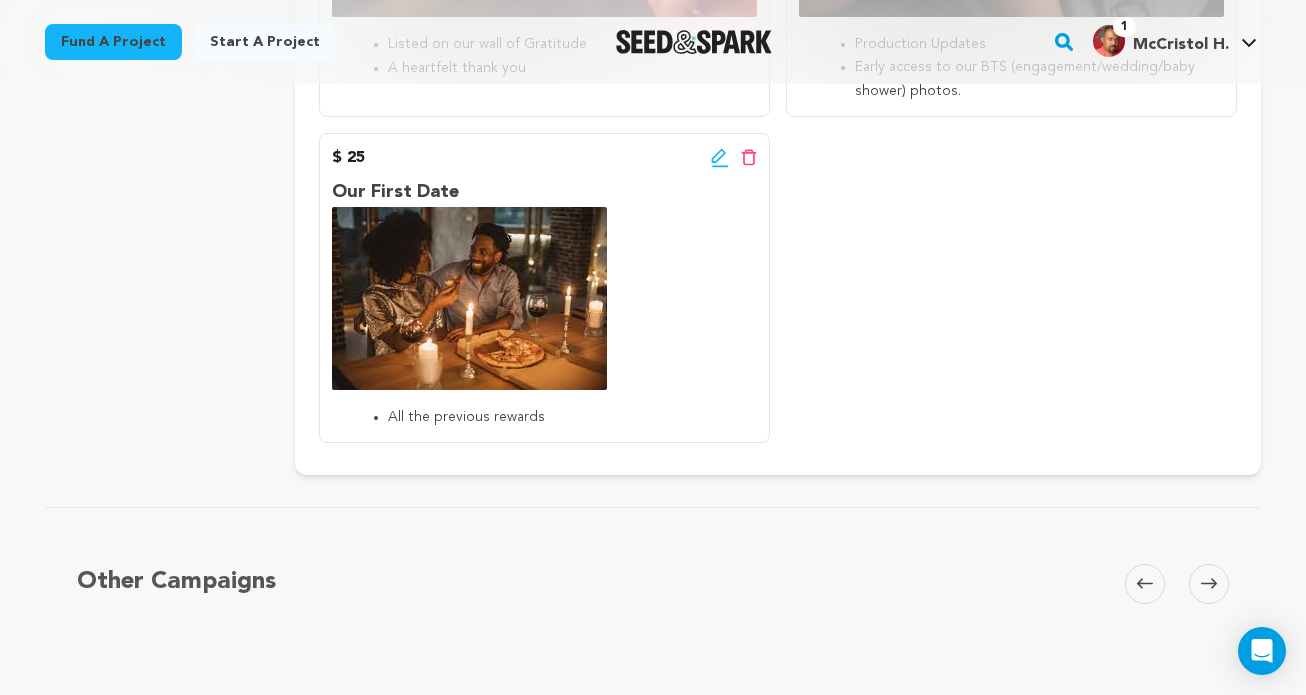 scroll, scrollTop: 770, scrollLeft: 0, axis: vertical 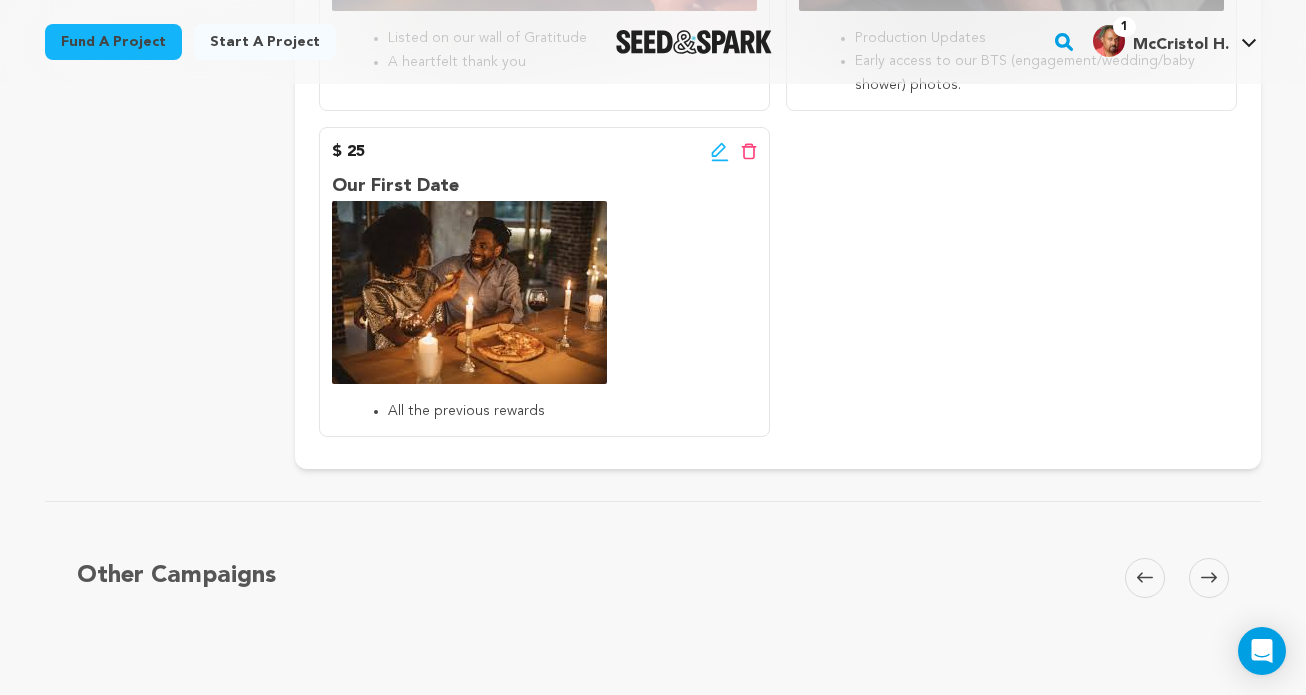 click 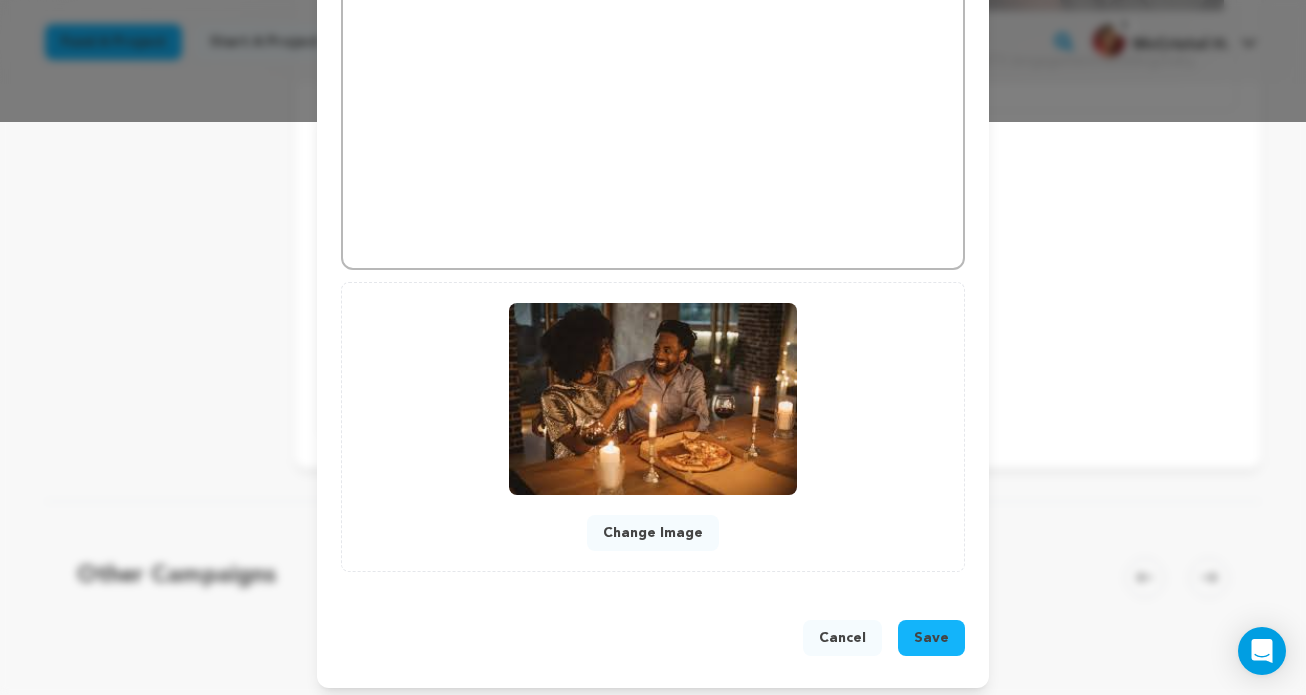 scroll, scrollTop: 582, scrollLeft: 0, axis: vertical 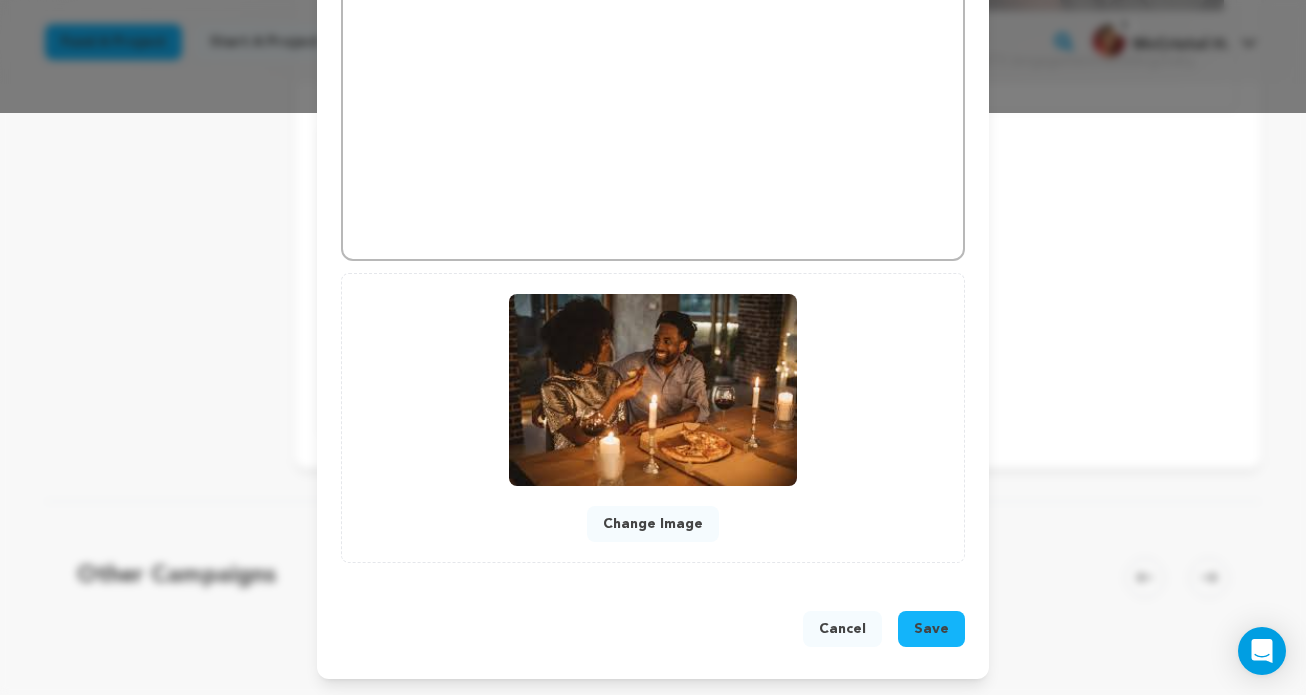 click on "Change Image" at bounding box center (653, 524) 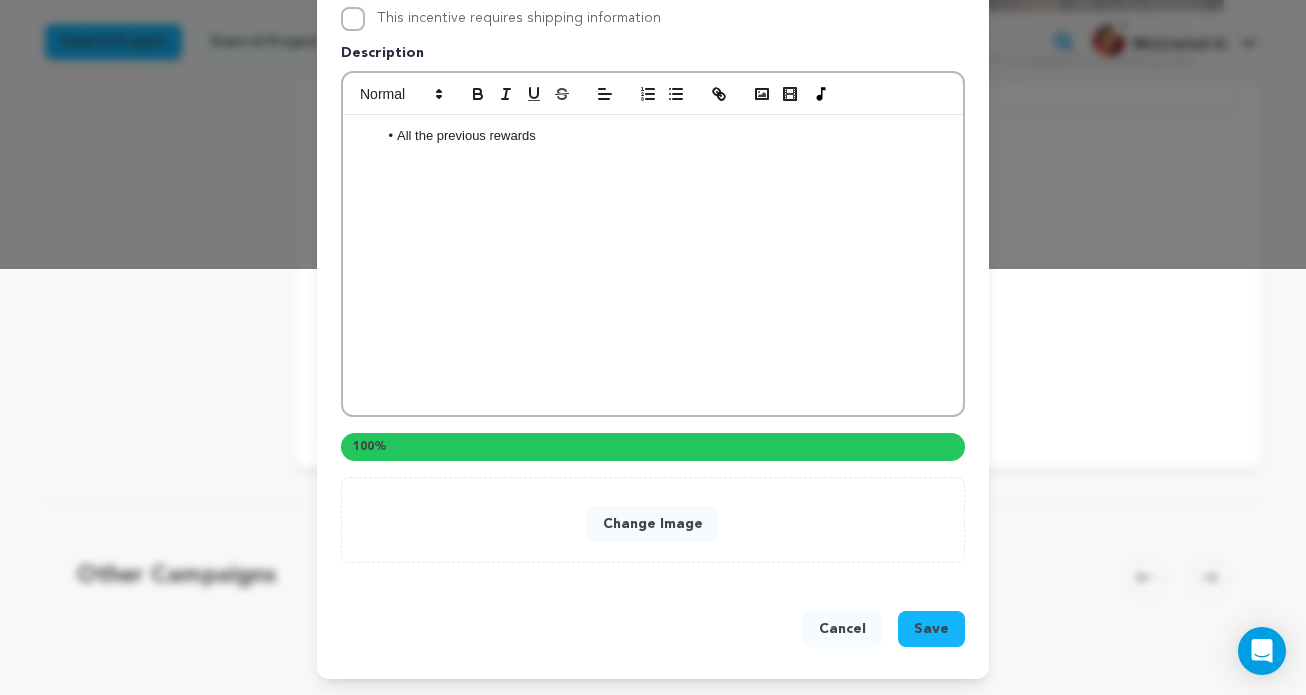 scroll, scrollTop: 426, scrollLeft: 0, axis: vertical 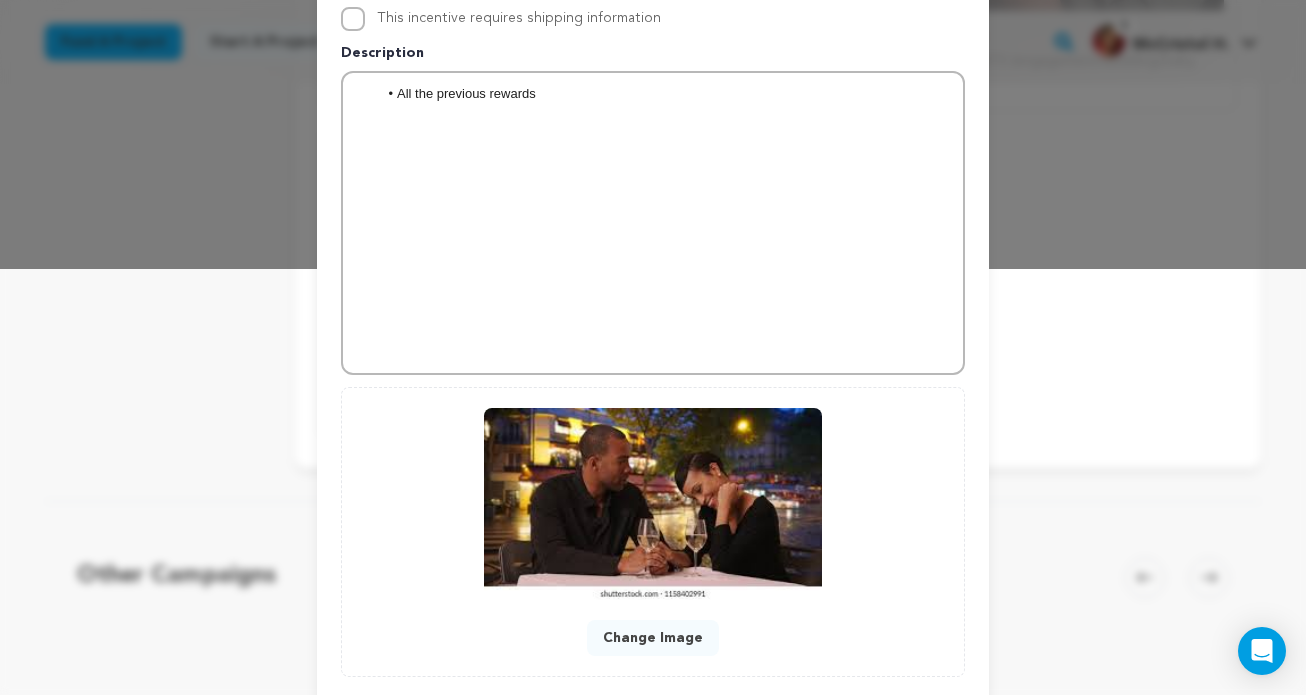 click on "Change Image" at bounding box center [653, 638] 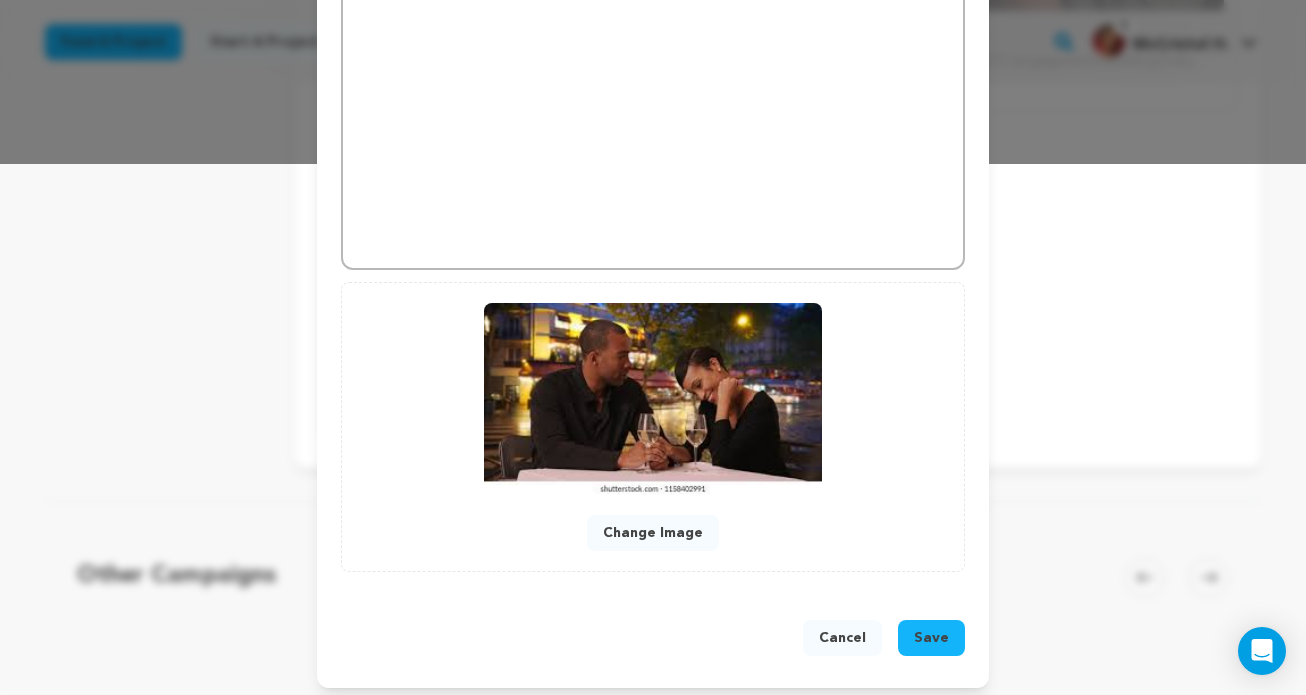 scroll, scrollTop: 540, scrollLeft: 0, axis: vertical 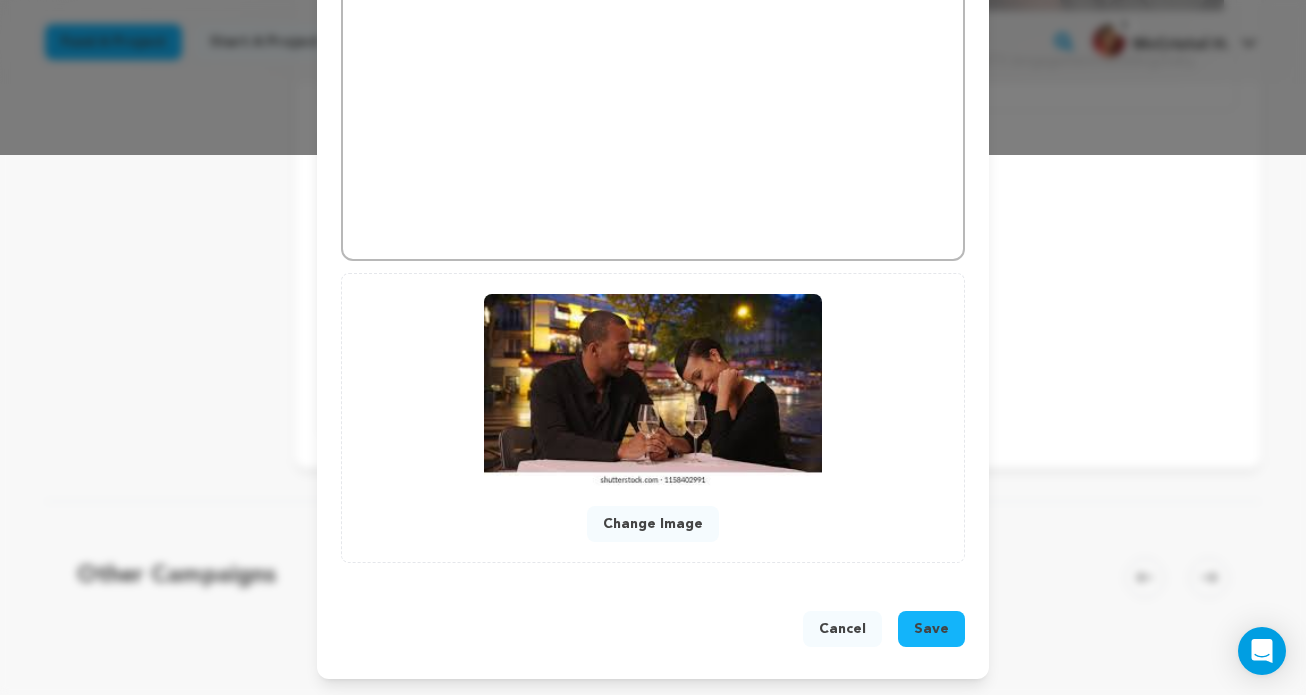click on "Change Image" at bounding box center [653, 524] 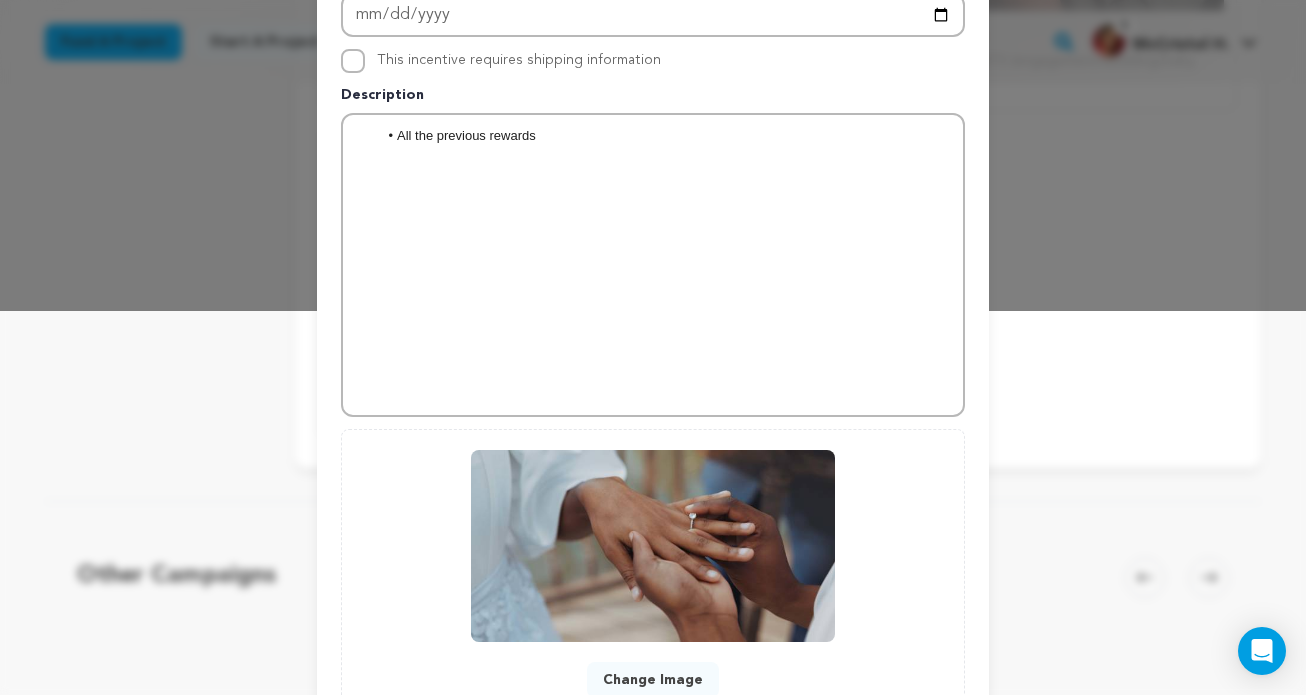 scroll, scrollTop: 540, scrollLeft: 0, axis: vertical 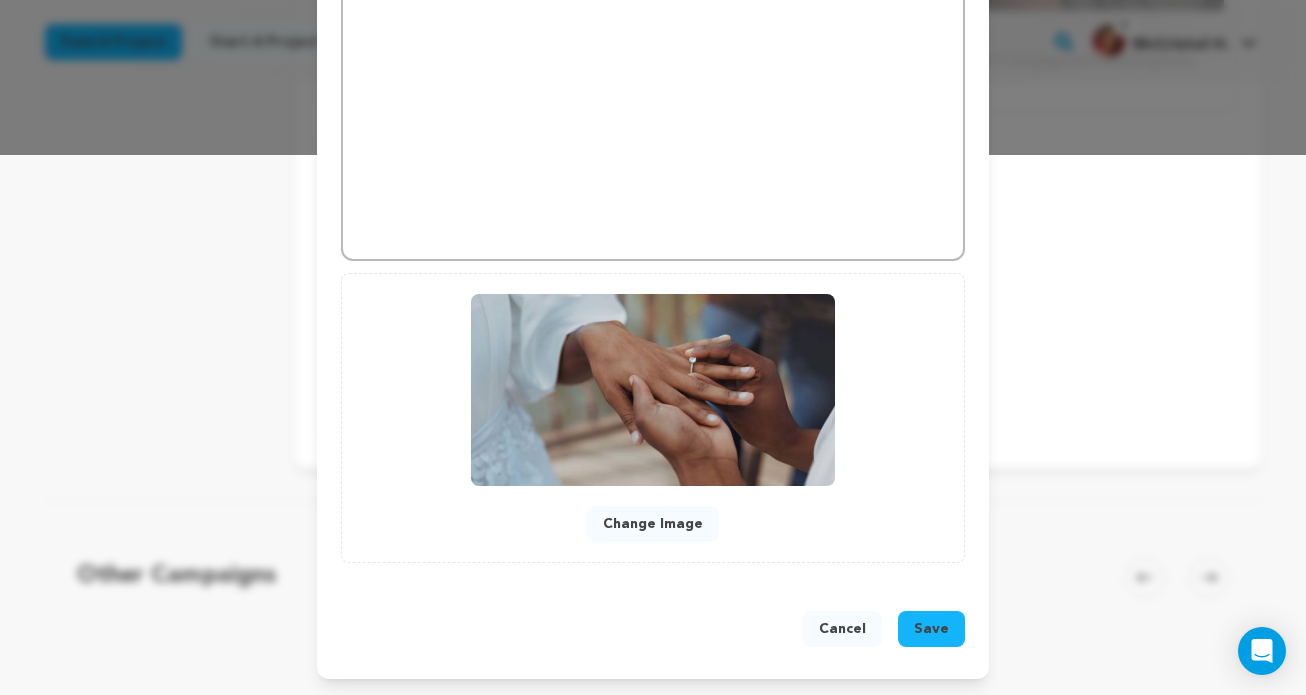 click on "Change Image" at bounding box center (653, 524) 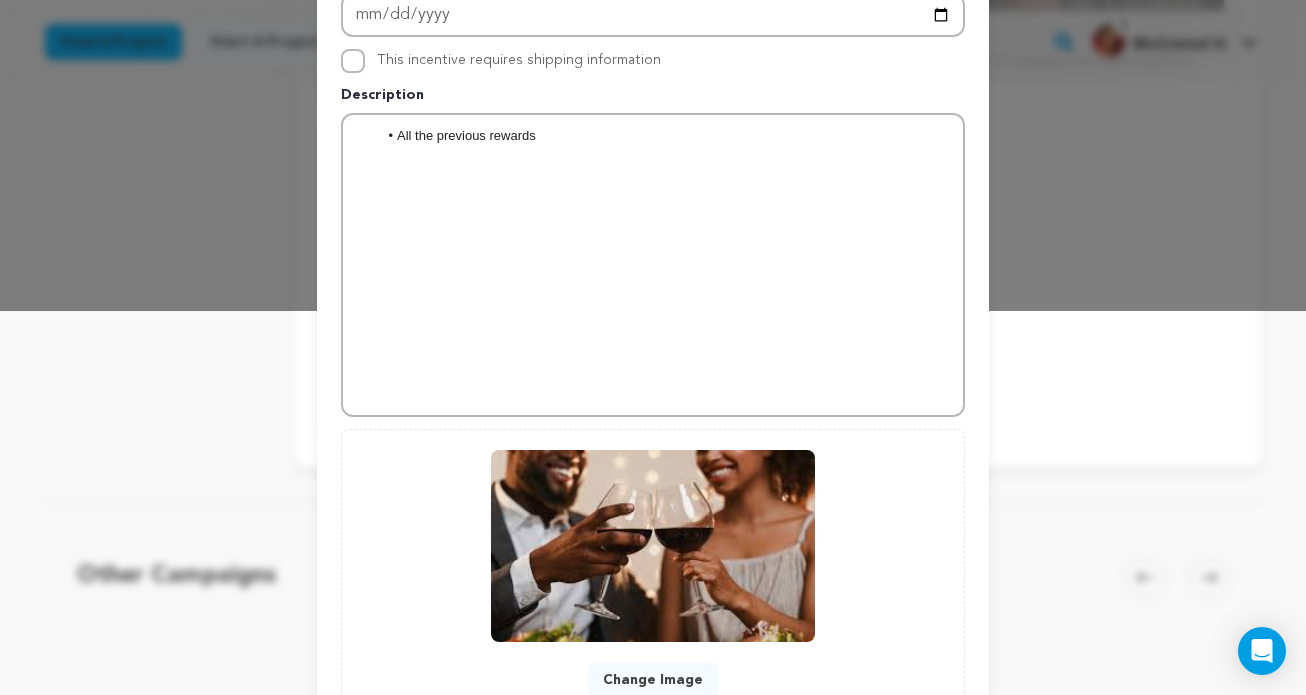 scroll, scrollTop: 540, scrollLeft: 0, axis: vertical 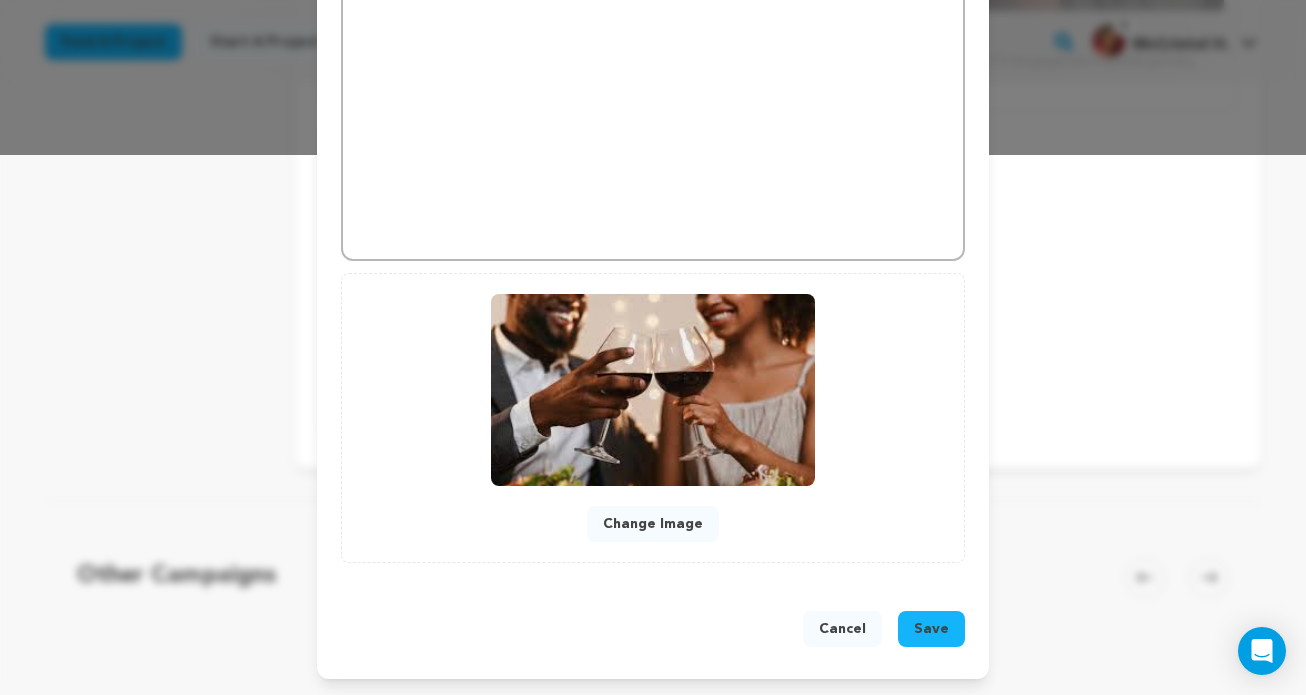 click on "Save" at bounding box center (931, 629) 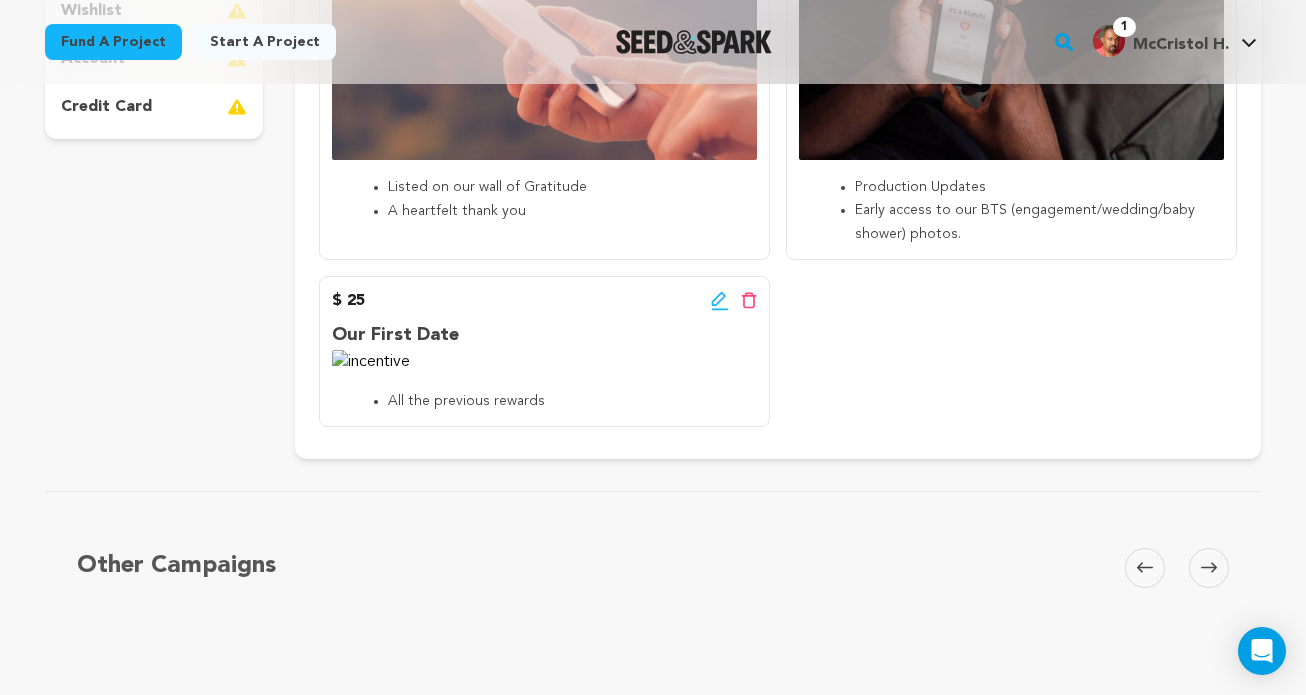scroll, scrollTop: 628, scrollLeft: 0, axis: vertical 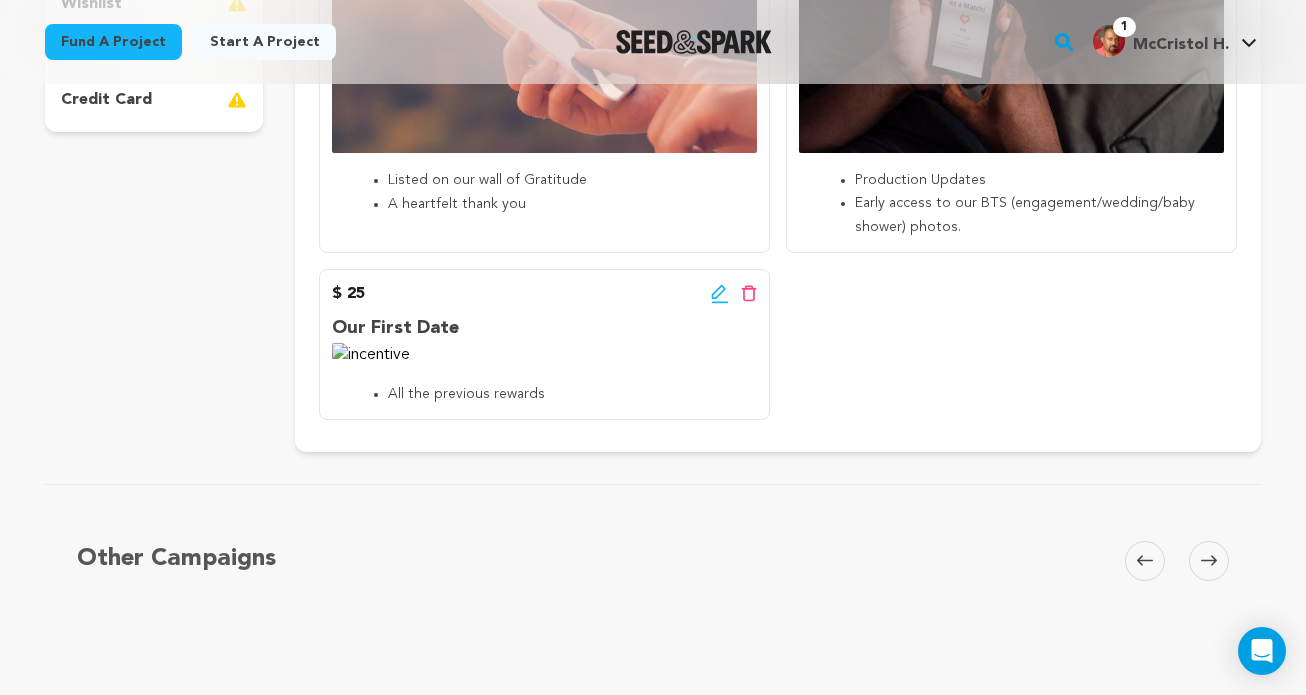click 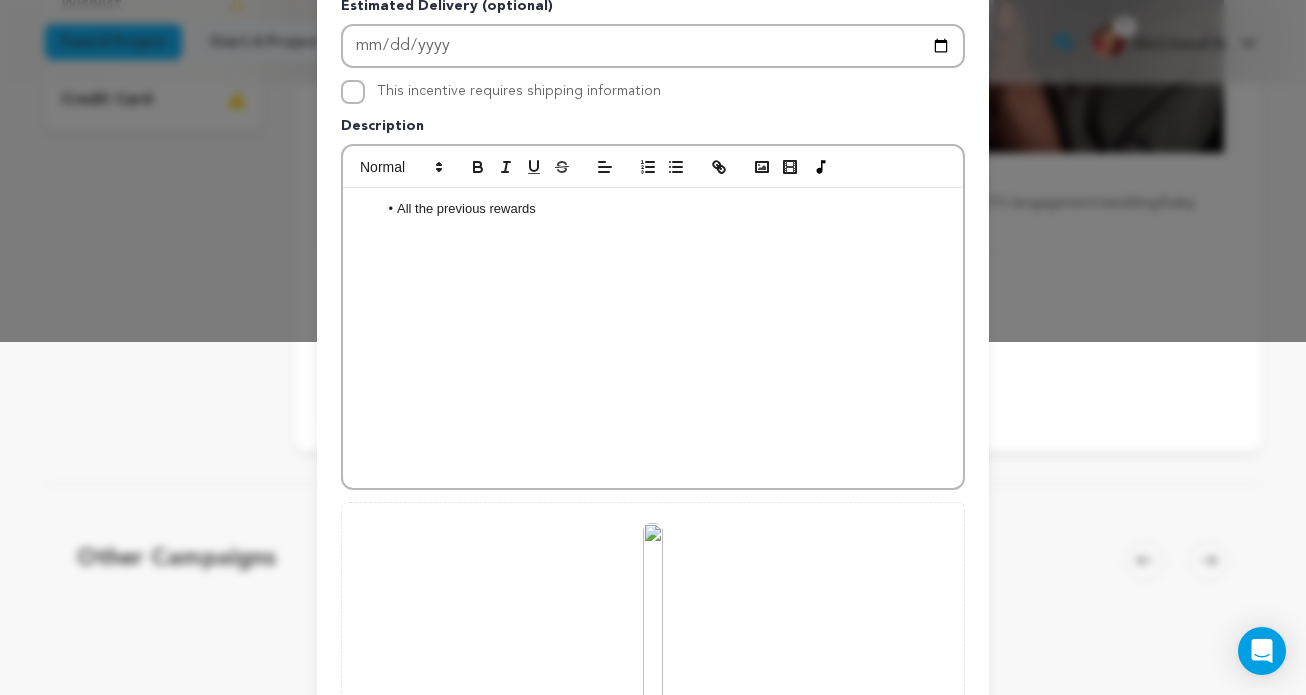 scroll, scrollTop: 582, scrollLeft: 0, axis: vertical 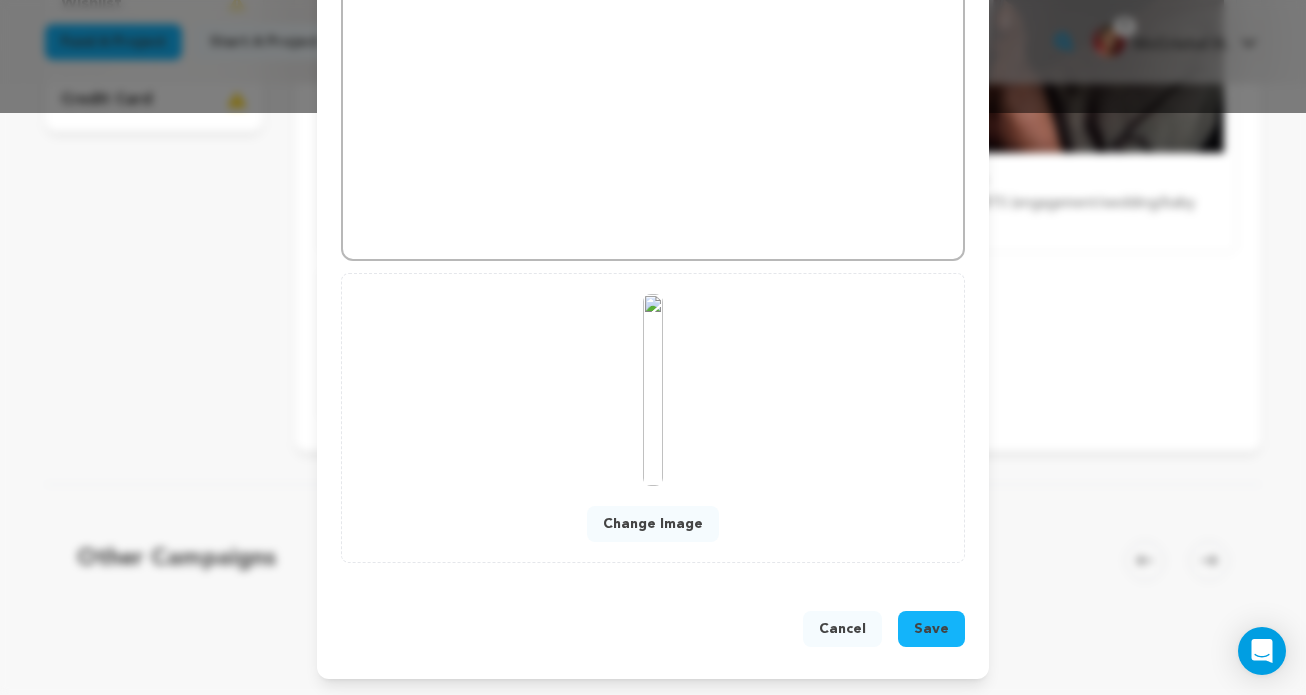 click on "Change Image" at bounding box center (653, 524) 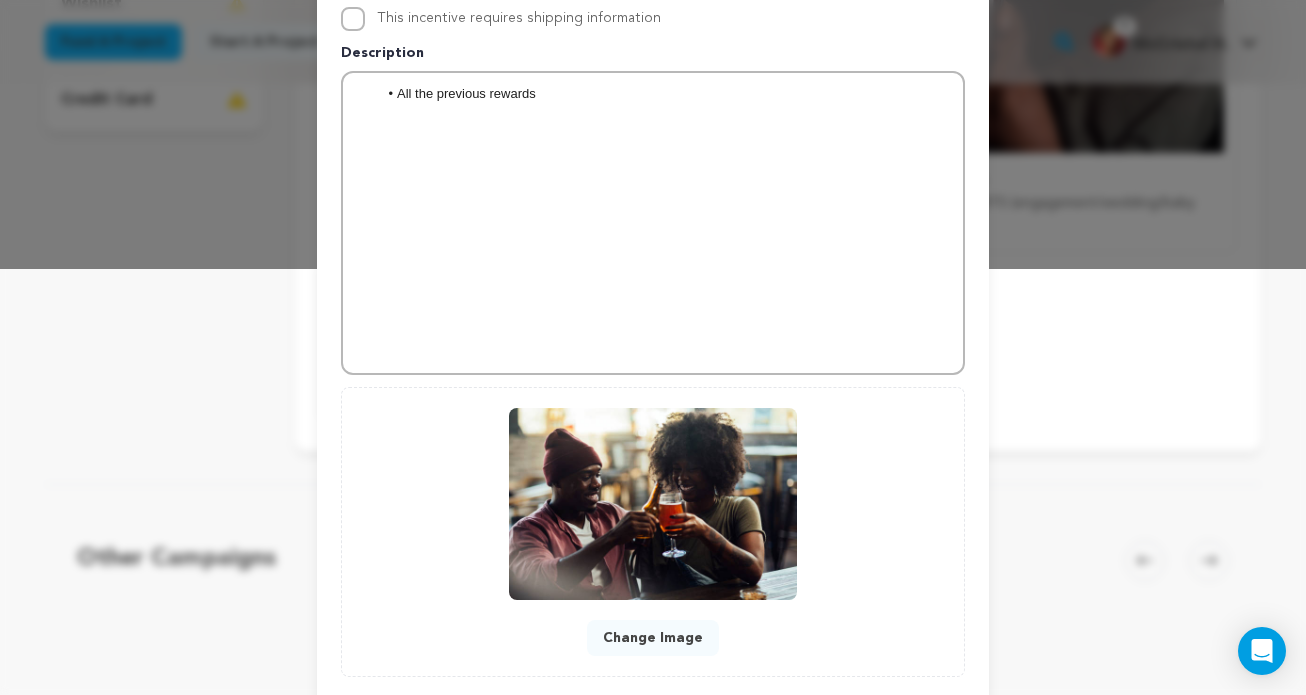 scroll, scrollTop: 540, scrollLeft: 0, axis: vertical 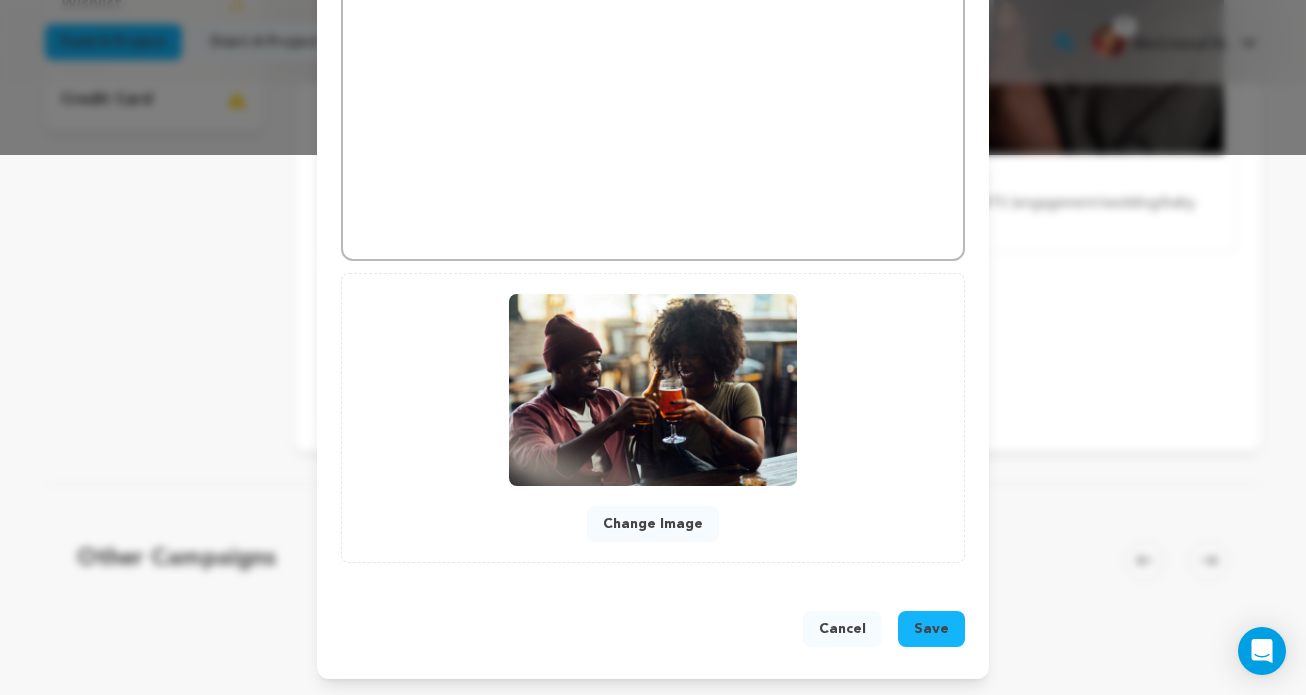 click on "Save" at bounding box center (931, 629) 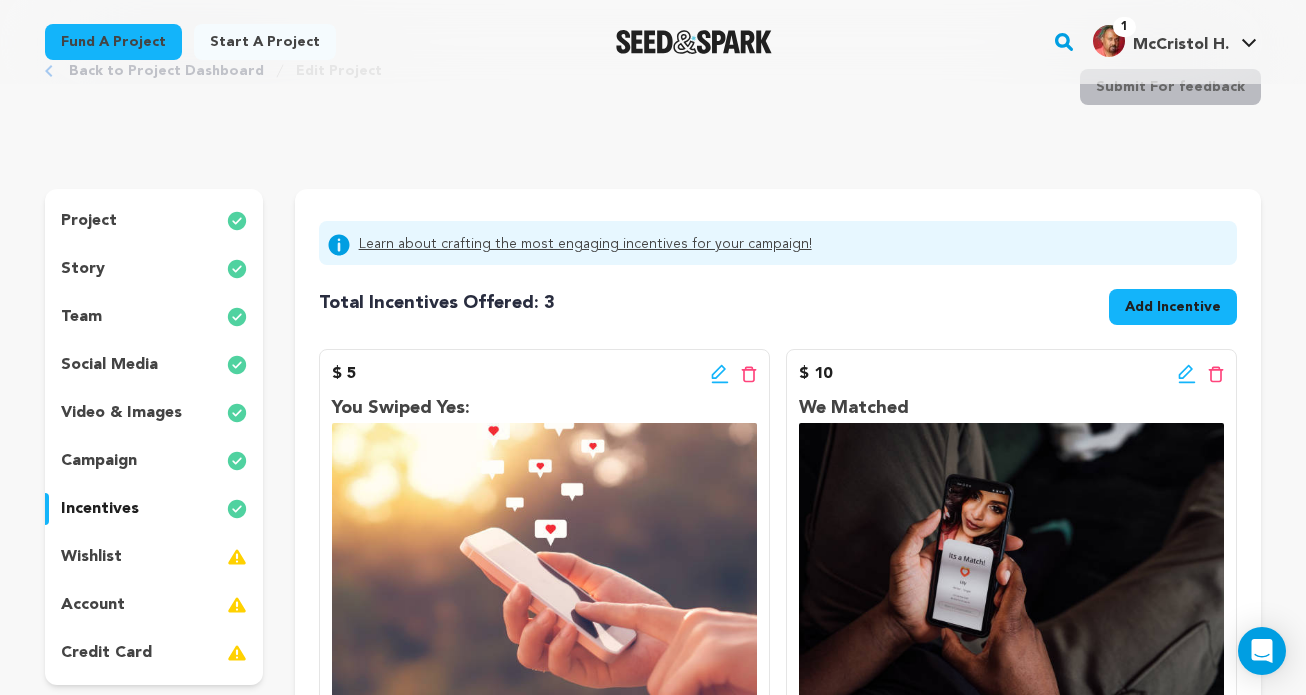 scroll, scrollTop: 51, scrollLeft: 0, axis: vertical 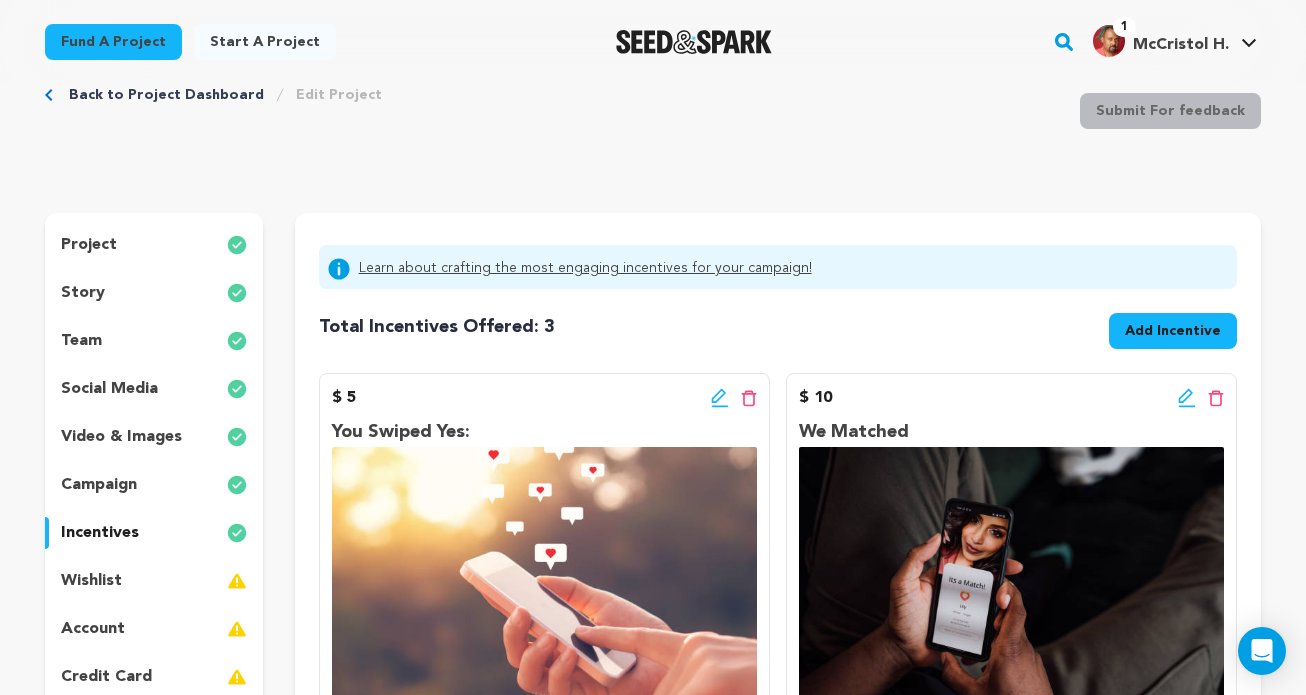 click on "Add Incentive" at bounding box center (1173, 331) 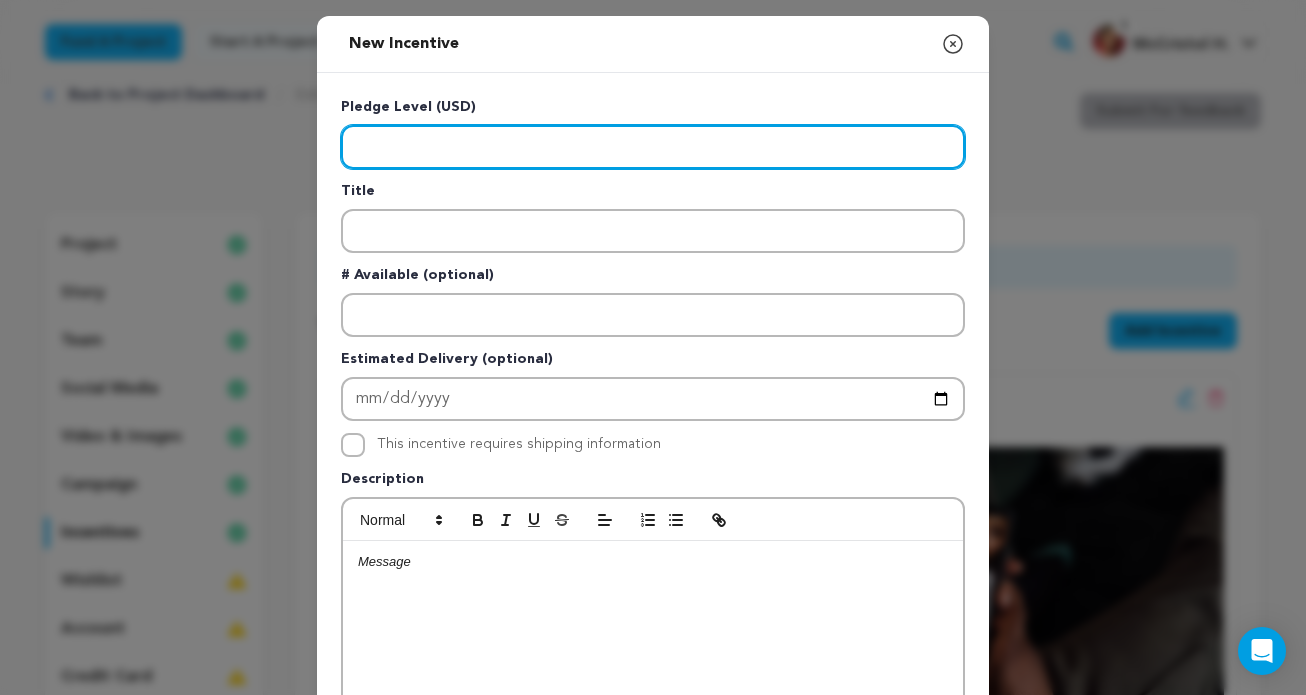 click at bounding box center (653, 147) 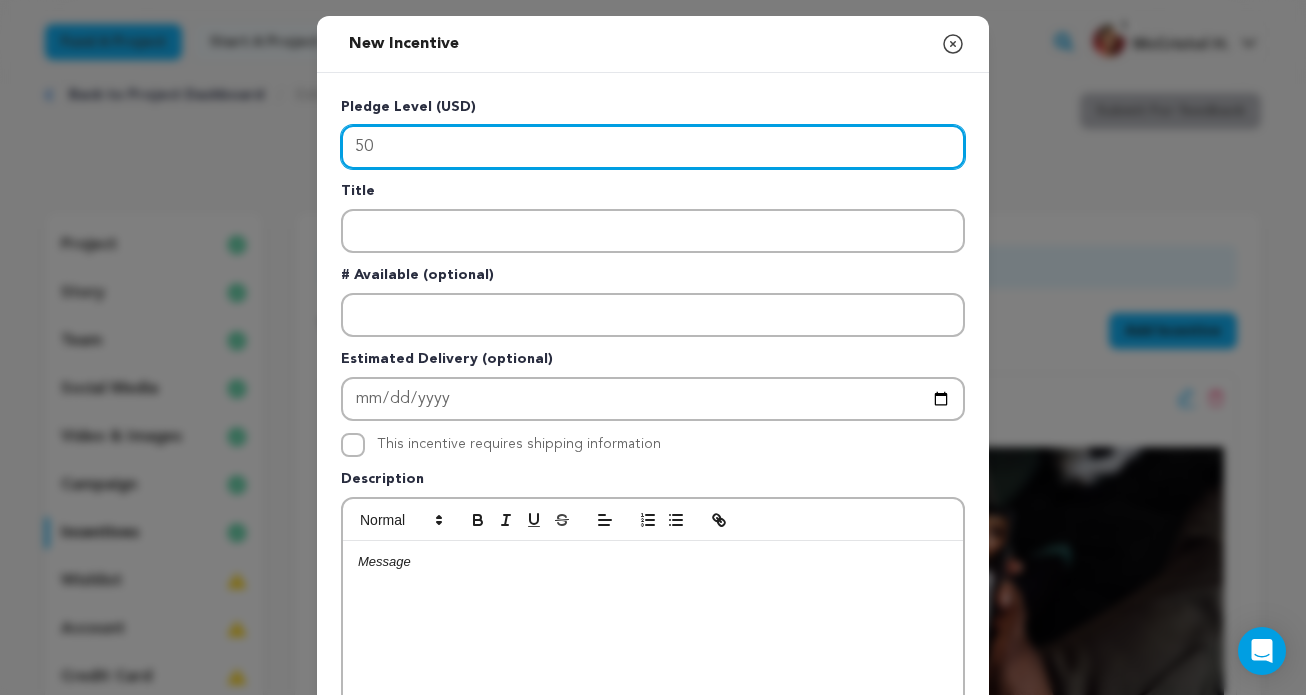 type on "50" 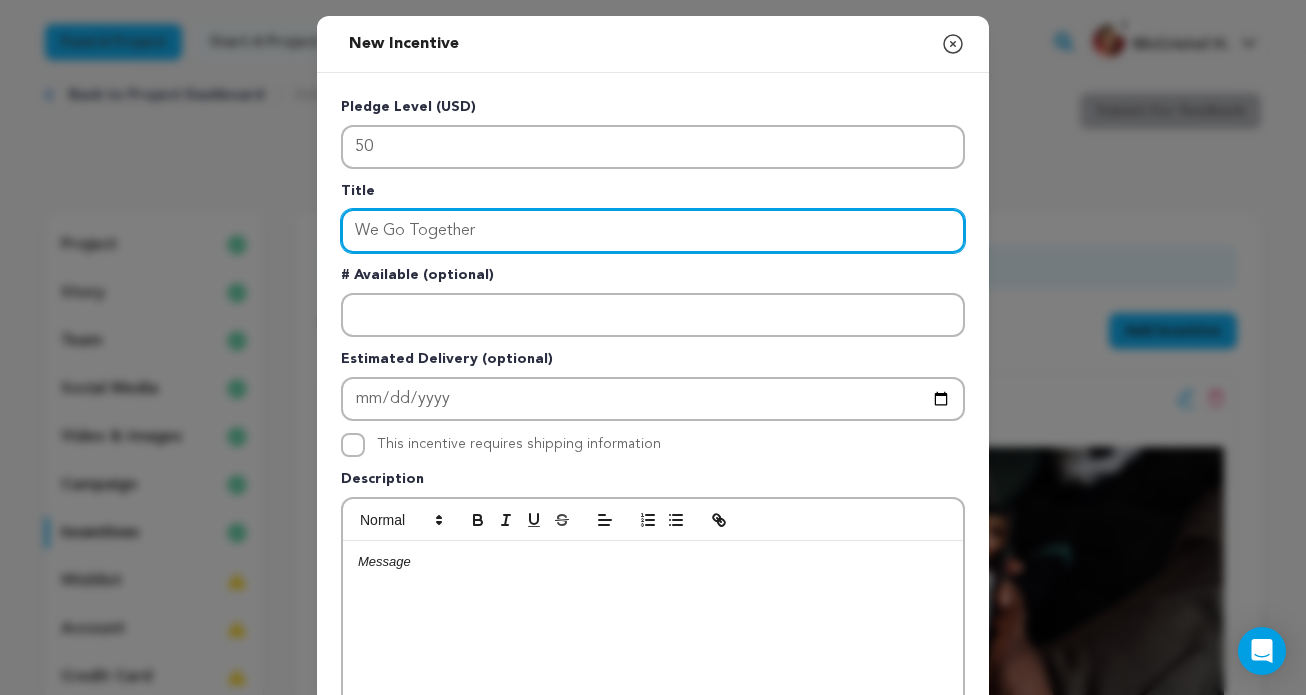 type on "We Go Together" 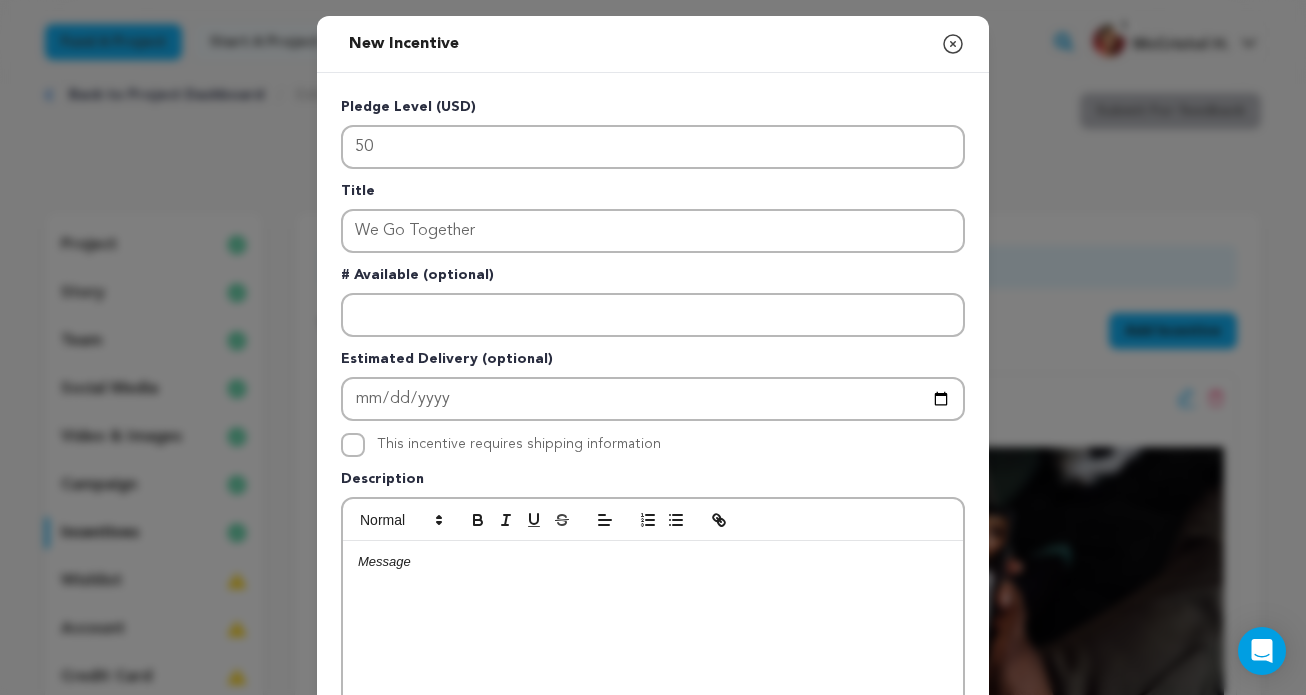 type 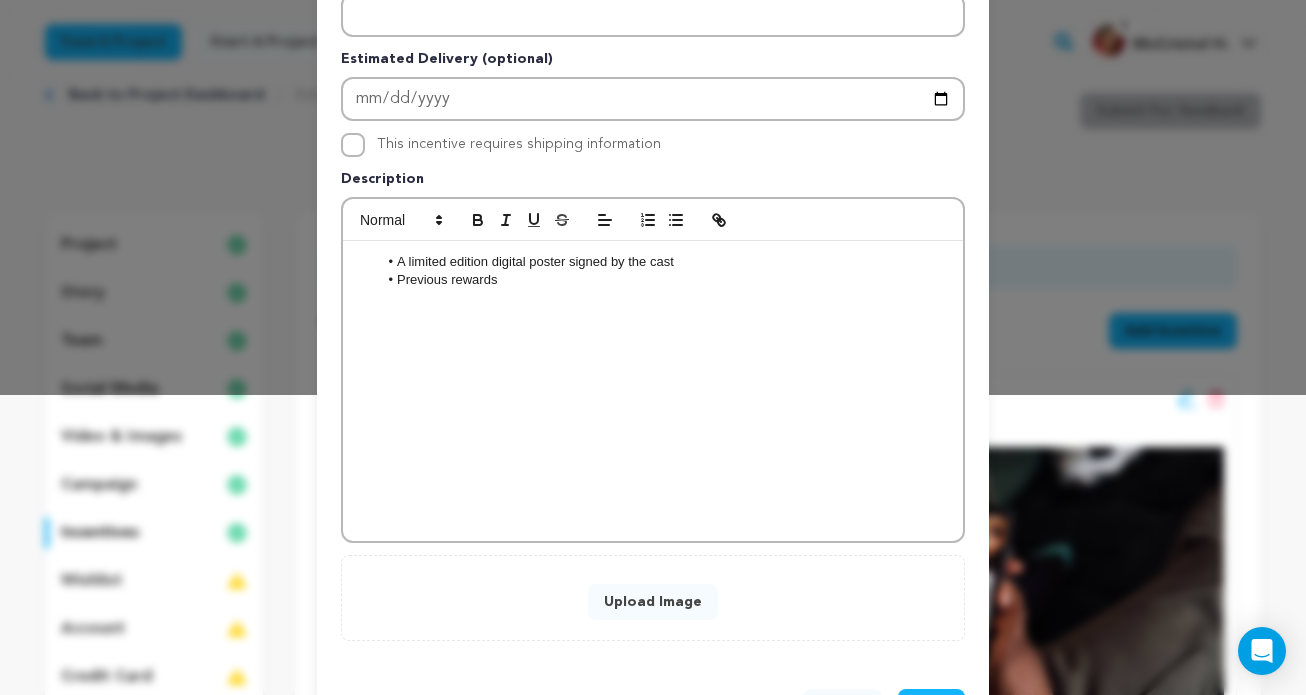 scroll, scrollTop: 297, scrollLeft: 0, axis: vertical 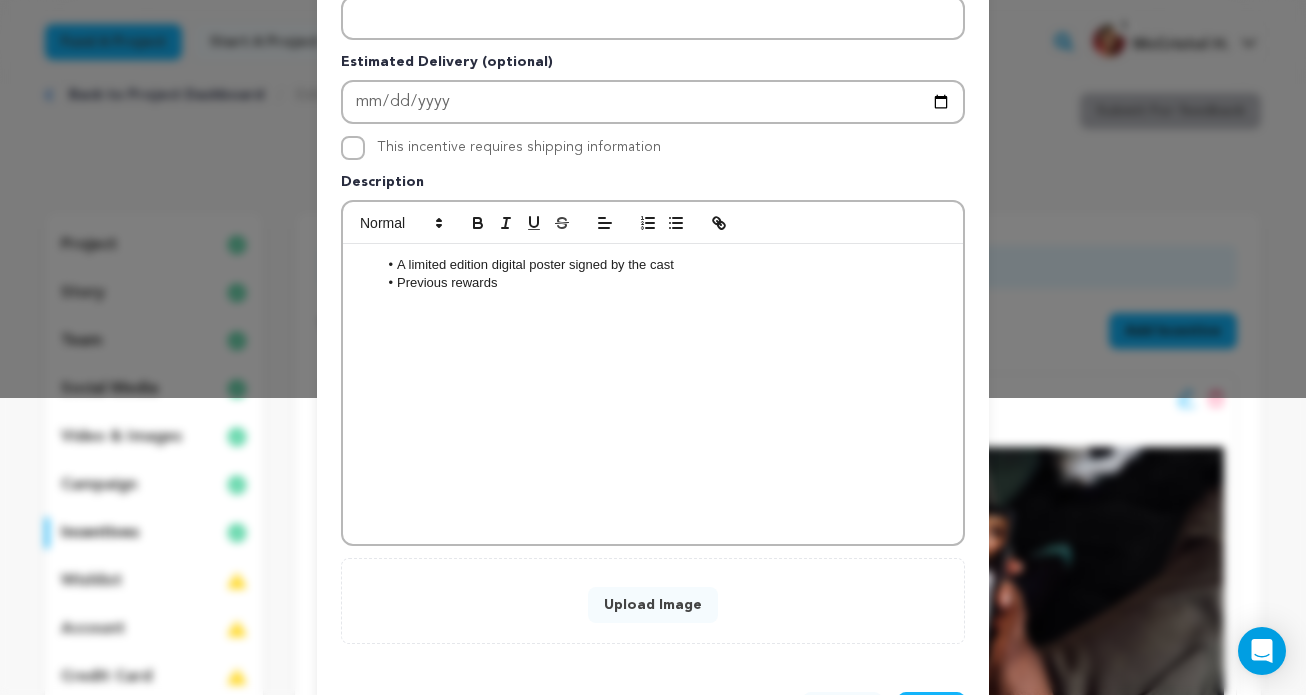 click on "Upload Image" at bounding box center (653, 605) 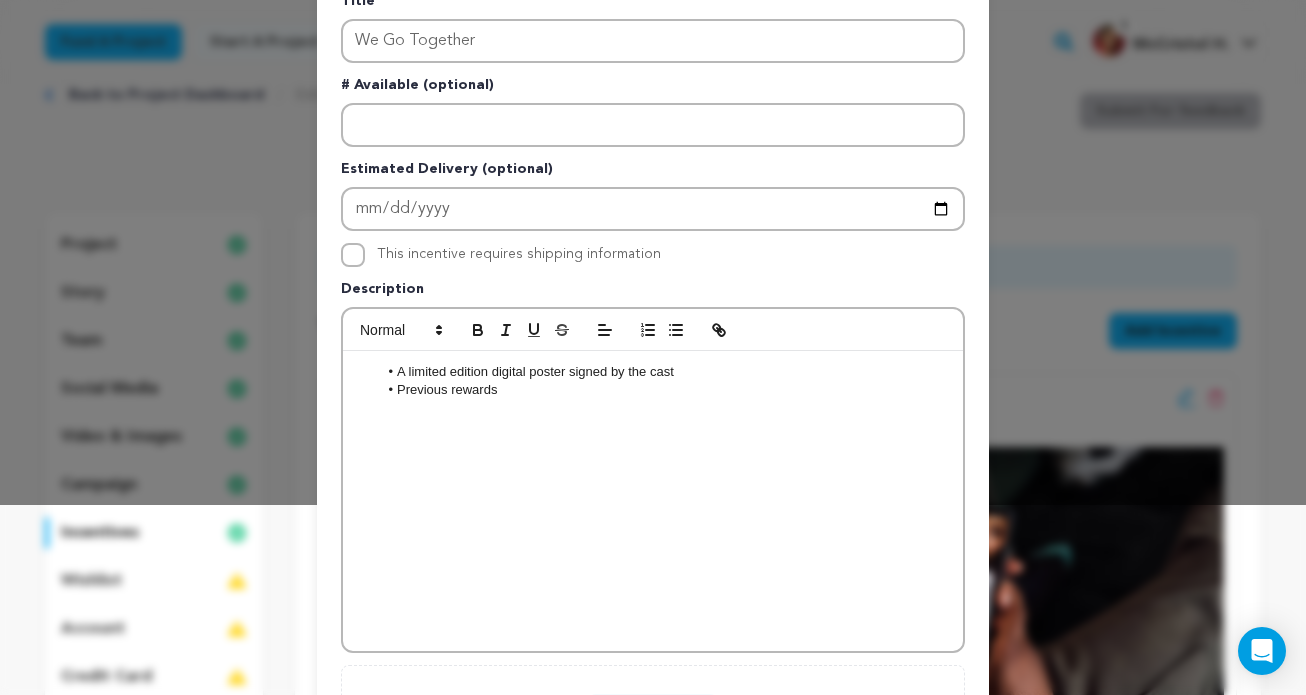 scroll, scrollTop: 378, scrollLeft: 0, axis: vertical 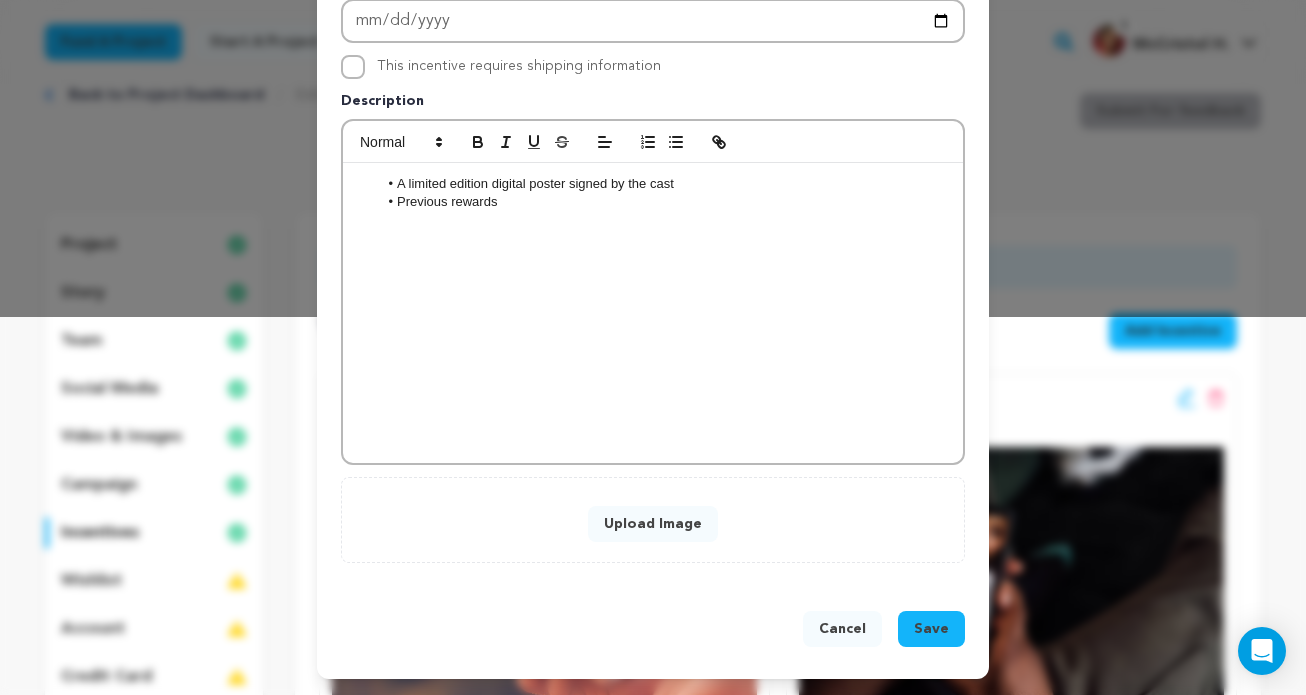 click on "Upload Image" at bounding box center (653, 524) 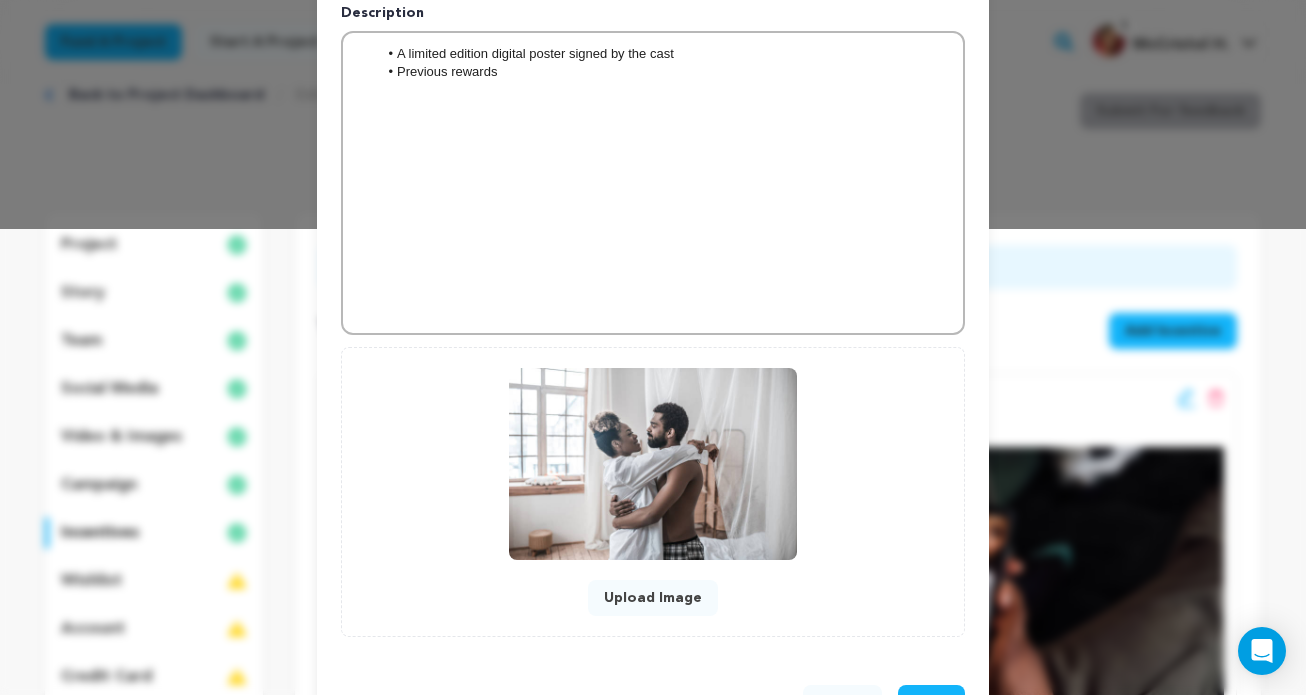 scroll, scrollTop: 540, scrollLeft: 0, axis: vertical 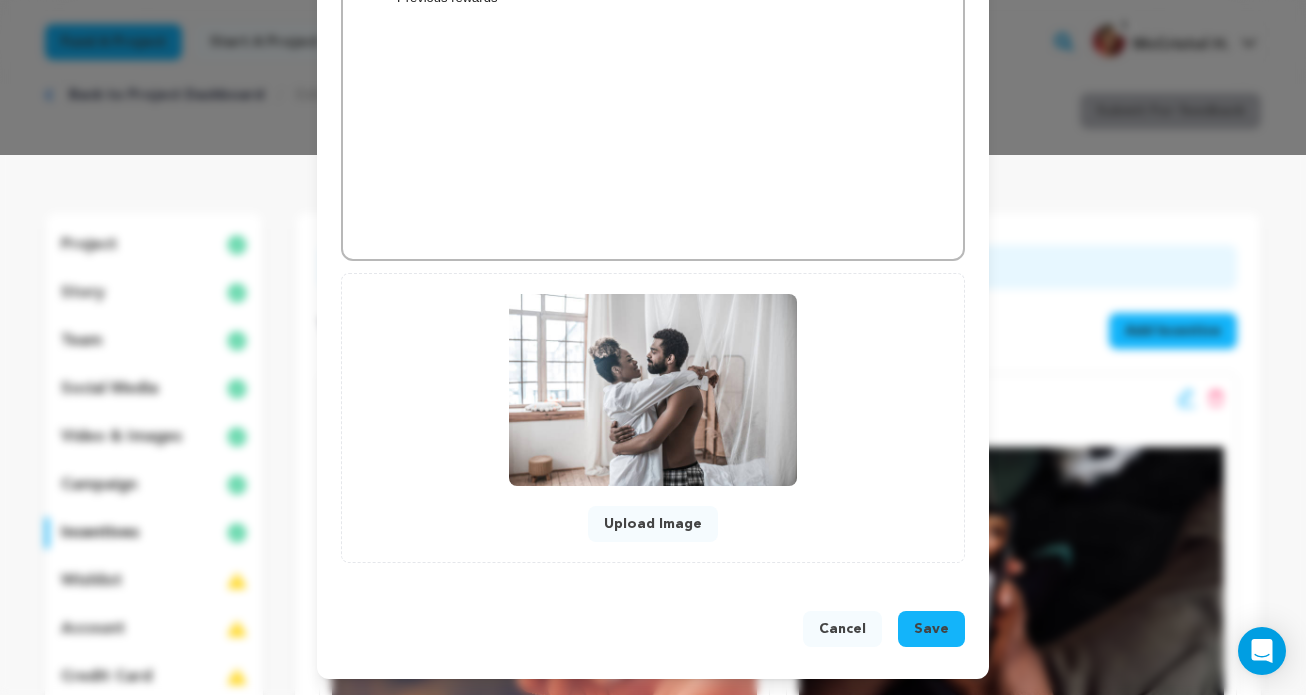 click on "Save" at bounding box center [931, 629] 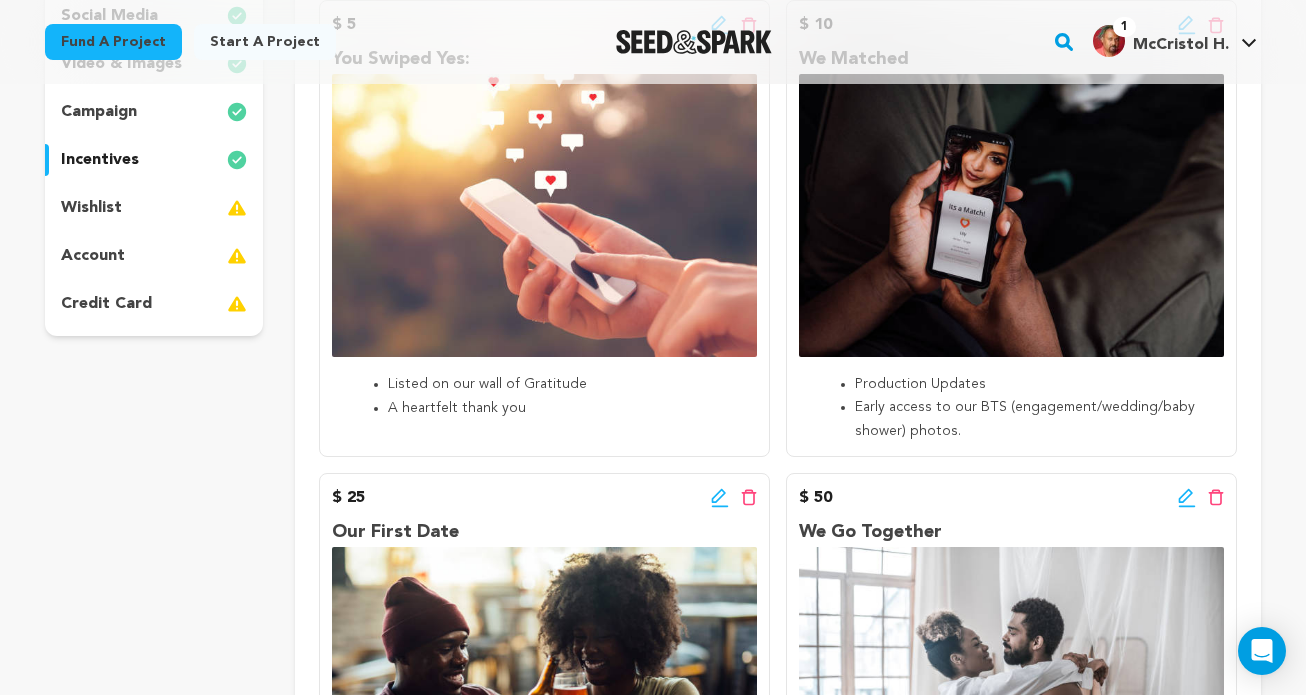 scroll, scrollTop: 0, scrollLeft: 0, axis: both 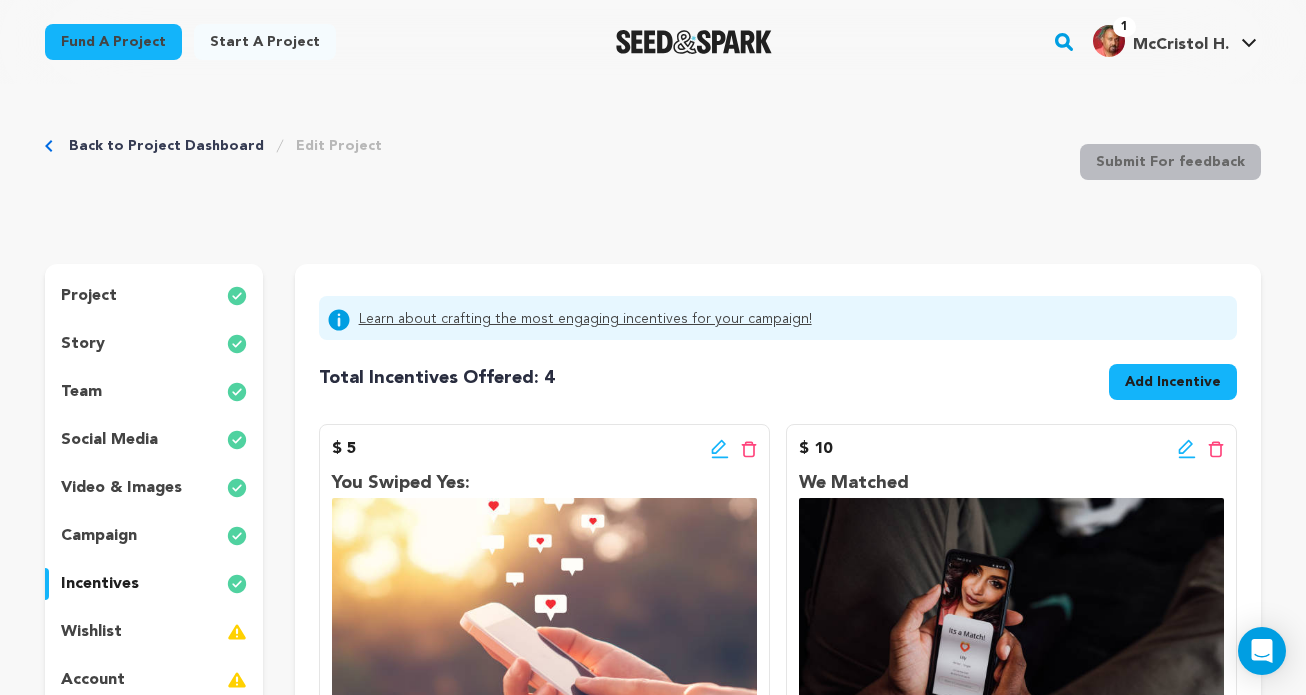 click on "Add Incentive" at bounding box center (1173, 382) 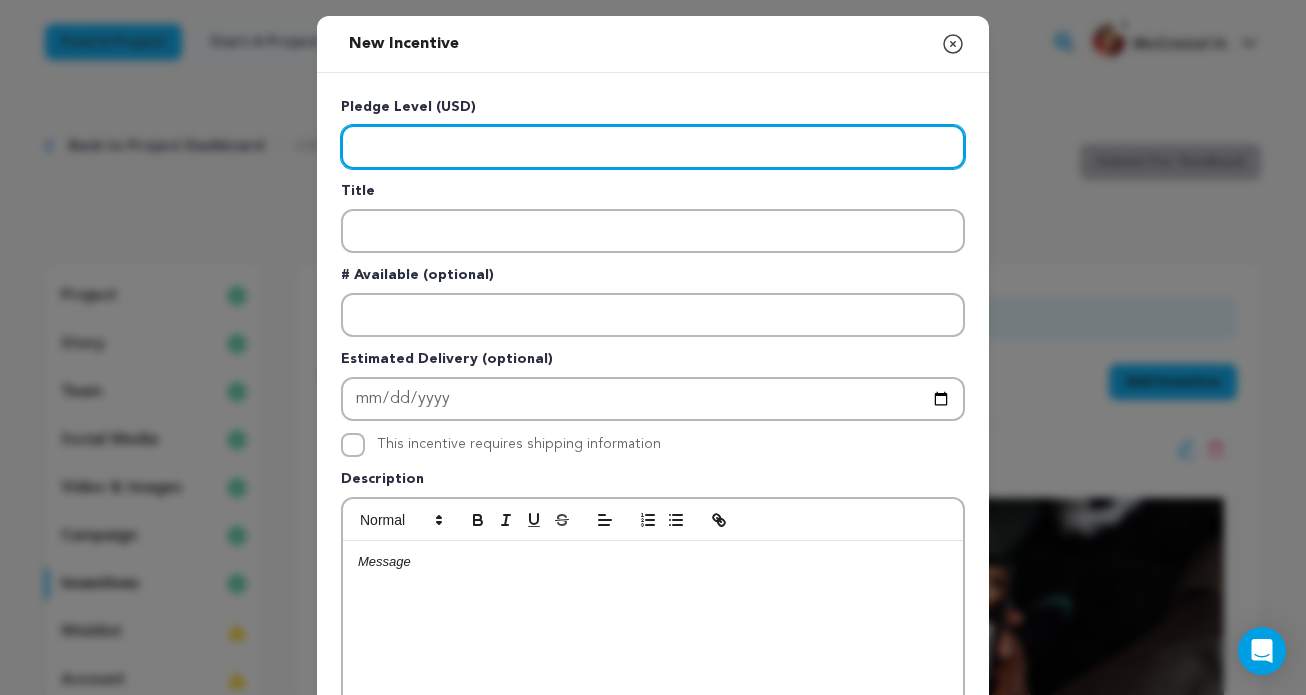click at bounding box center (653, 147) 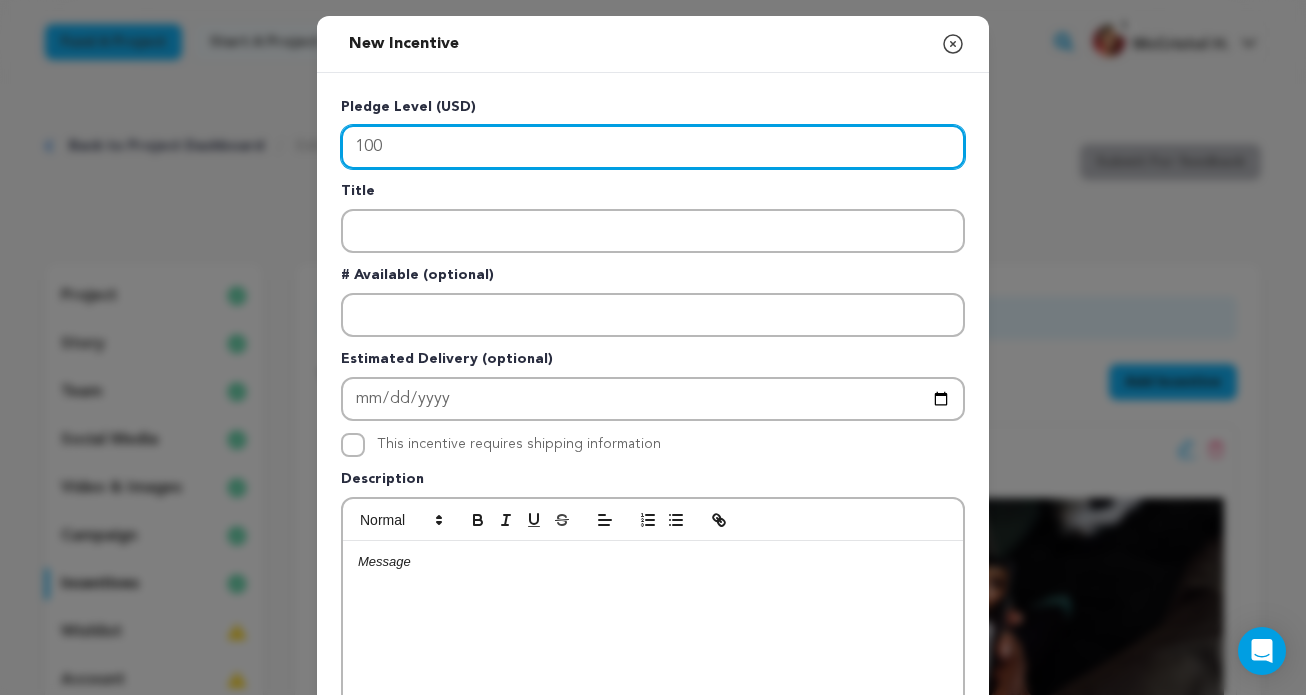 type on "100" 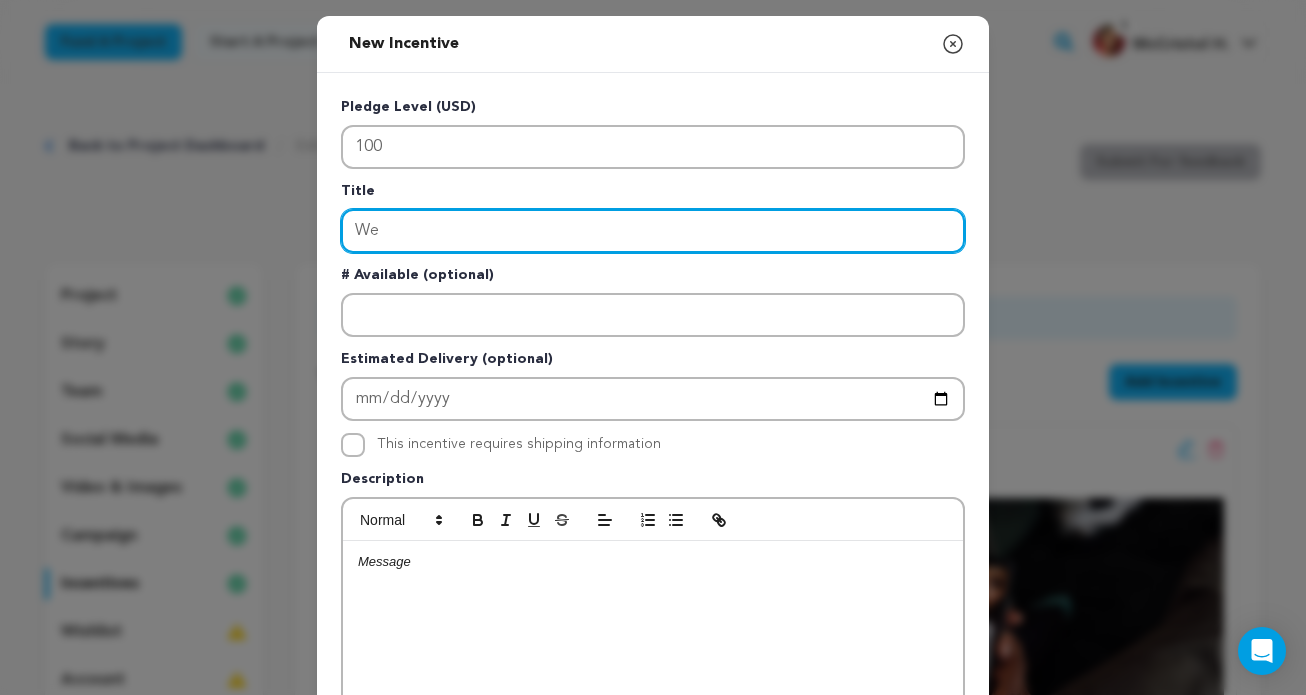type on "W" 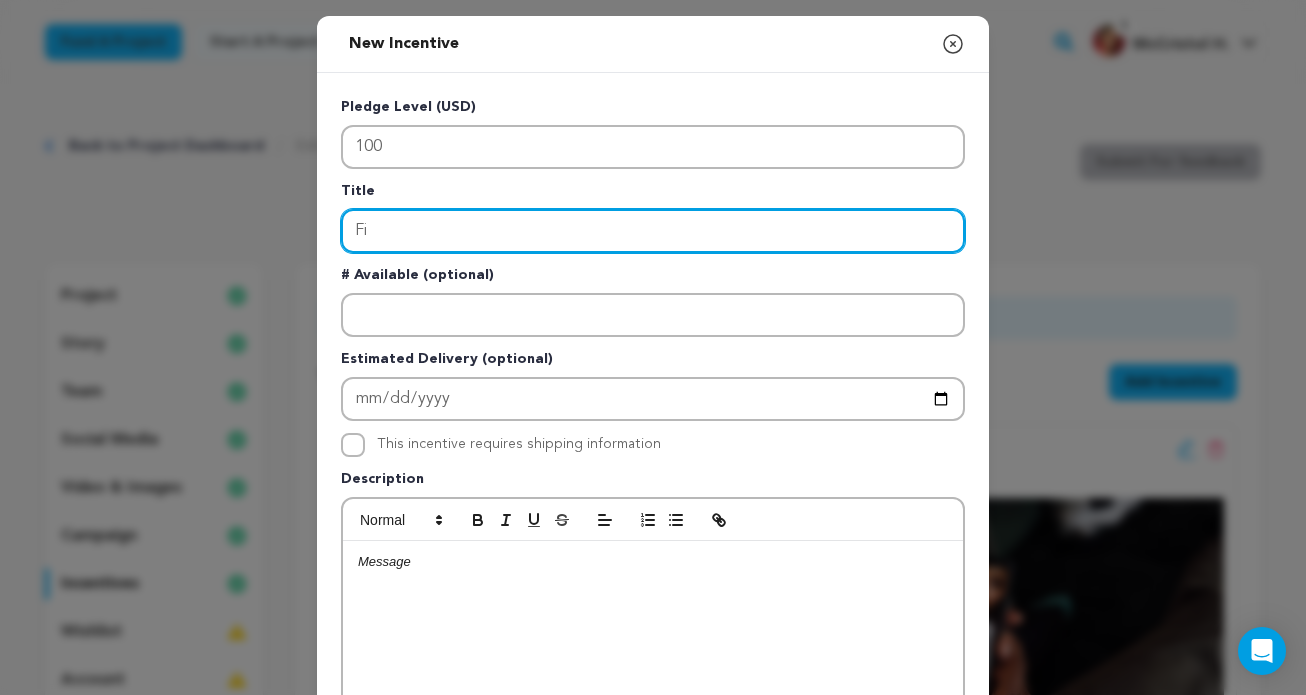 type on "F" 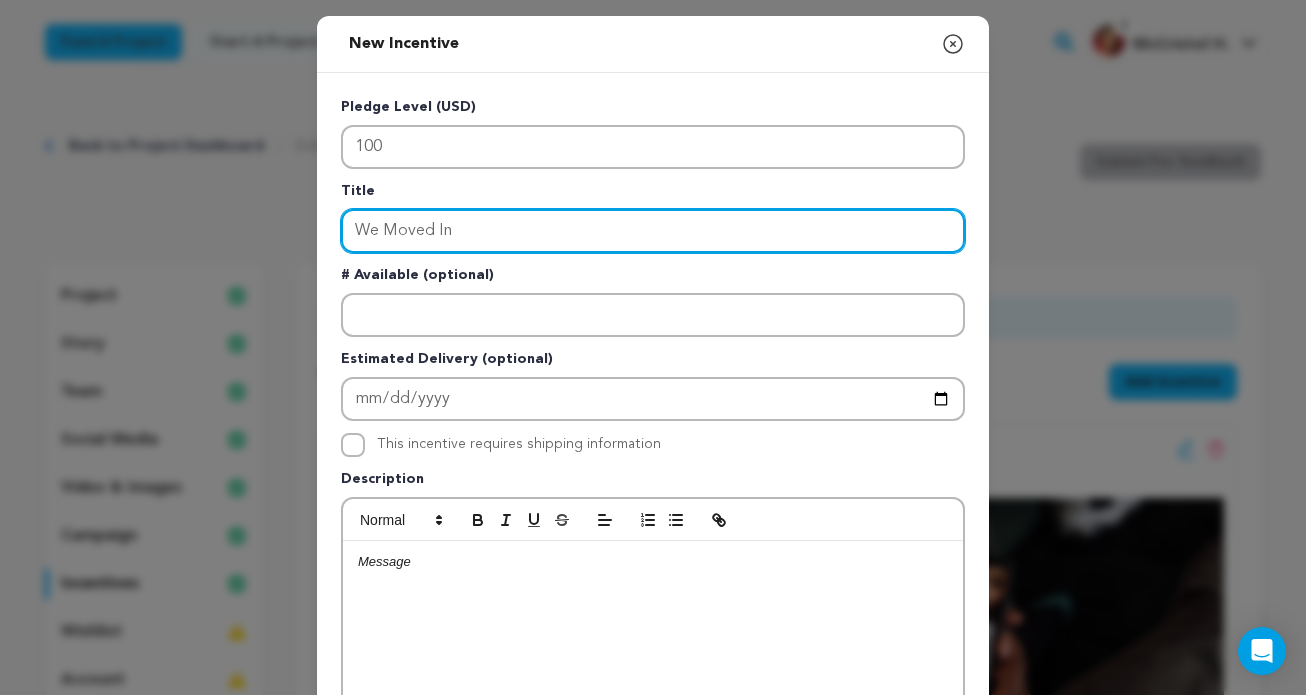 type on "We Moved In" 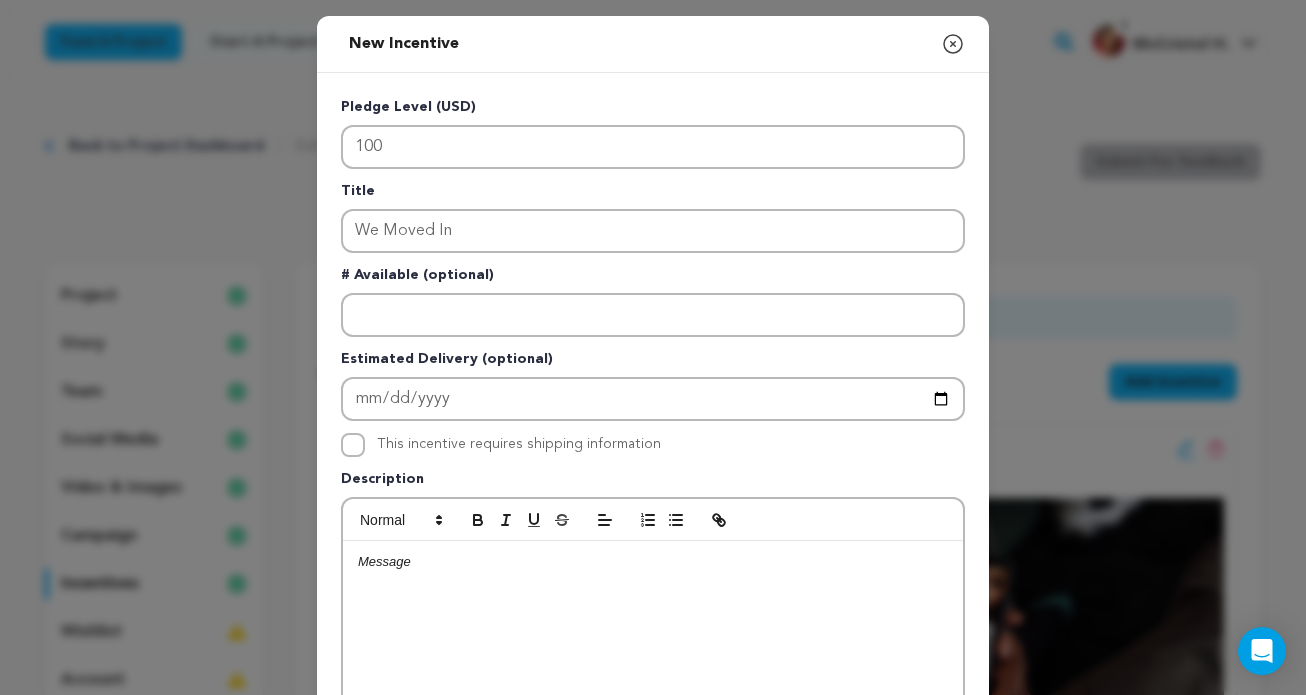 click at bounding box center [653, 691] 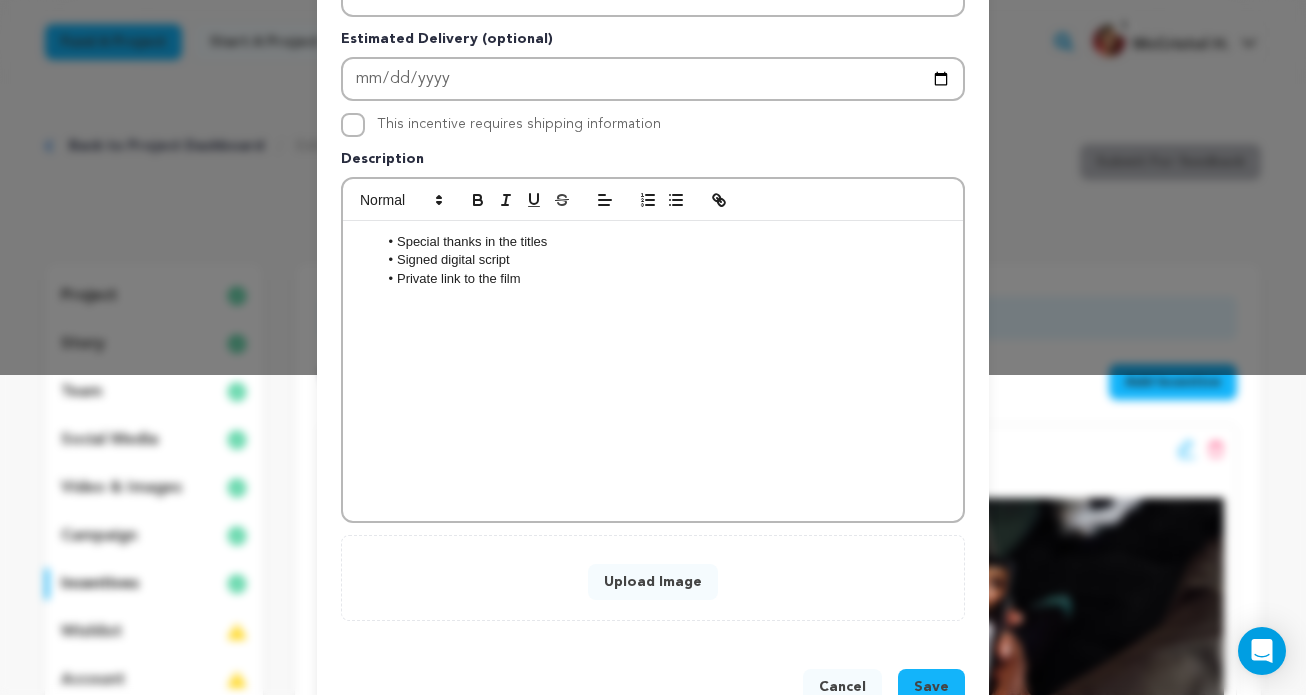 scroll, scrollTop: 378, scrollLeft: 0, axis: vertical 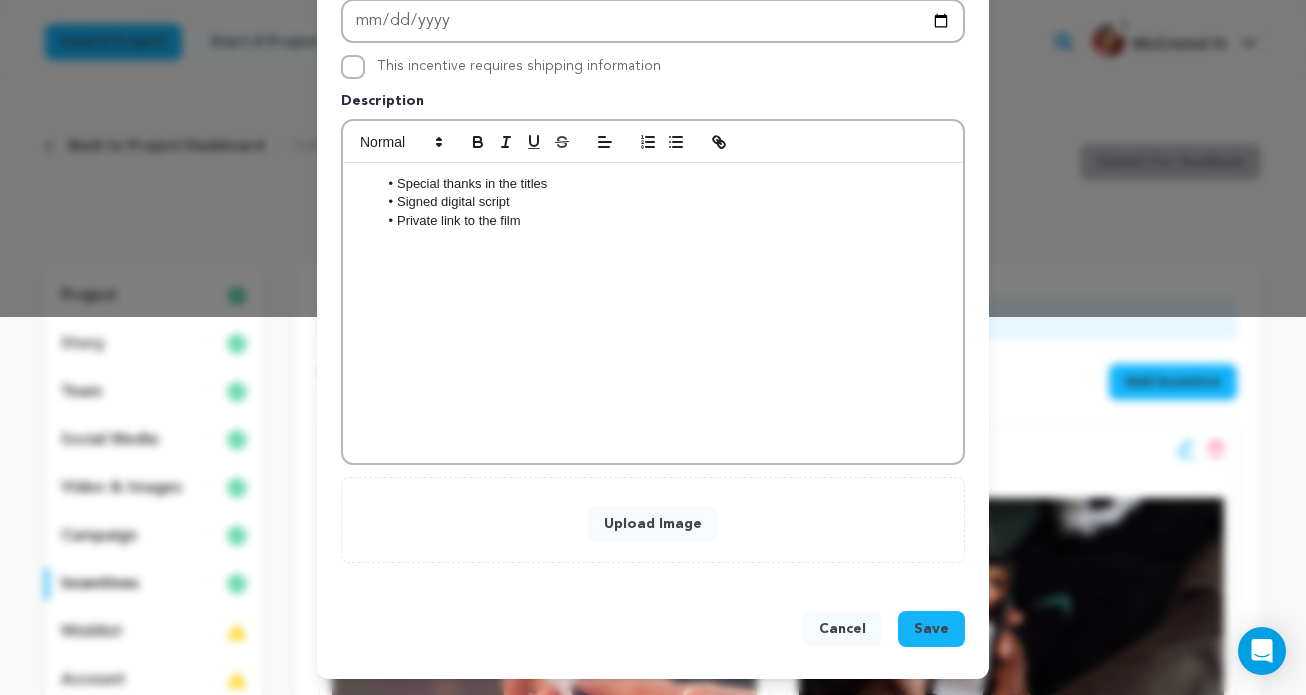 click on "Upload Image" at bounding box center [653, 524] 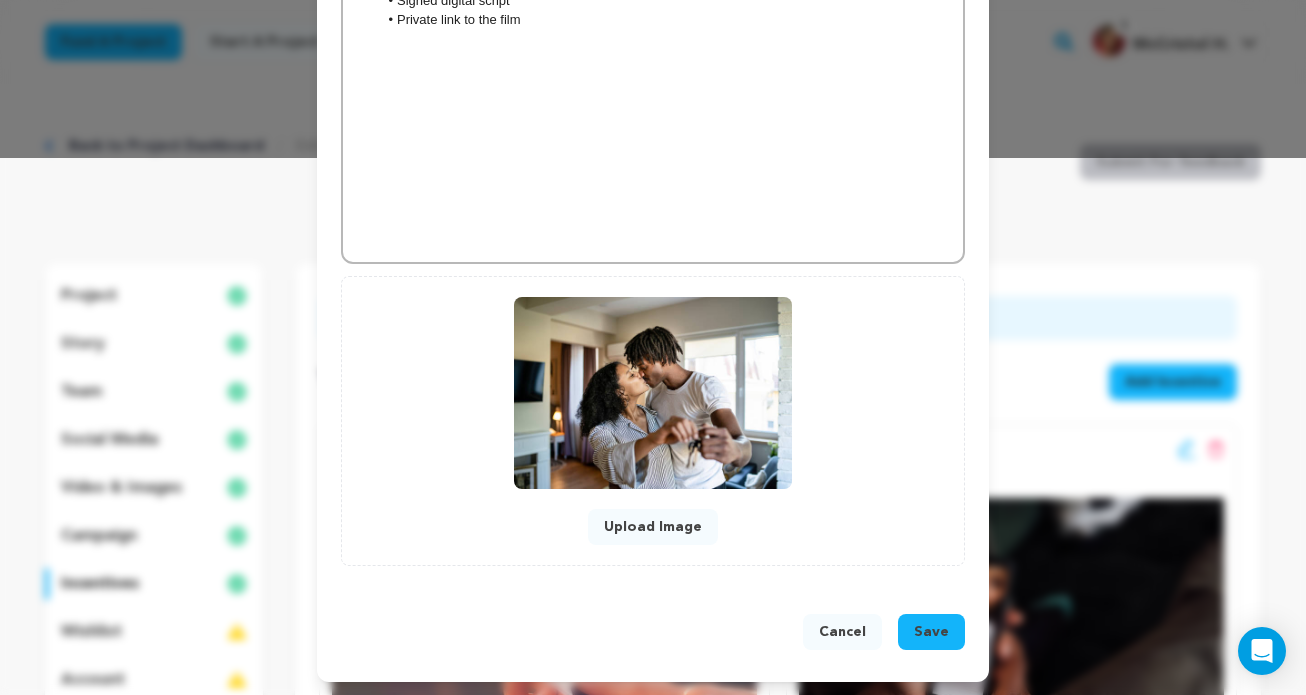 scroll, scrollTop: 540, scrollLeft: 0, axis: vertical 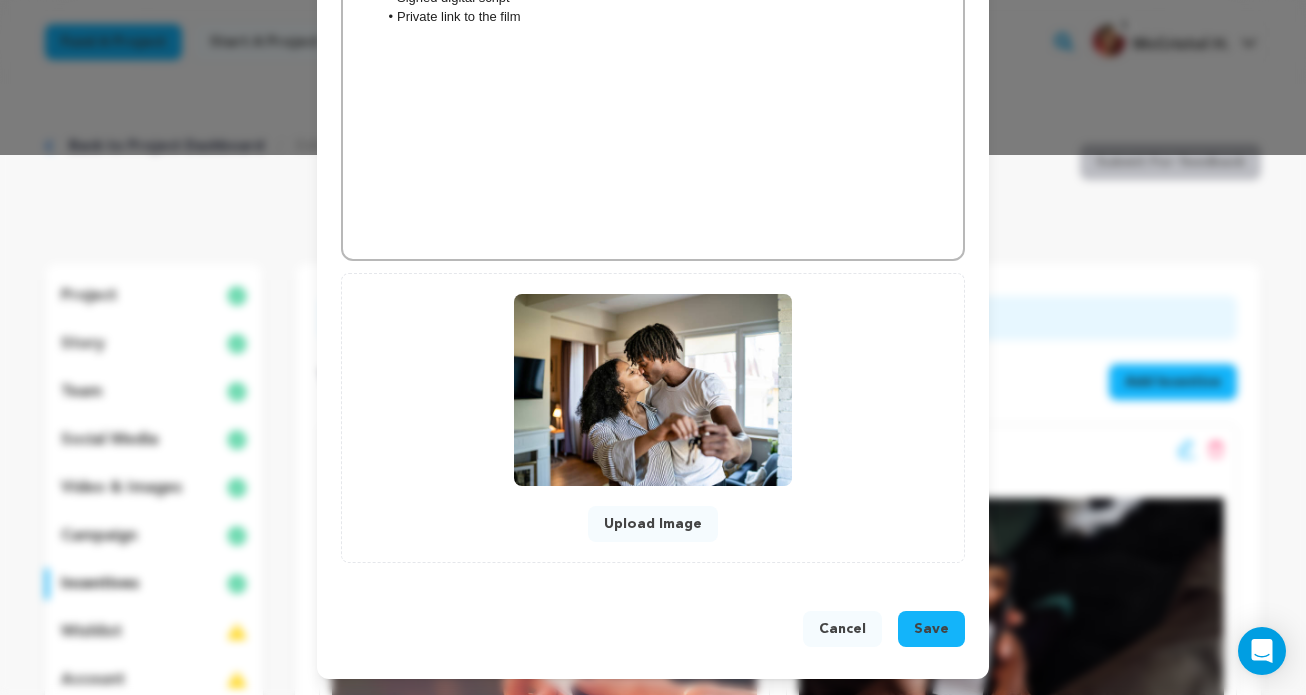 click on "Save" at bounding box center [931, 629] 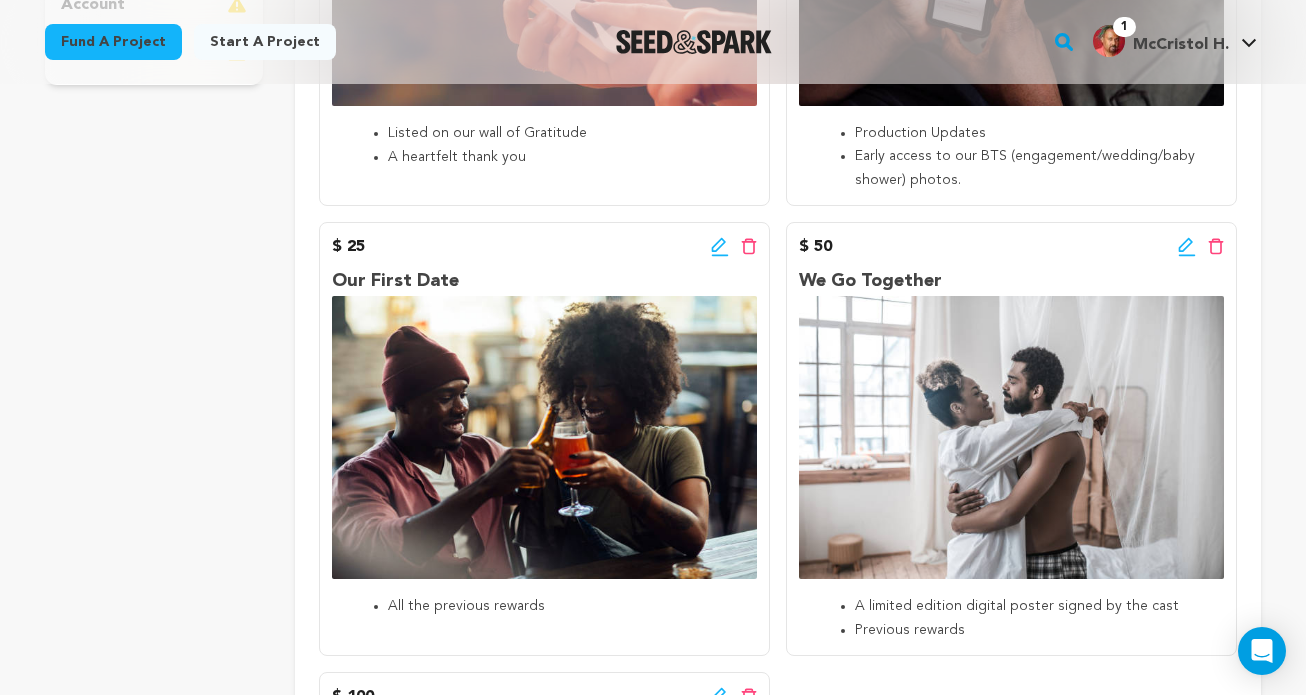 scroll, scrollTop: 673, scrollLeft: 0, axis: vertical 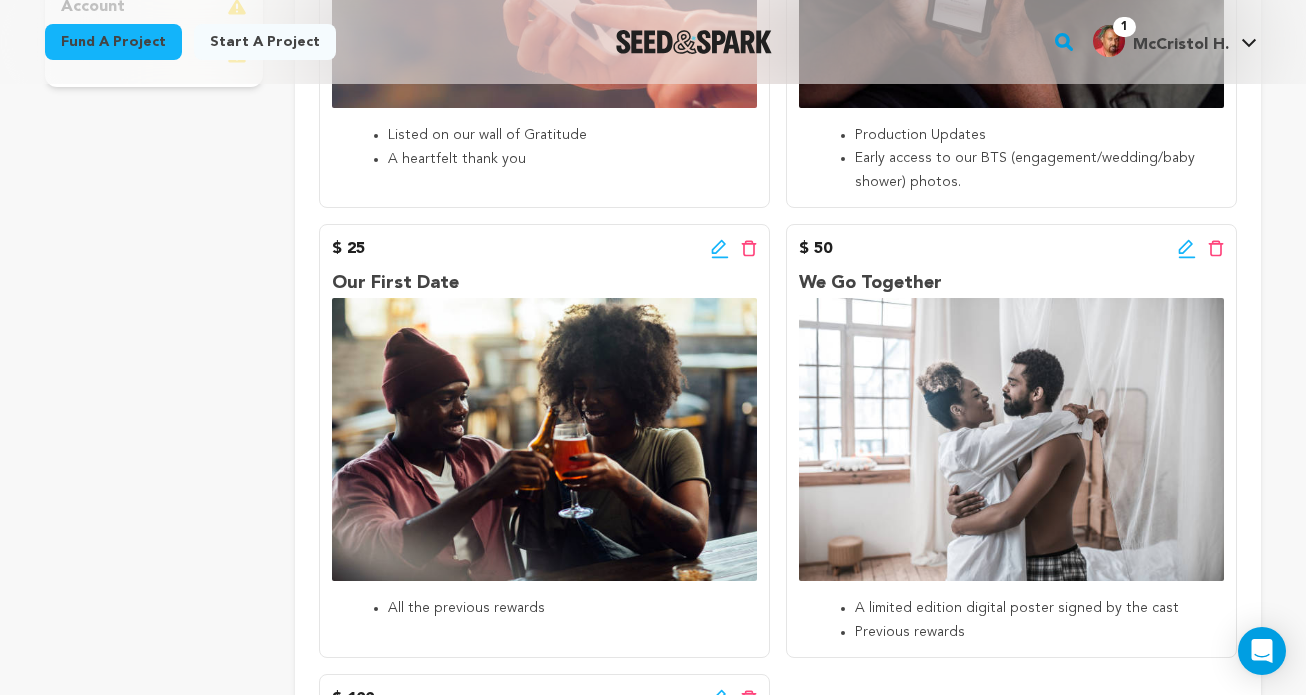 drag, startPoint x: 956, startPoint y: 553, endPoint x: 939, endPoint y: 543, distance: 19.723083 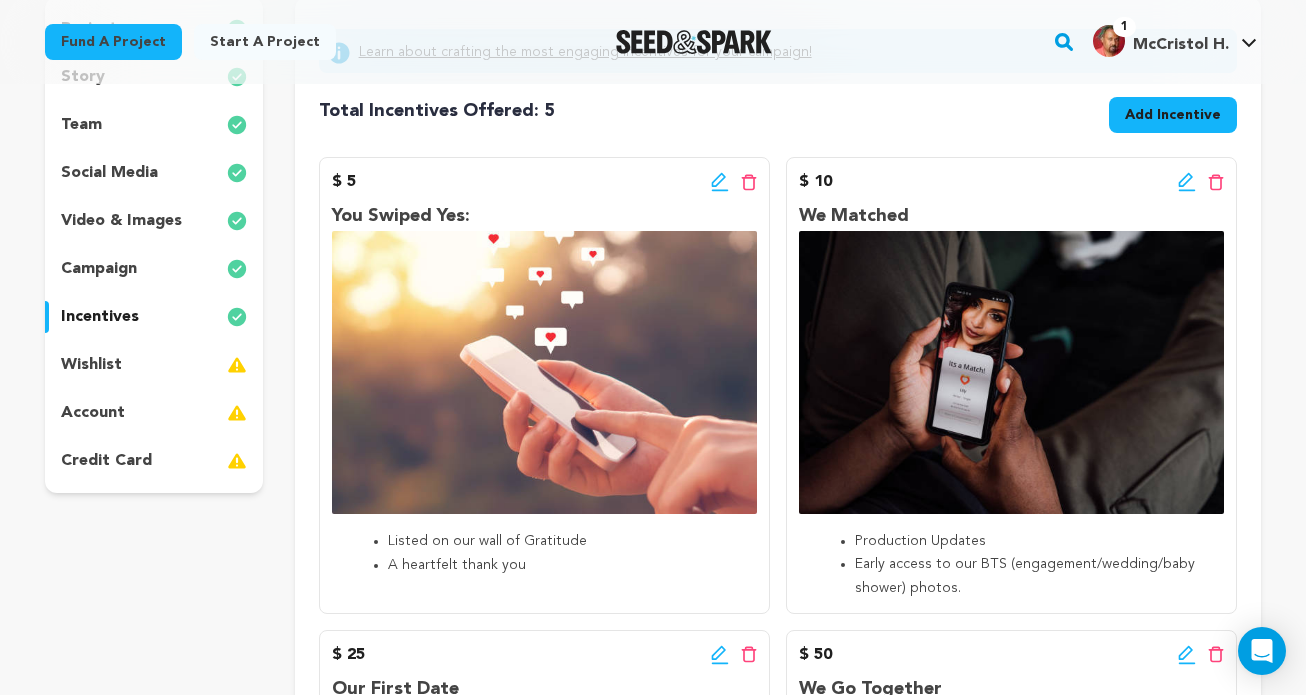 scroll, scrollTop: 234, scrollLeft: 0, axis: vertical 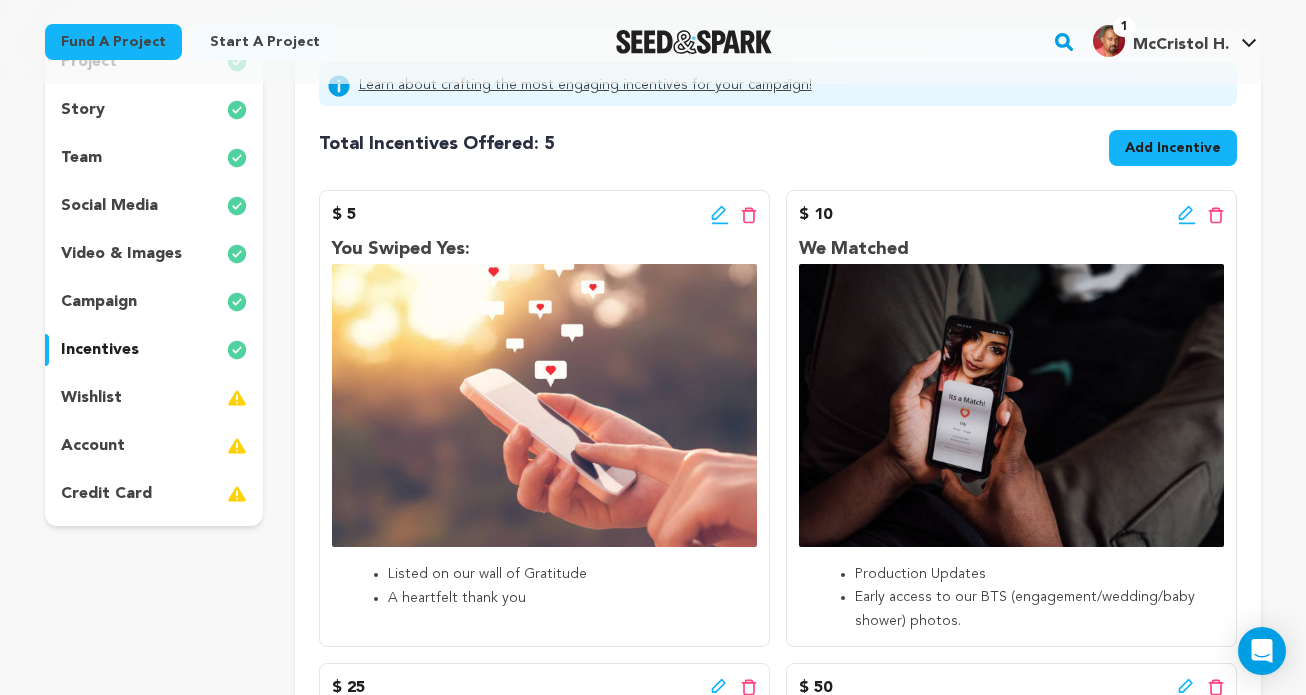 click on "Add Incentive" at bounding box center (1173, 148) 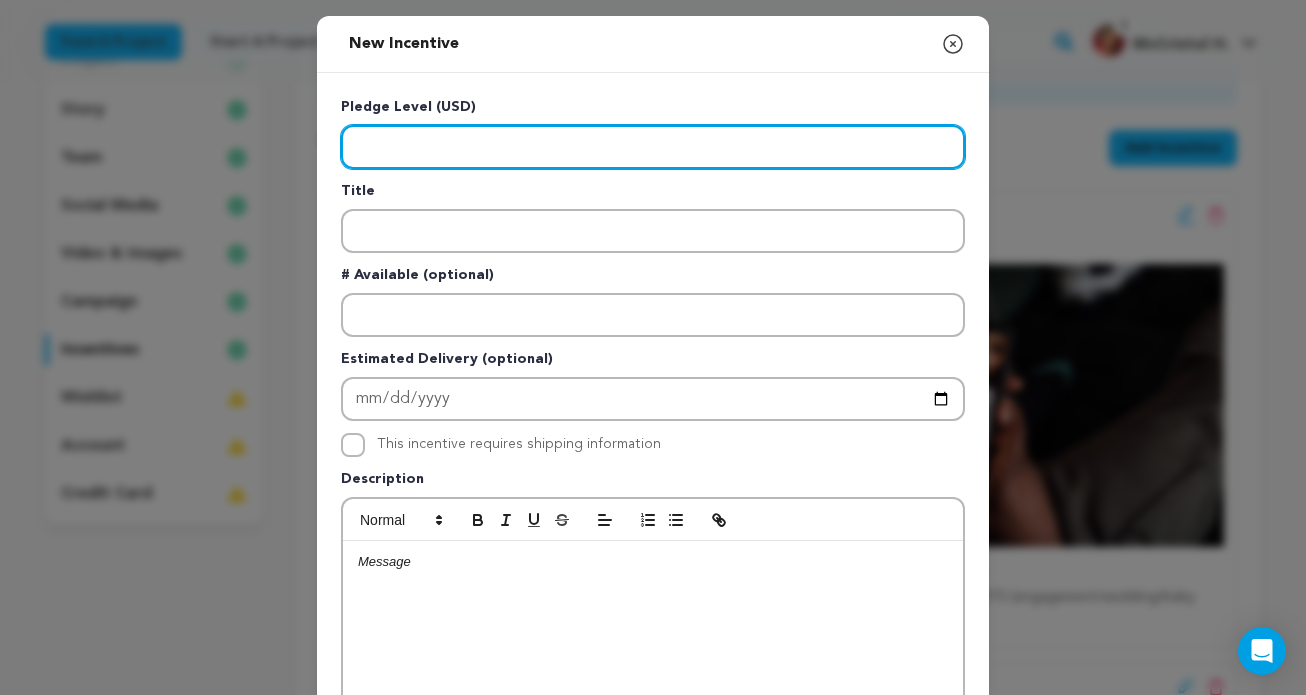 click at bounding box center (653, 147) 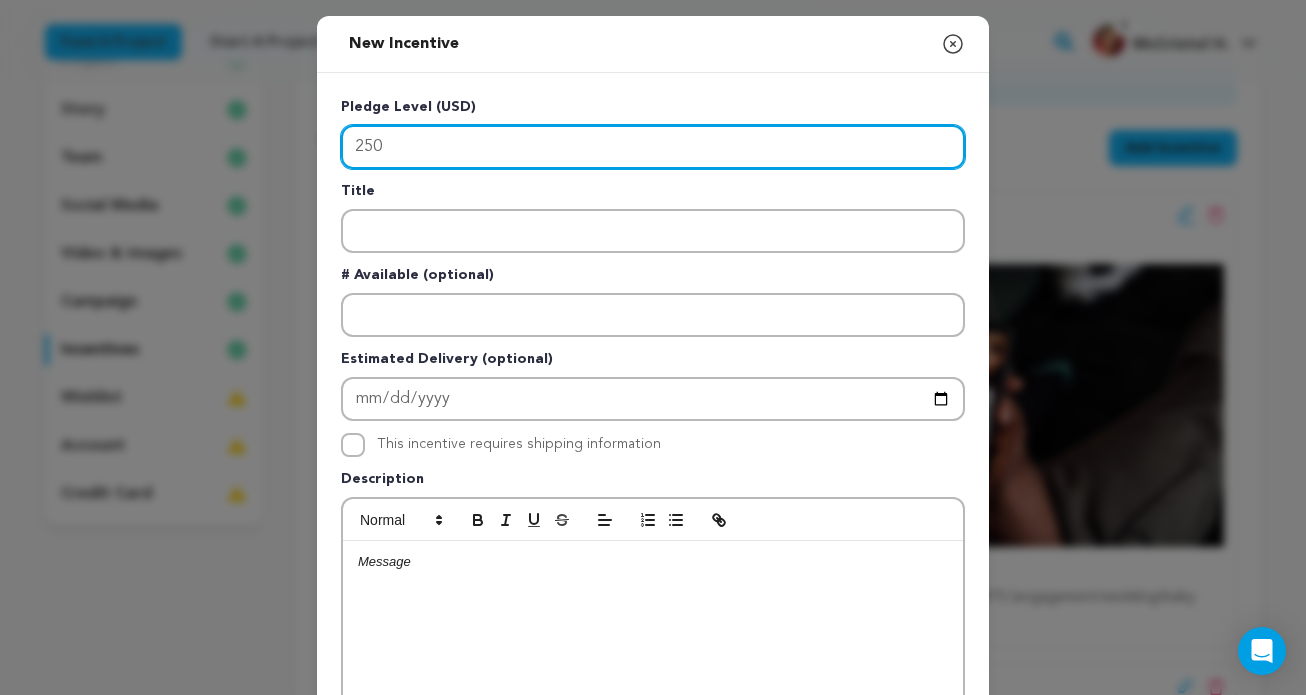 type on "250" 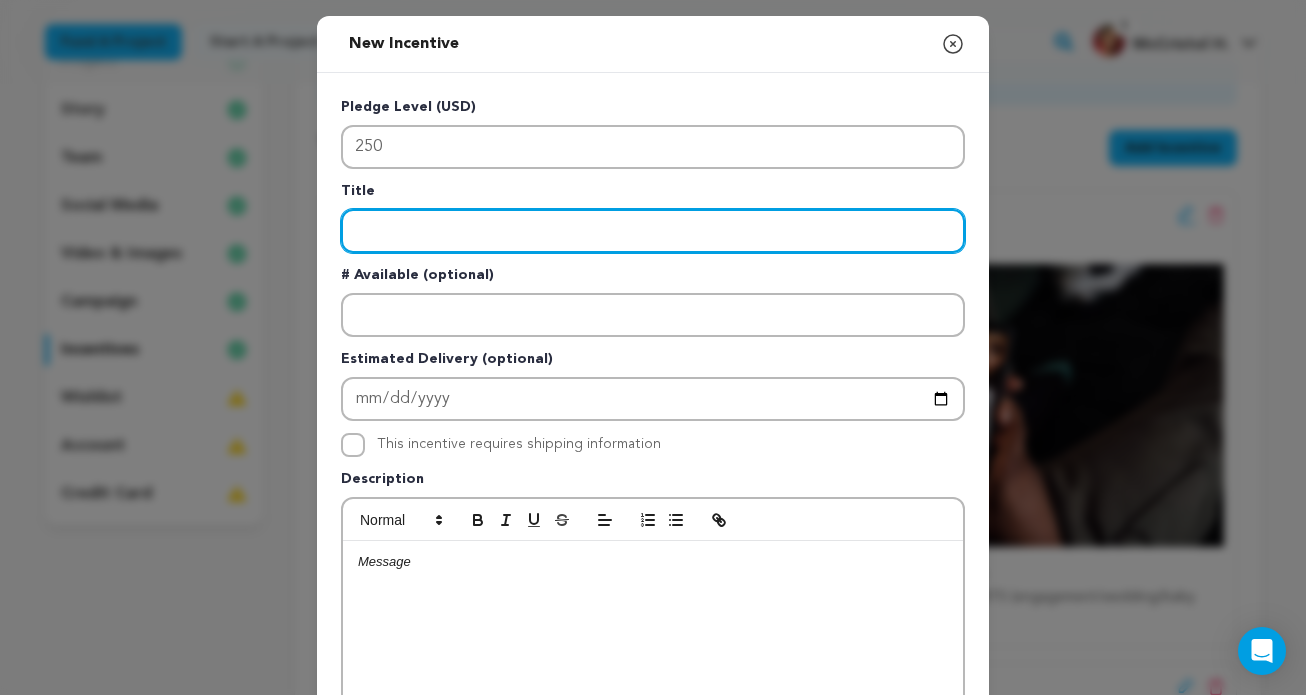 click at bounding box center [653, 231] 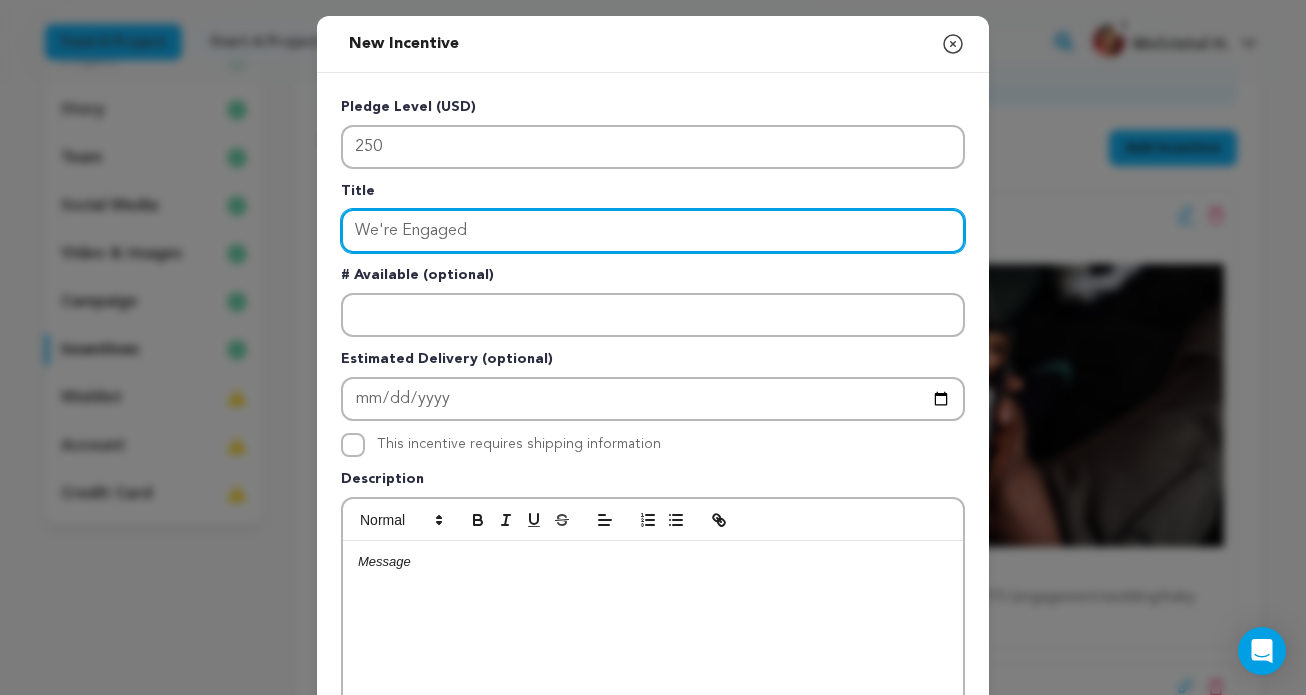type on "We're Engaged" 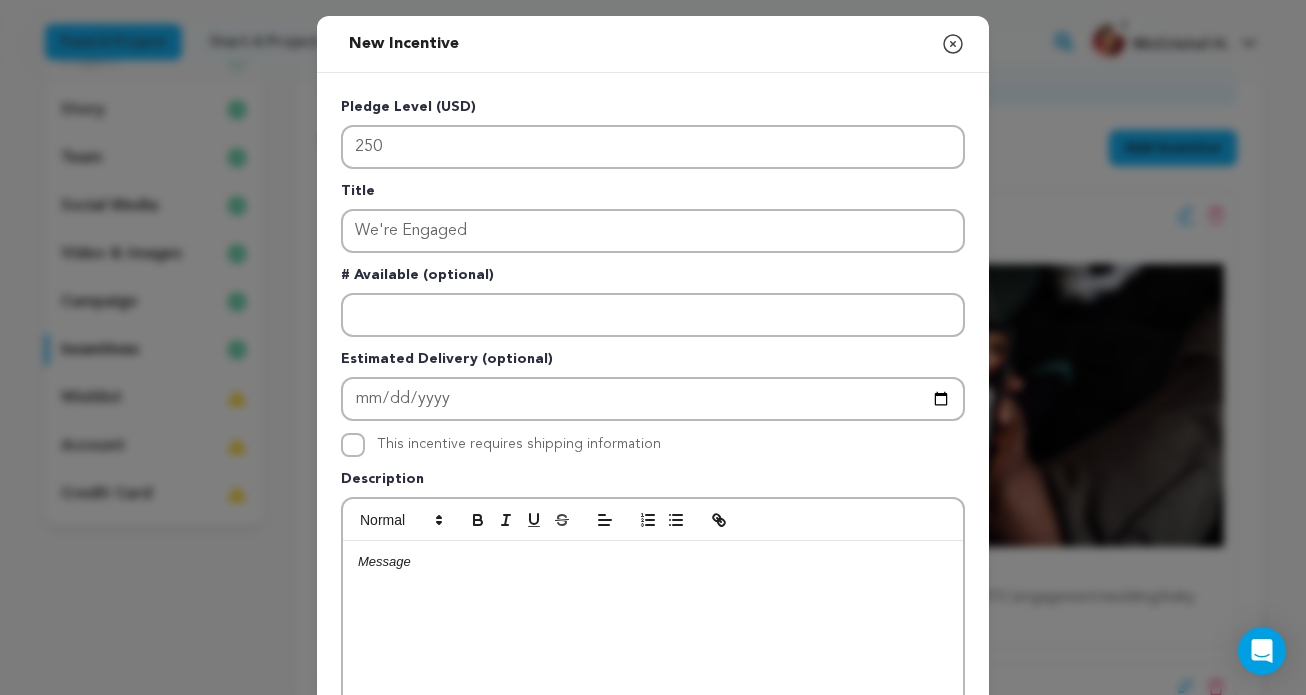 click at bounding box center [653, 562] 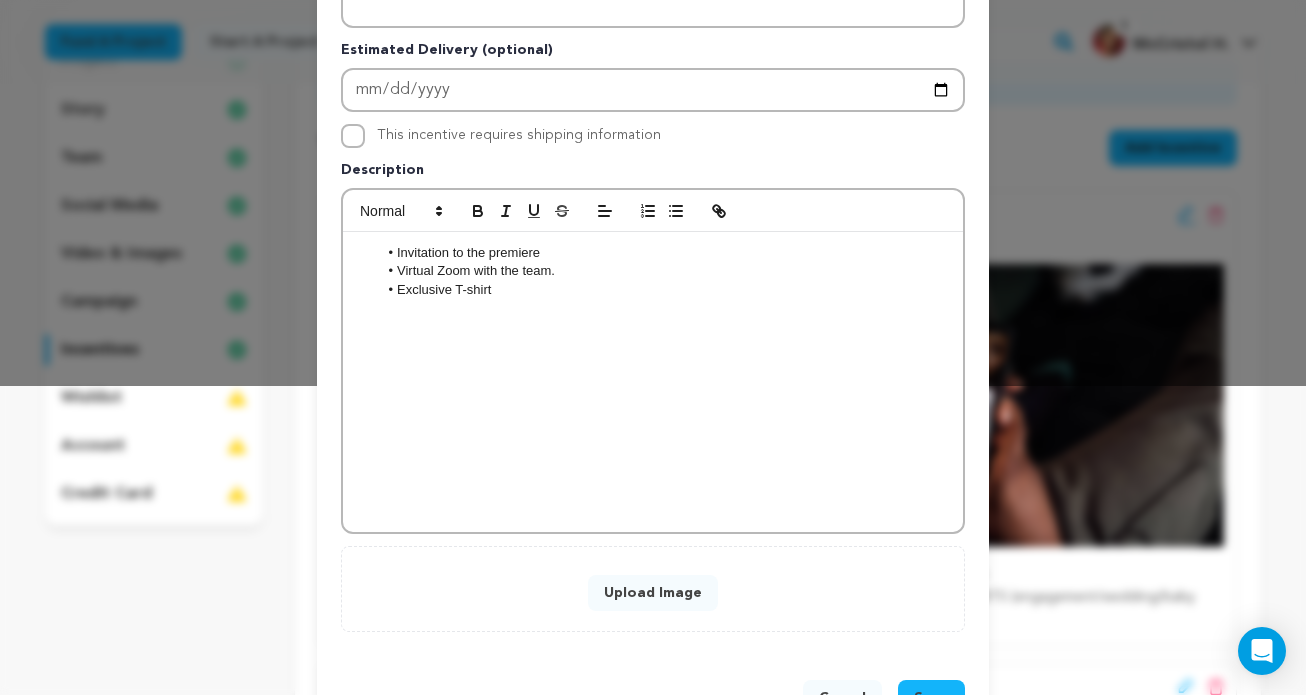 scroll, scrollTop: 378, scrollLeft: 0, axis: vertical 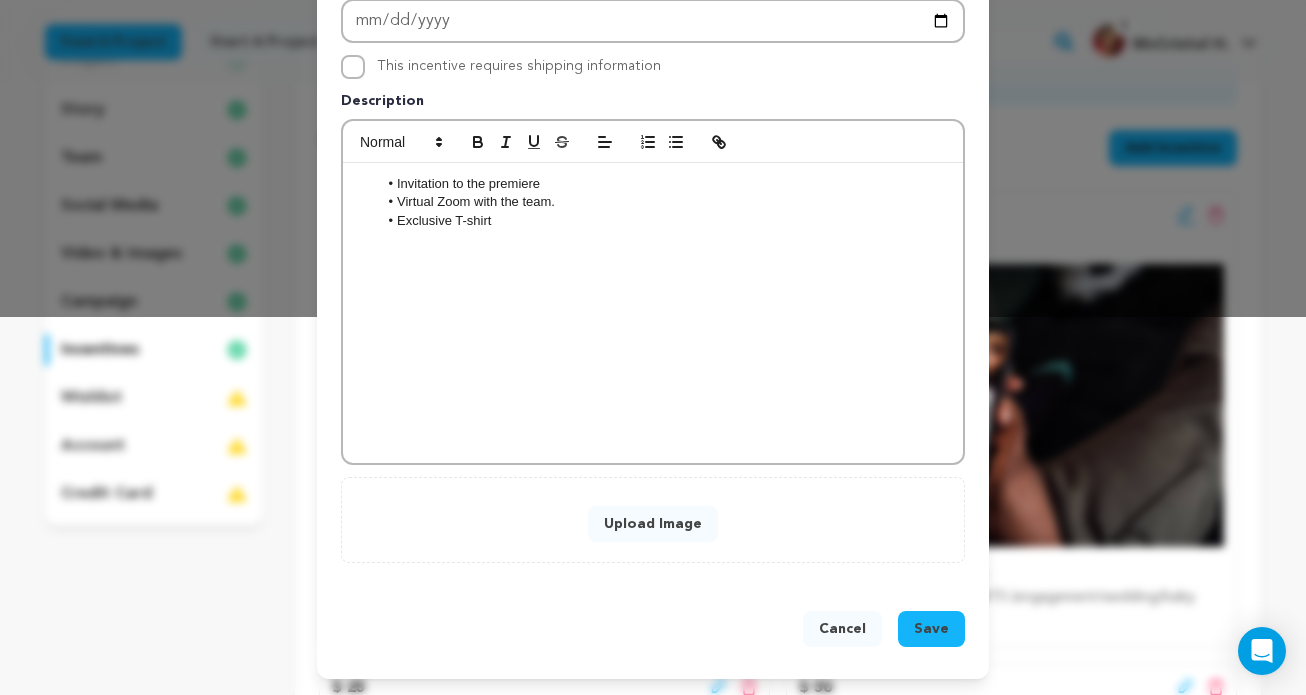 click on "Upload Image" at bounding box center (653, 524) 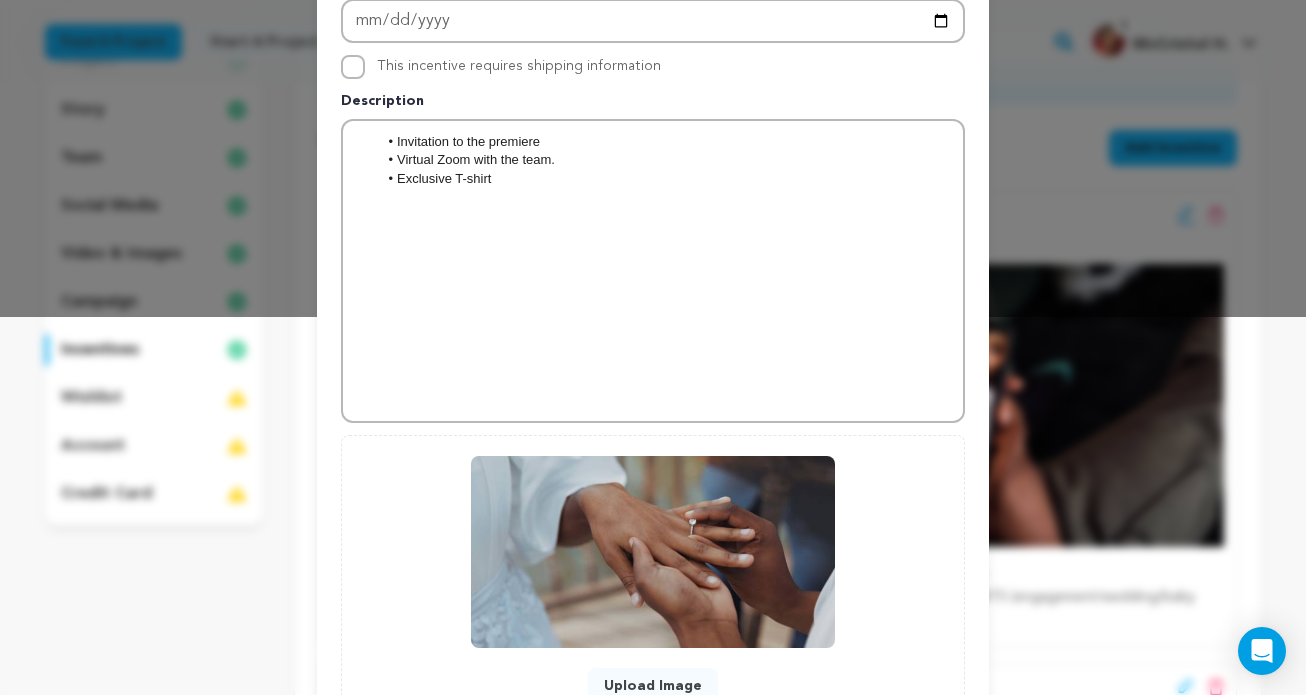 scroll, scrollTop: 540, scrollLeft: 0, axis: vertical 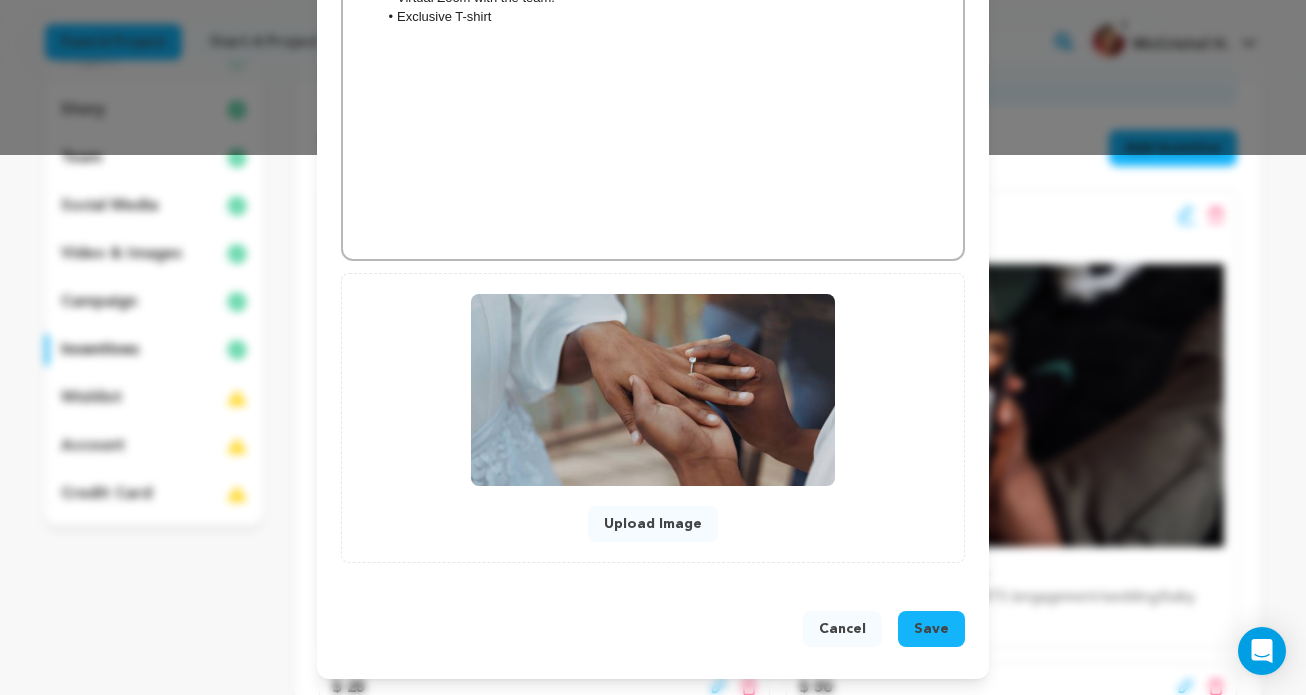 click on "Save" at bounding box center [931, 629] 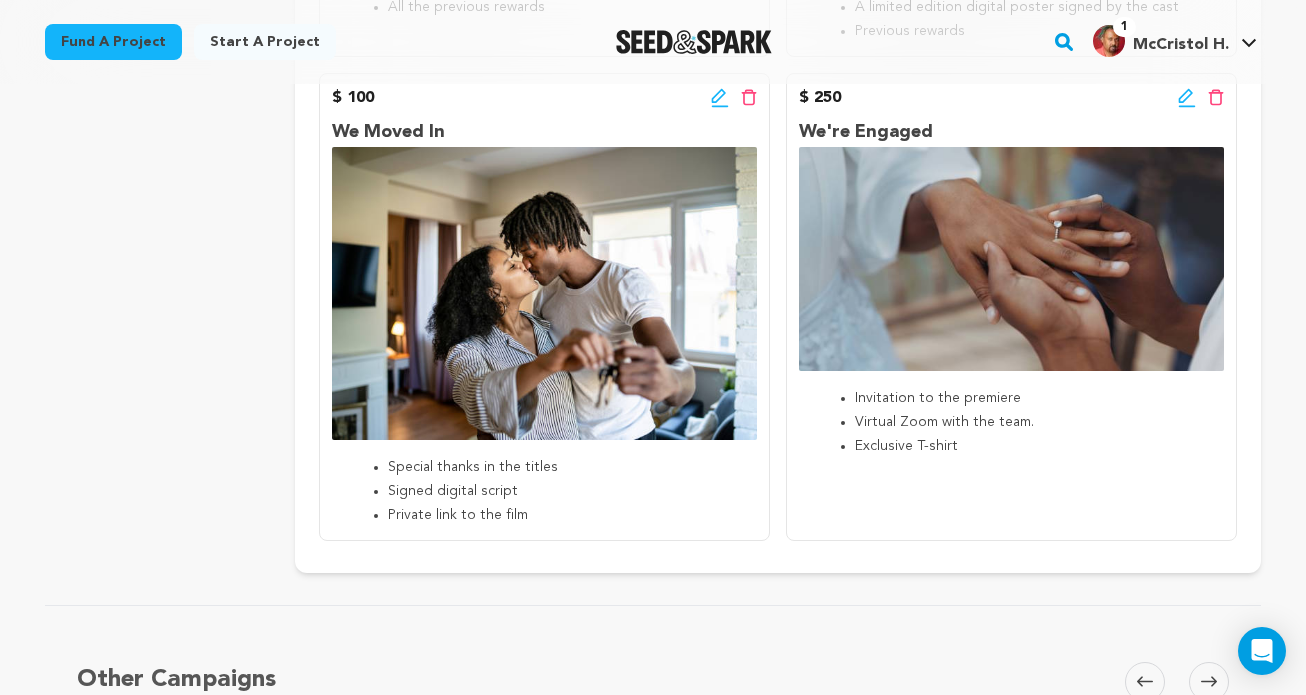 scroll, scrollTop: 1283, scrollLeft: 0, axis: vertical 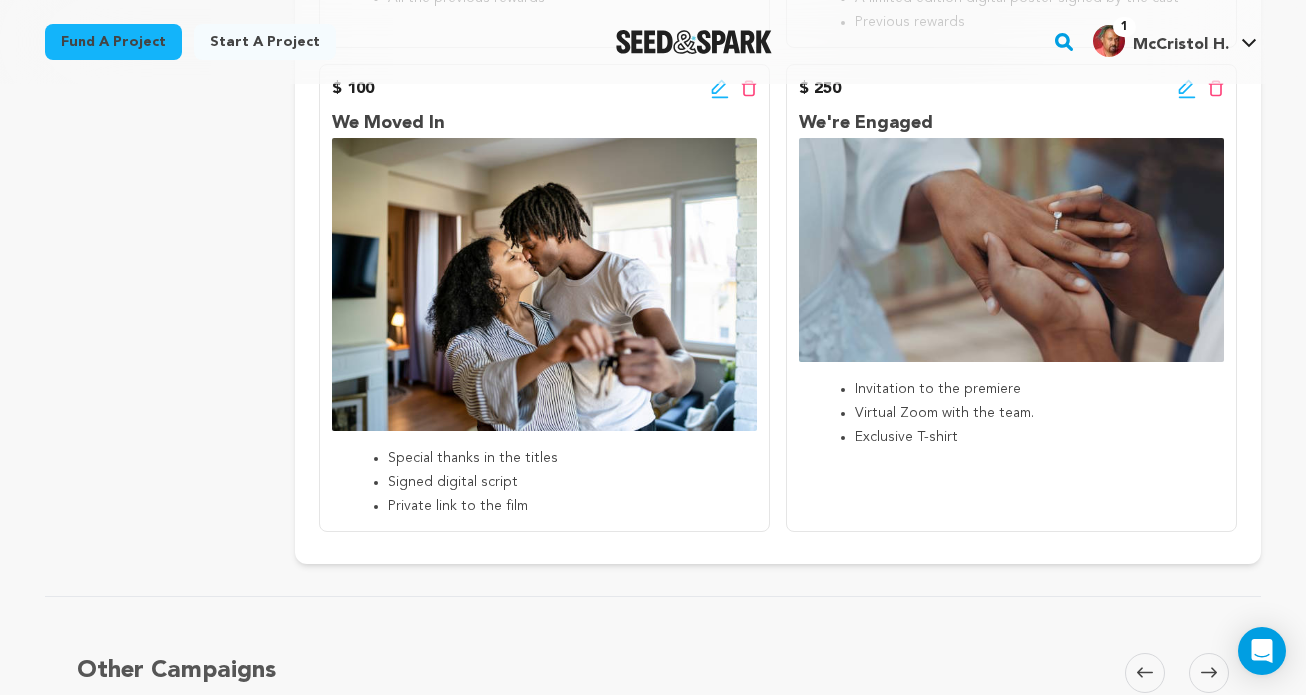 click at bounding box center [1011, 250] 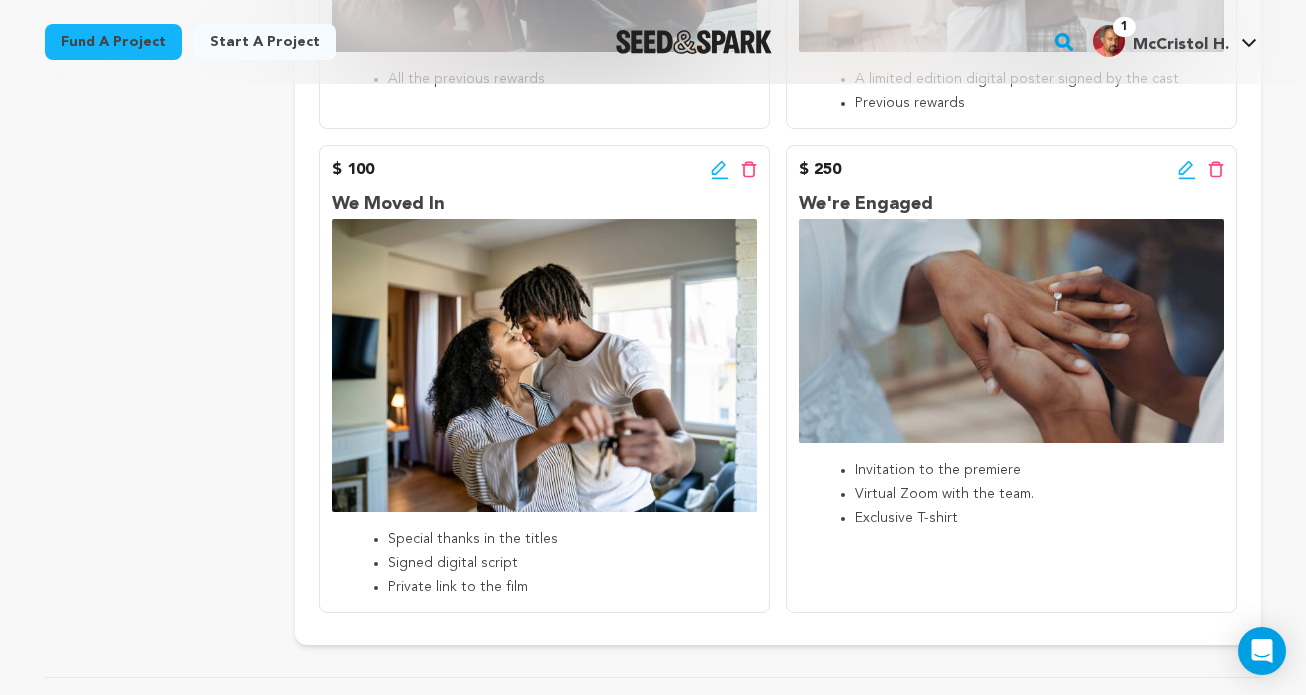 scroll, scrollTop: 1201, scrollLeft: 0, axis: vertical 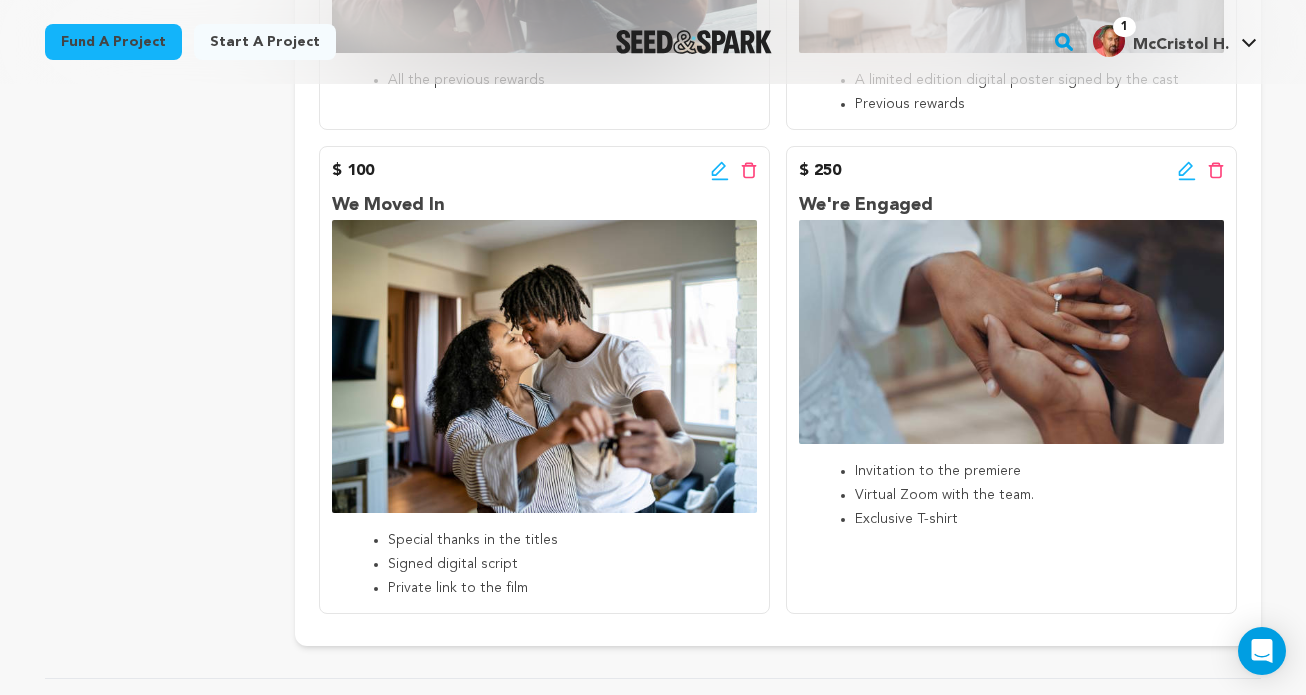 click 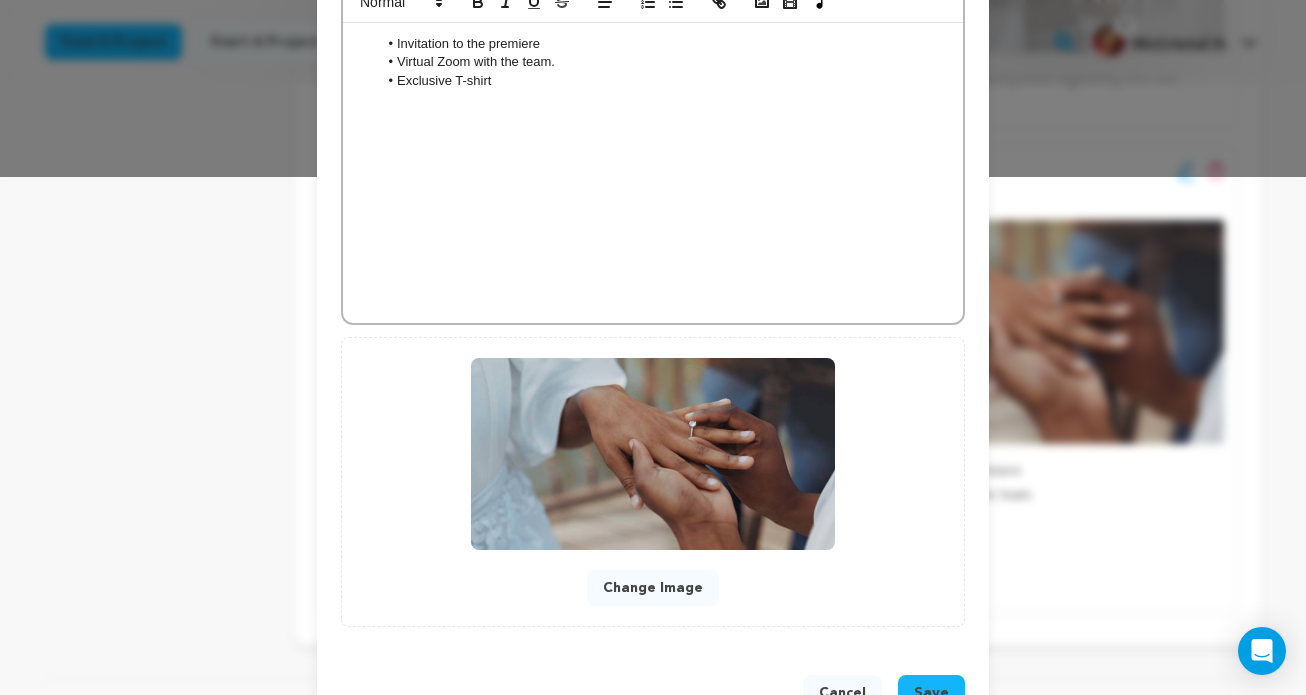 scroll, scrollTop: 570, scrollLeft: 0, axis: vertical 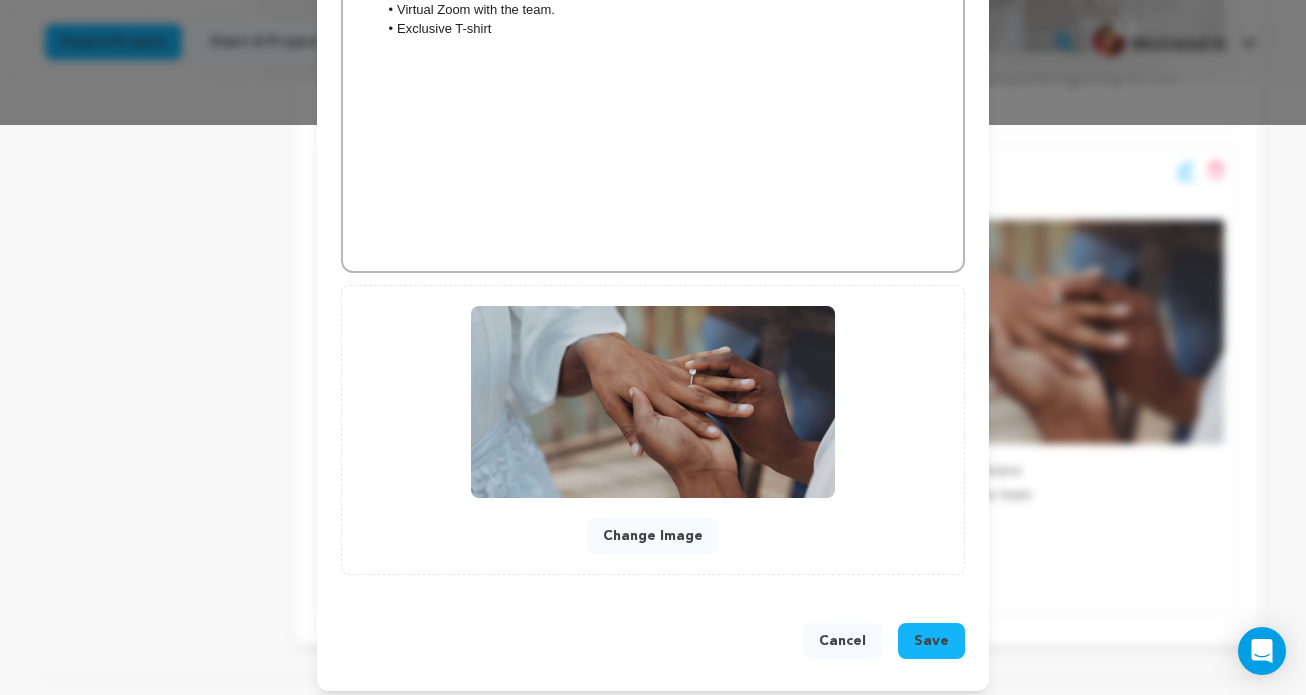 click on "Change Image" at bounding box center [653, 536] 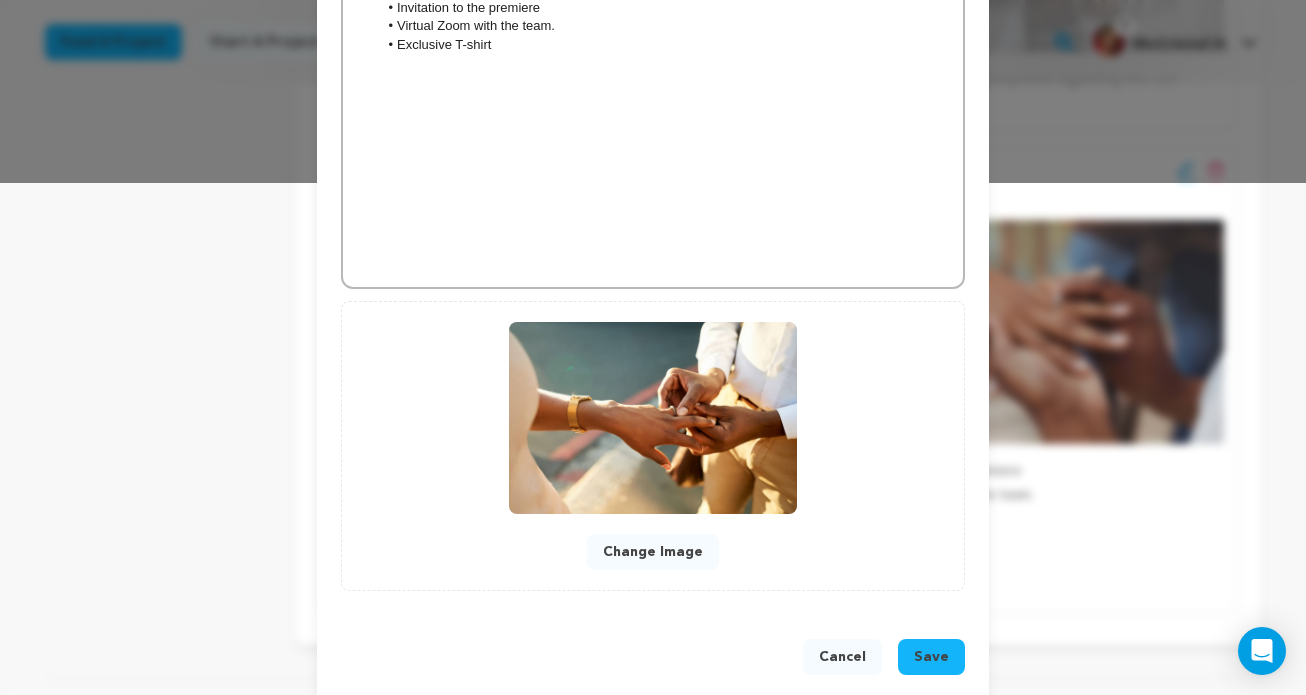 scroll, scrollTop: 540, scrollLeft: 0, axis: vertical 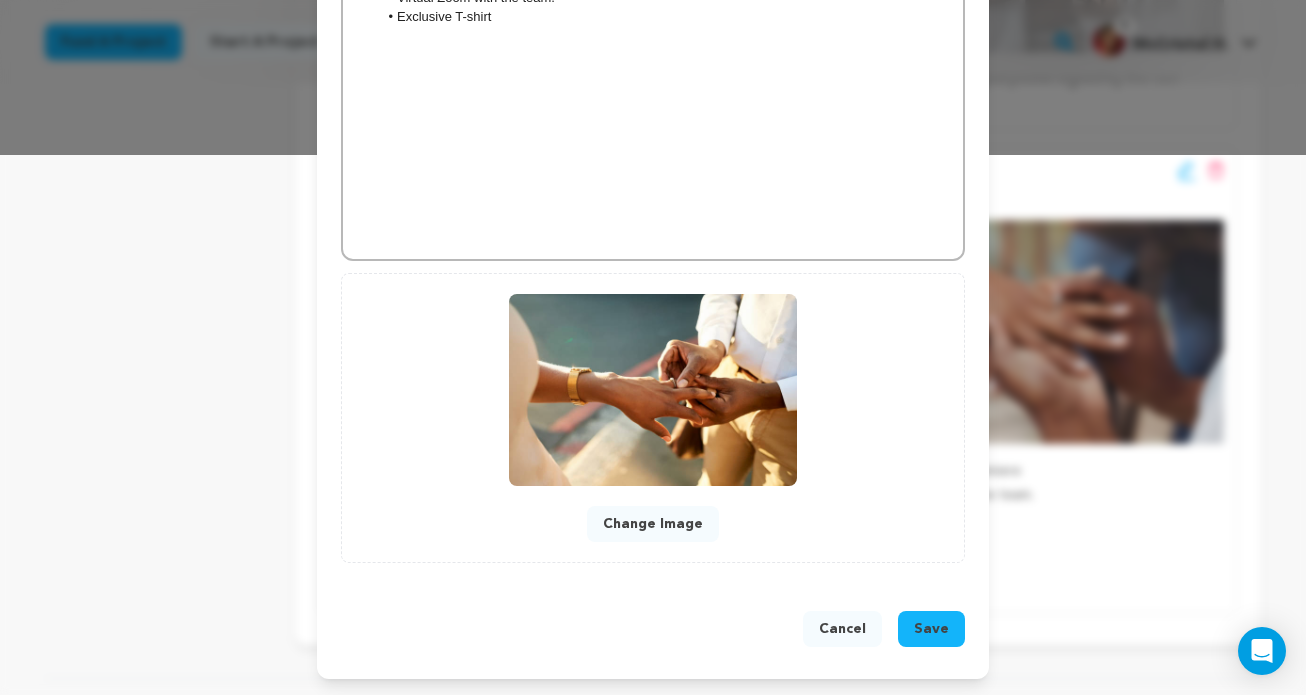 click on "Save" at bounding box center [931, 629] 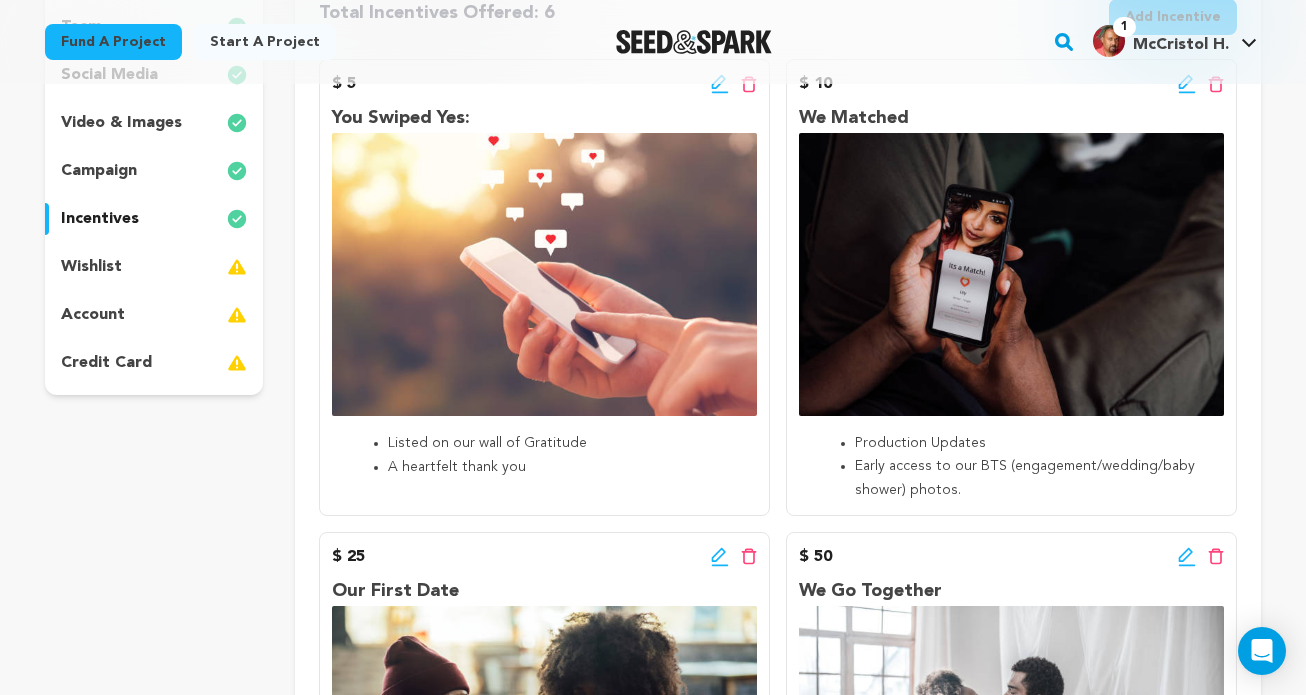 scroll, scrollTop: 0, scrollLeft: 0, axis: both 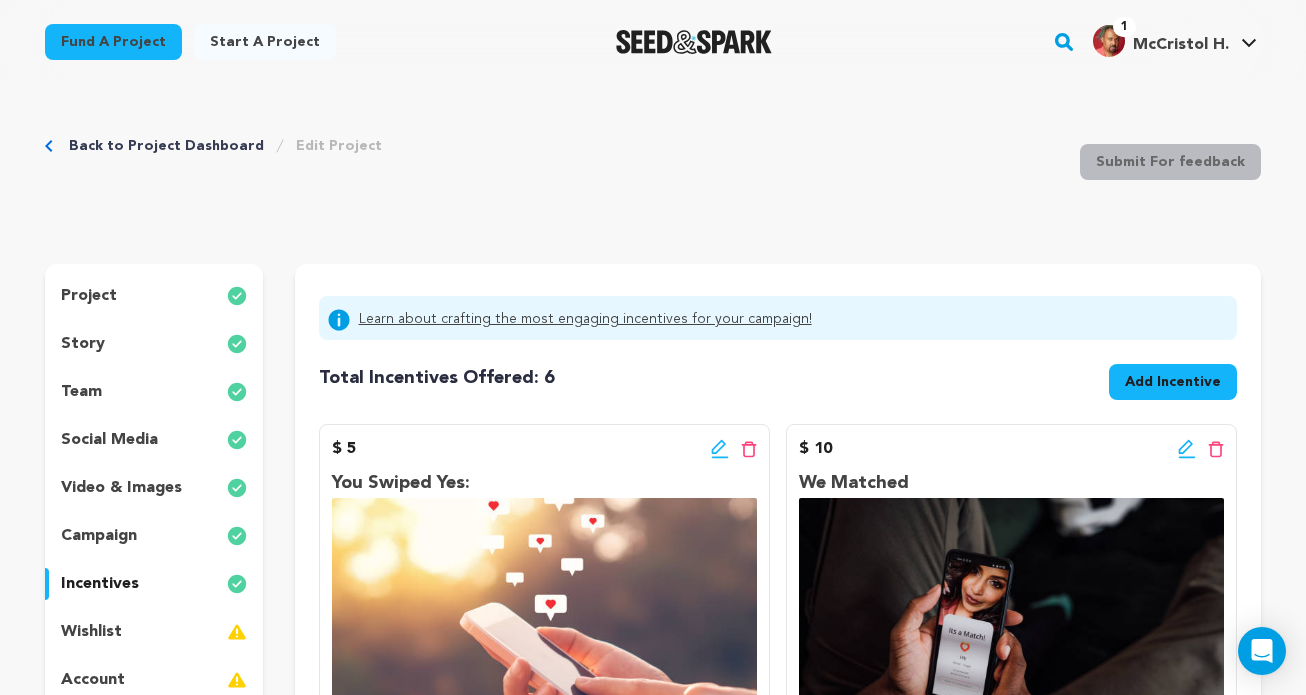 click on "Add Incentive" at bounding box center [1173, 382] 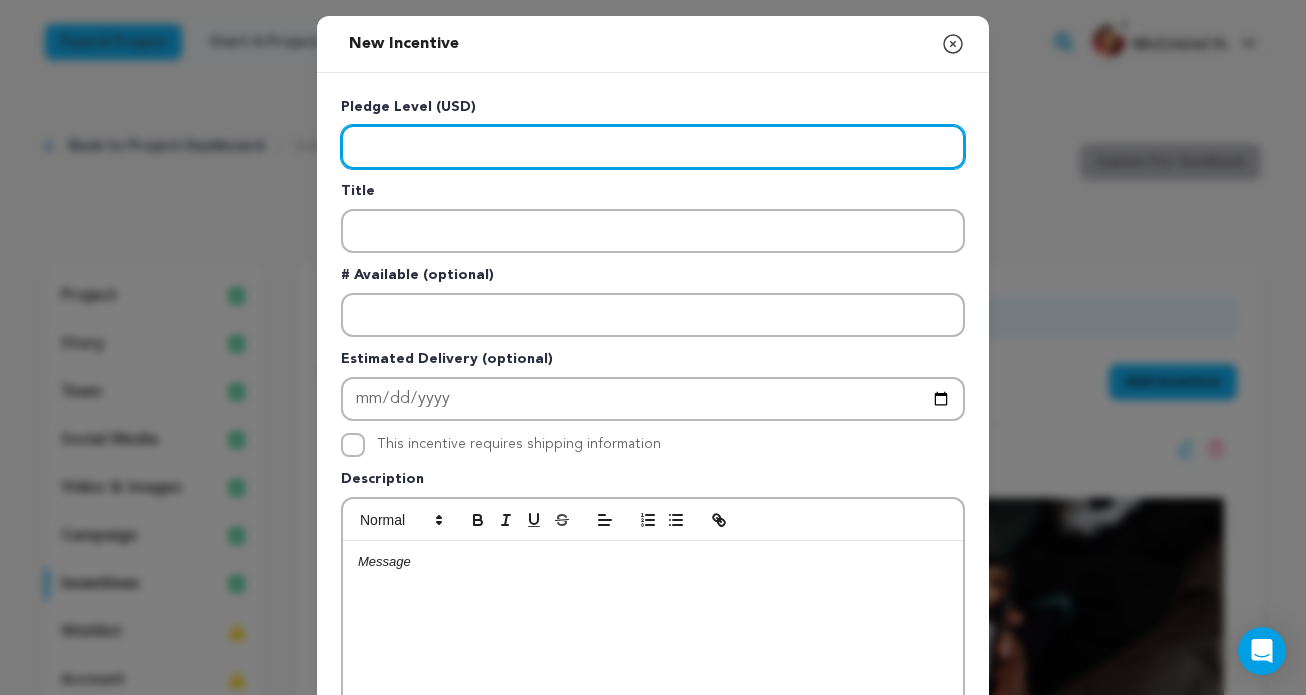 click at bounding box center [653, 147] 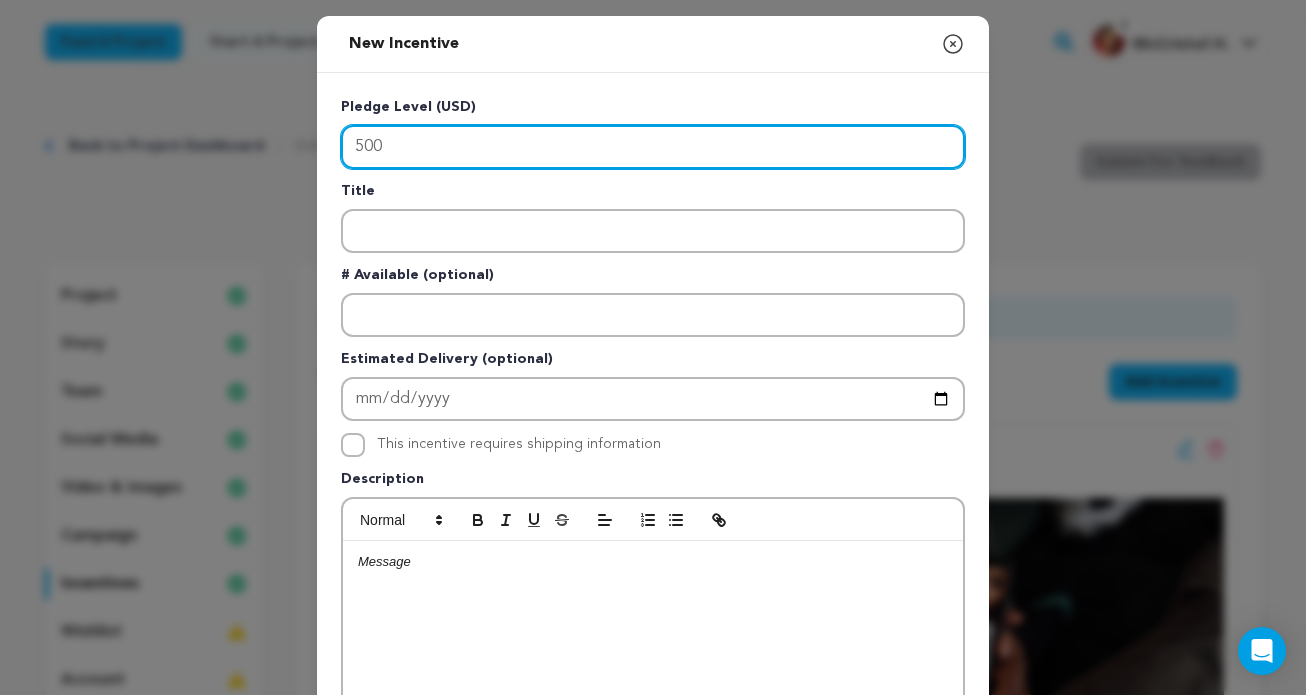 type on "500" 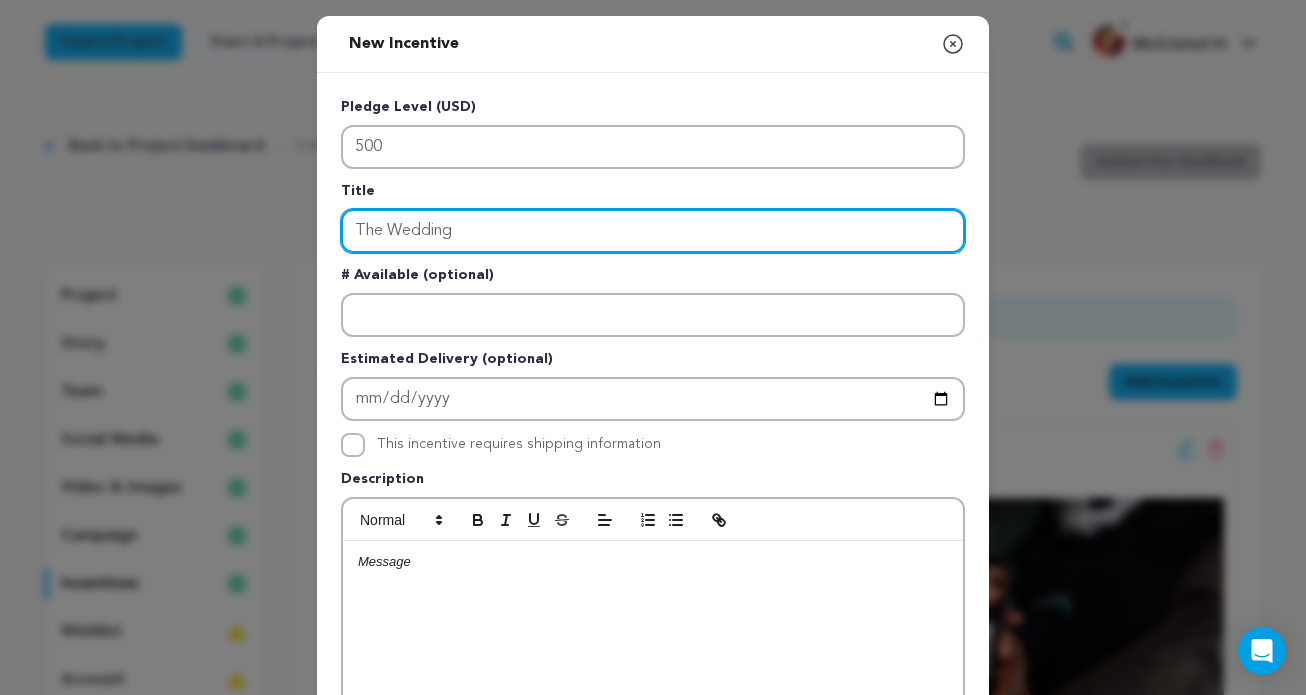 type on "The Wedding" 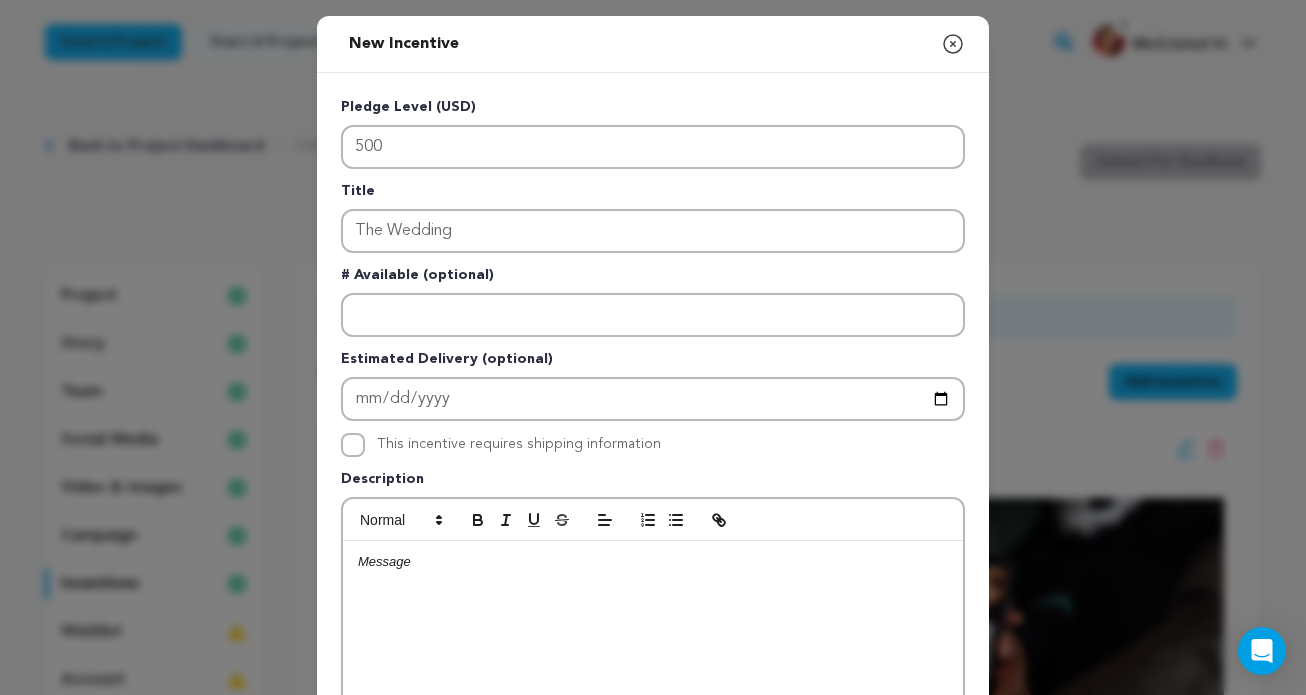 click at bounding box center [653, 691] 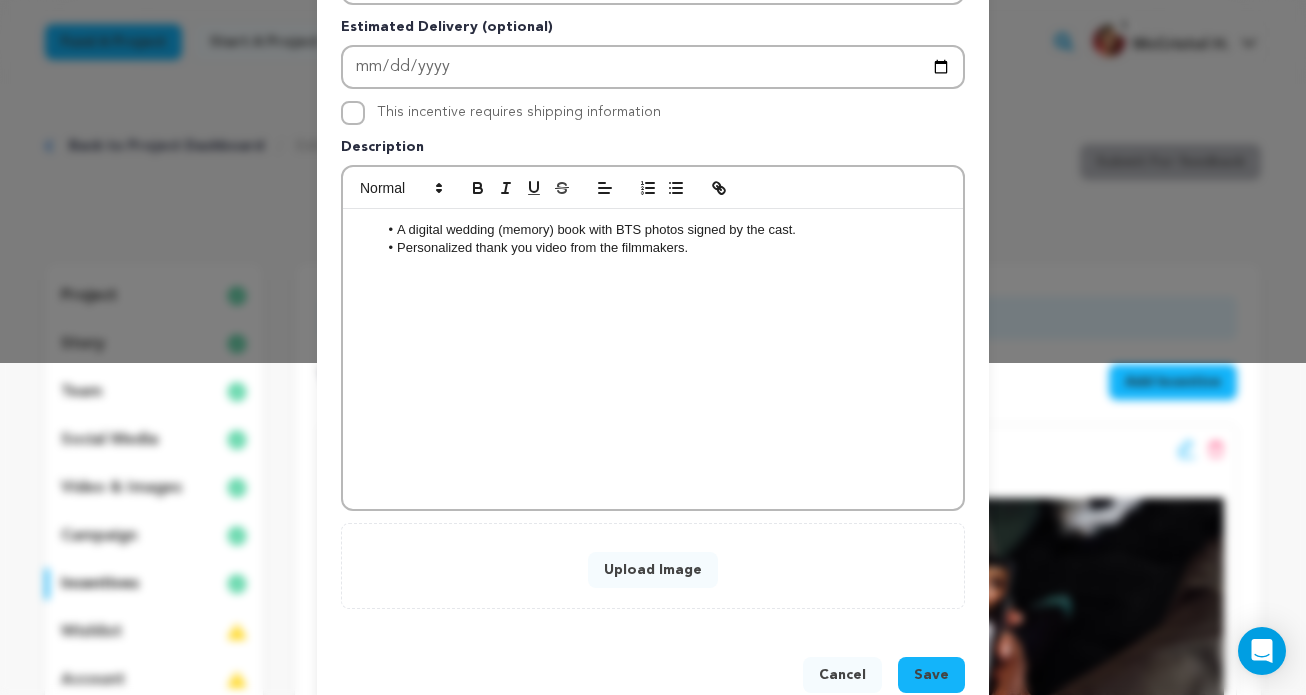 scroll, scrollTop: 378, scrollLeft: 0, axis: vertical 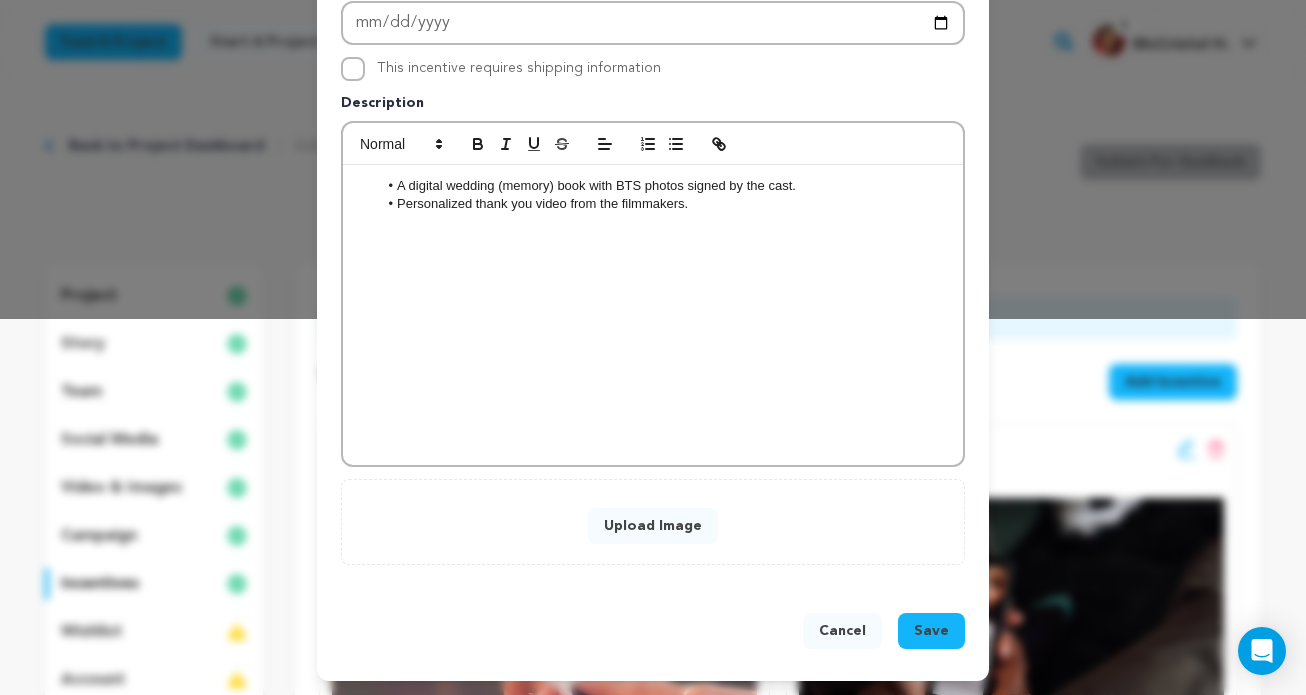 click on "Upload Image" at bounding box center (653, 526) 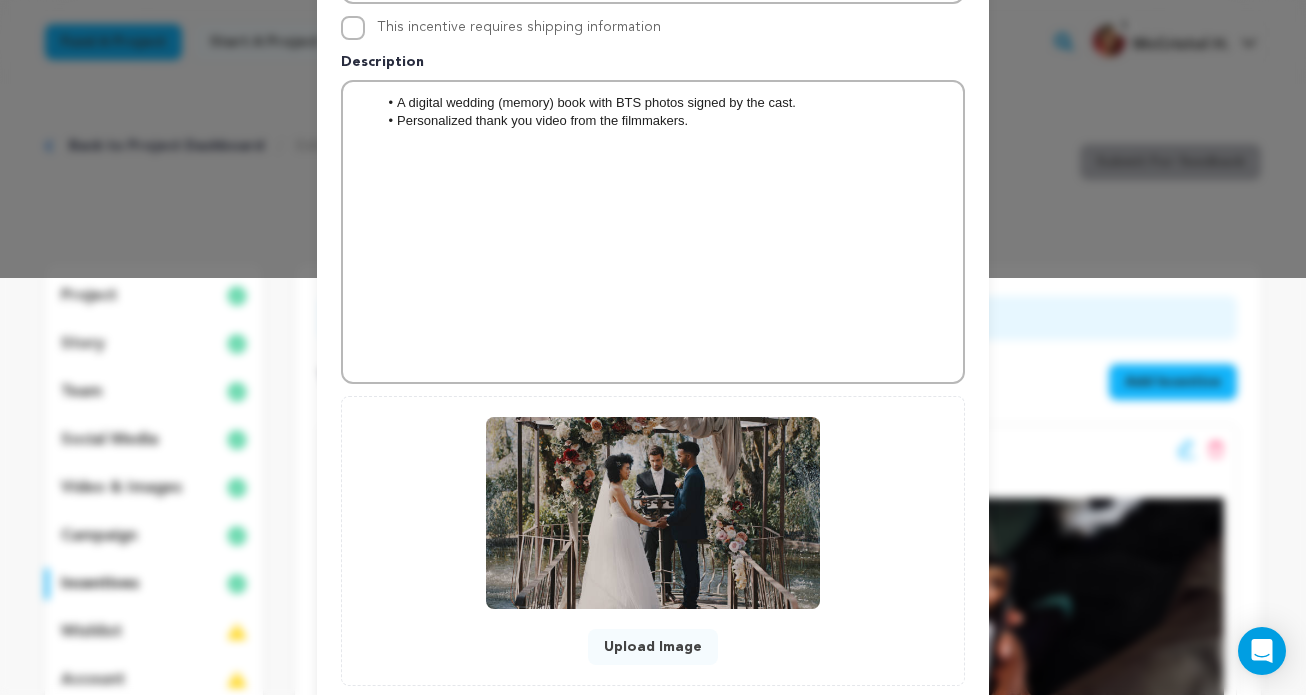 scroll, scrollTop: 540, scrollLeft: 0, axis: vertical 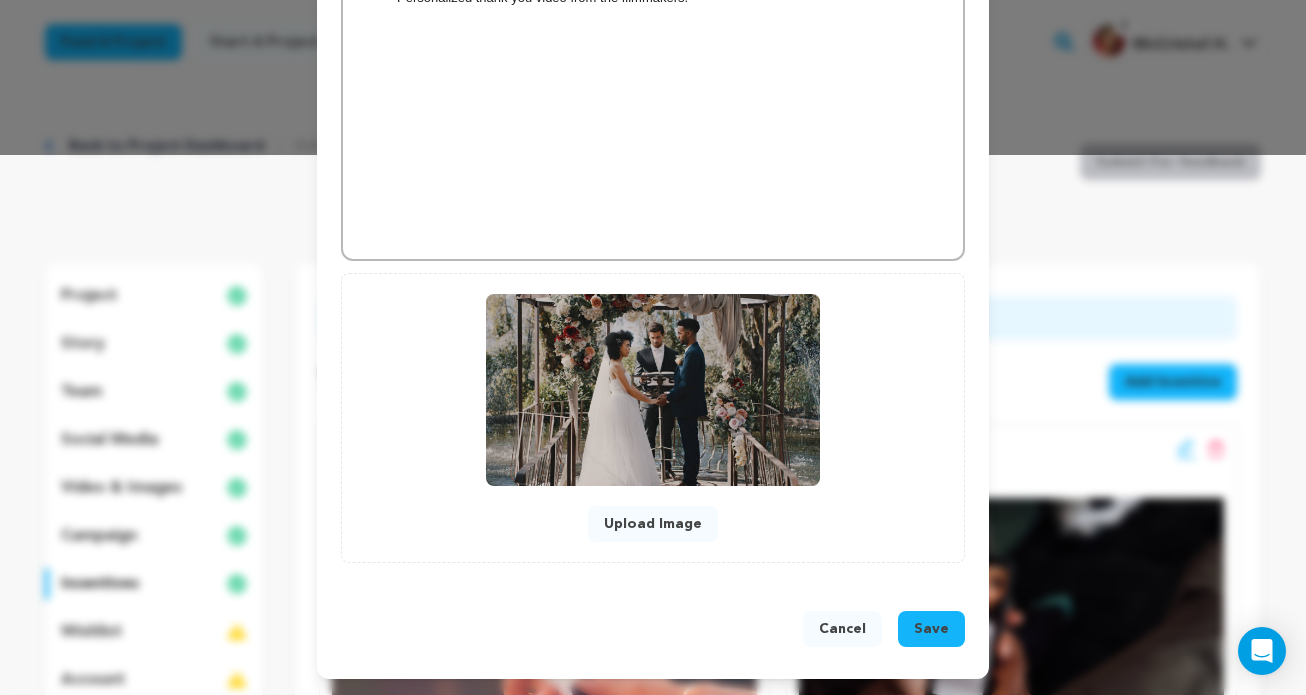 click on "Save" at bounding box center [931, 629] 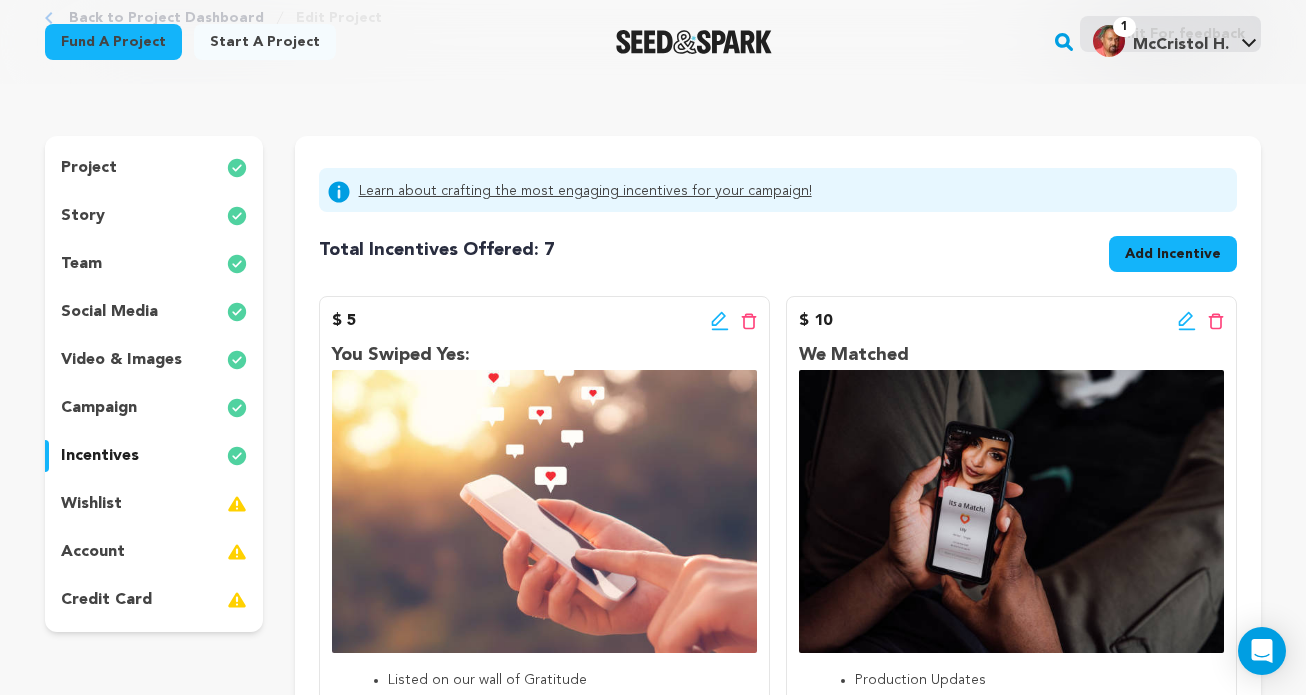 scroll, scrollTop: 109, scrollLeft: 0, axis: vertical 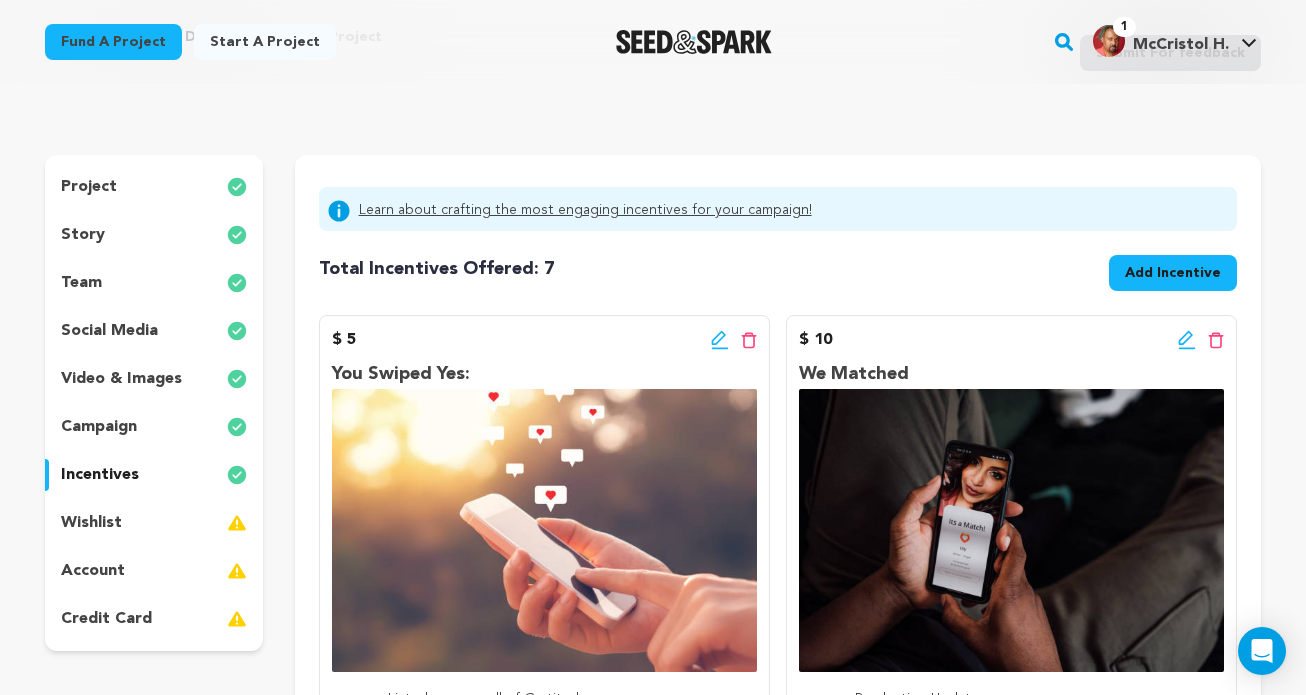 click on "Add Incentive" at bounding box center (1173, 273) 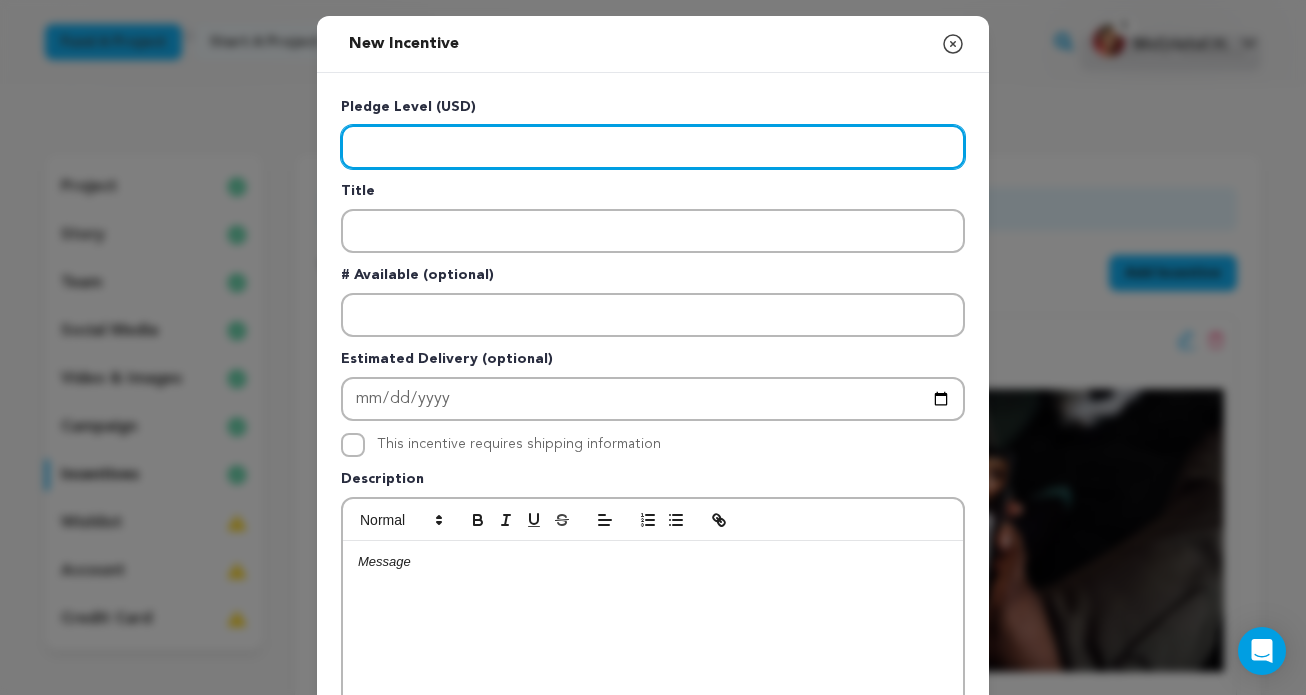 click at bounding box center (653, 147) 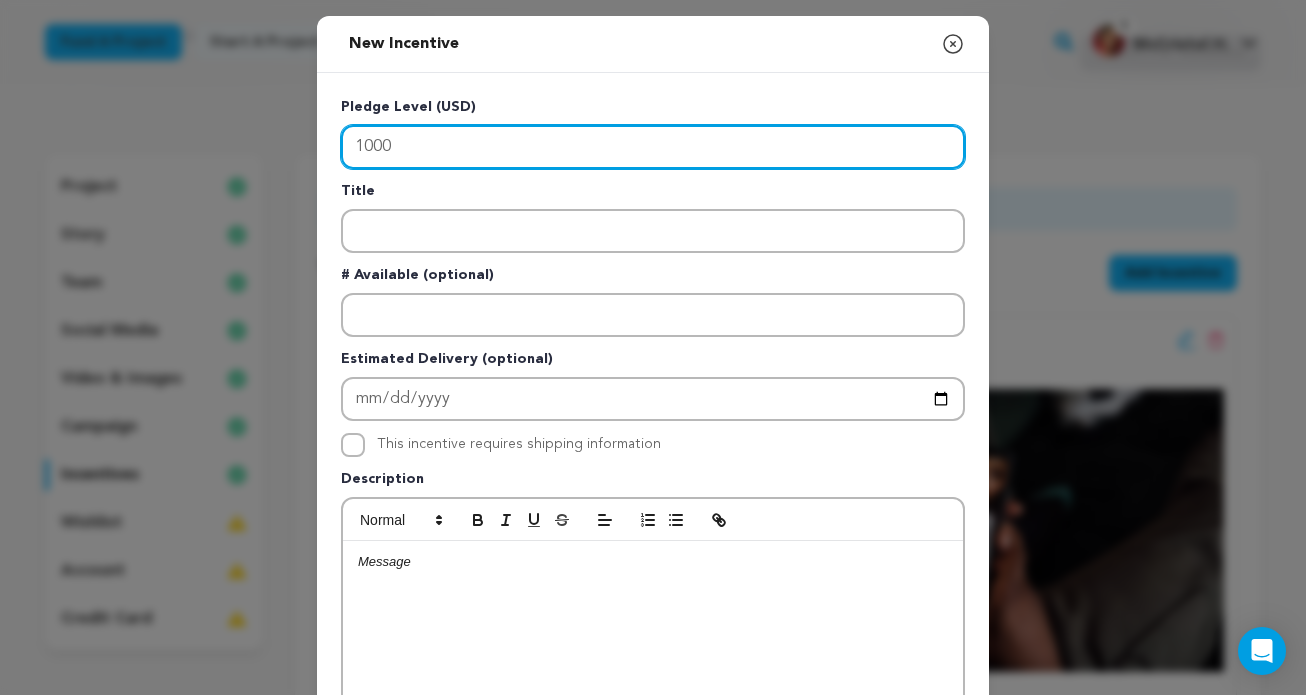 type on "1000" 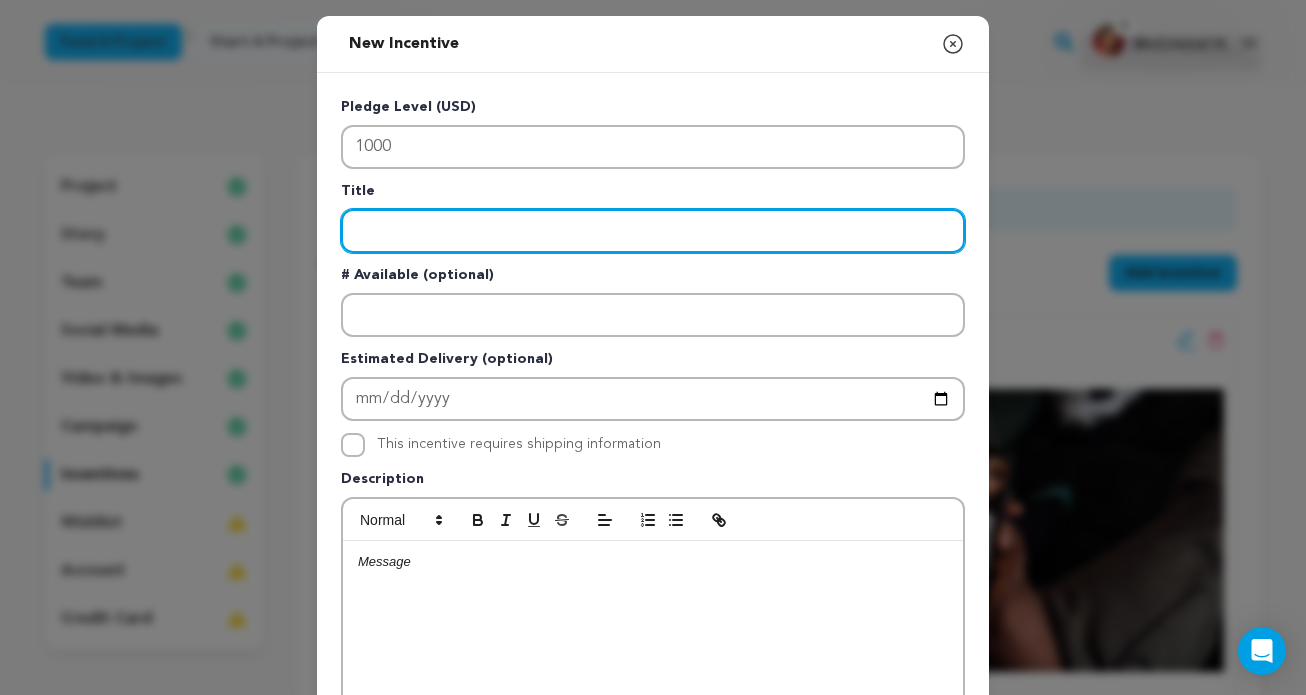 click at bounding box center (653, 231) 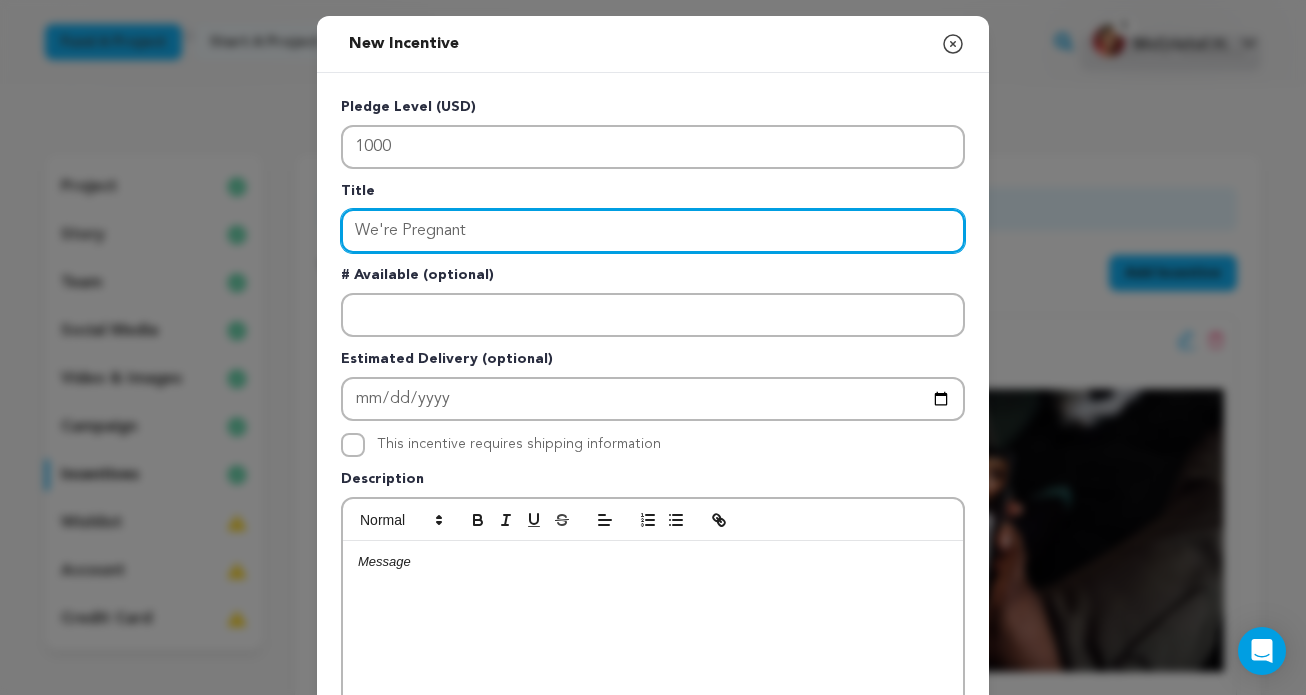type on "We're Pregnant" 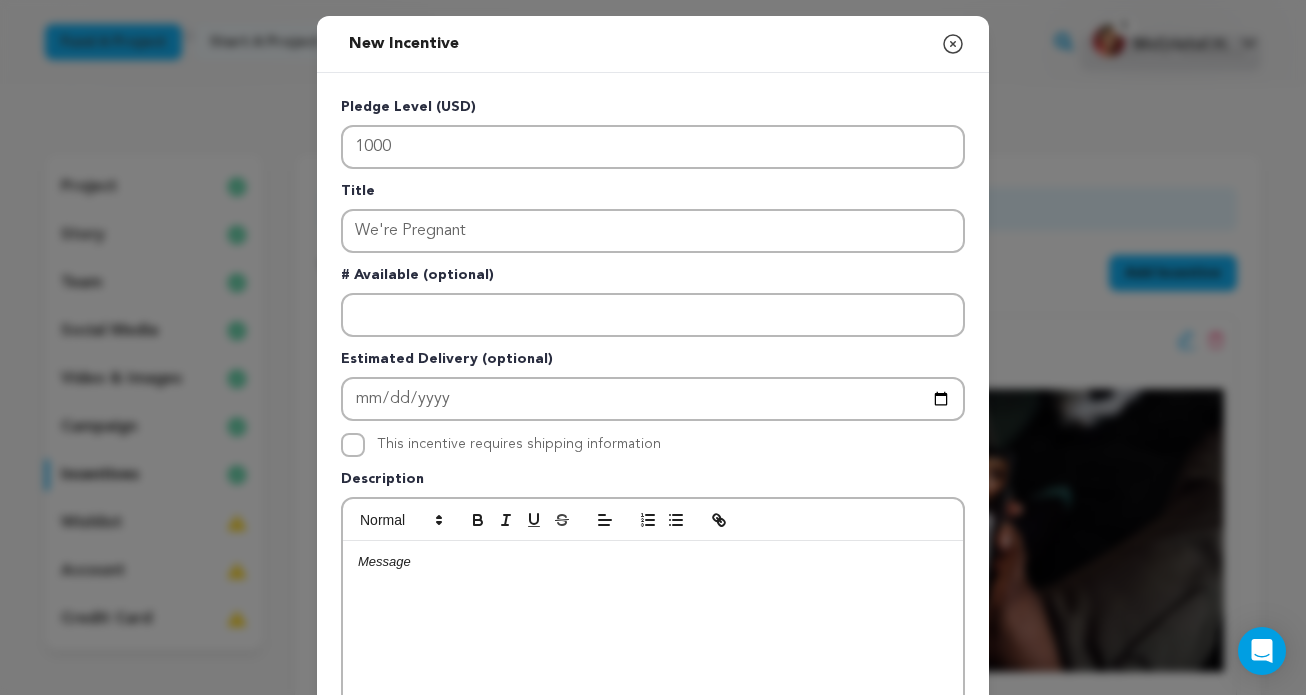 click at bounding box center (653, 691) 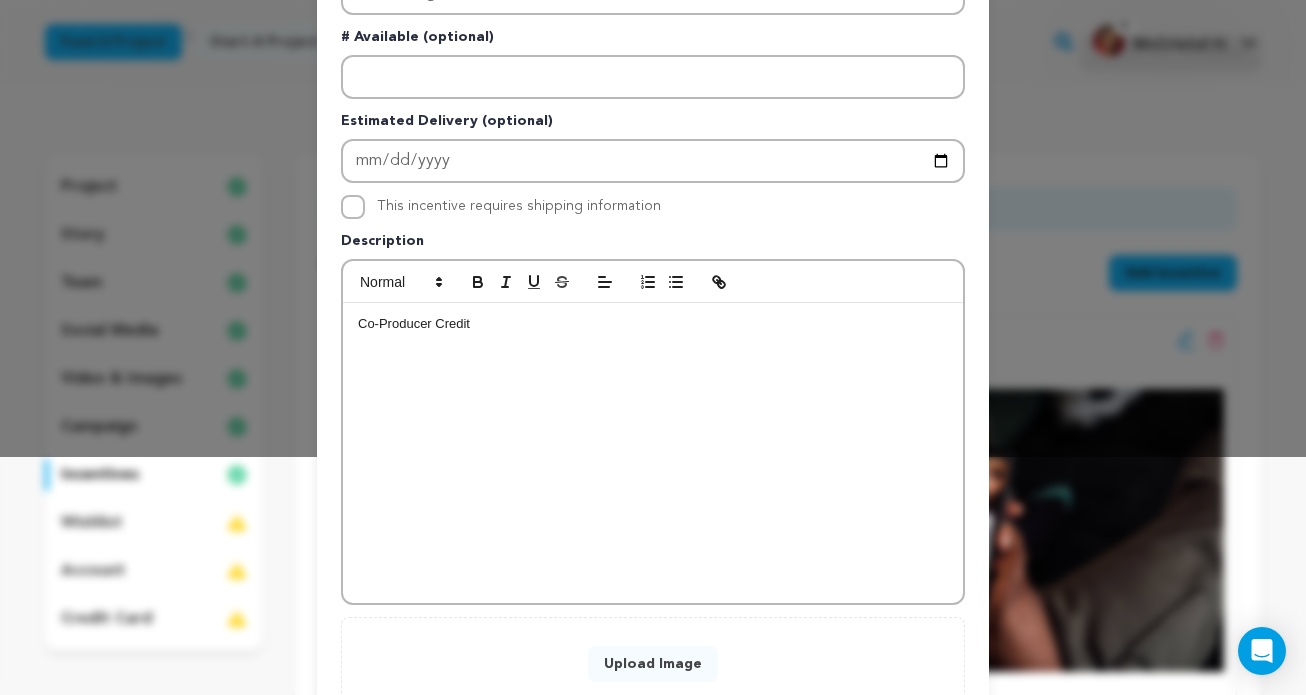 scroll, scrollTop: 304, scrollLeft: 0, axis: vertical 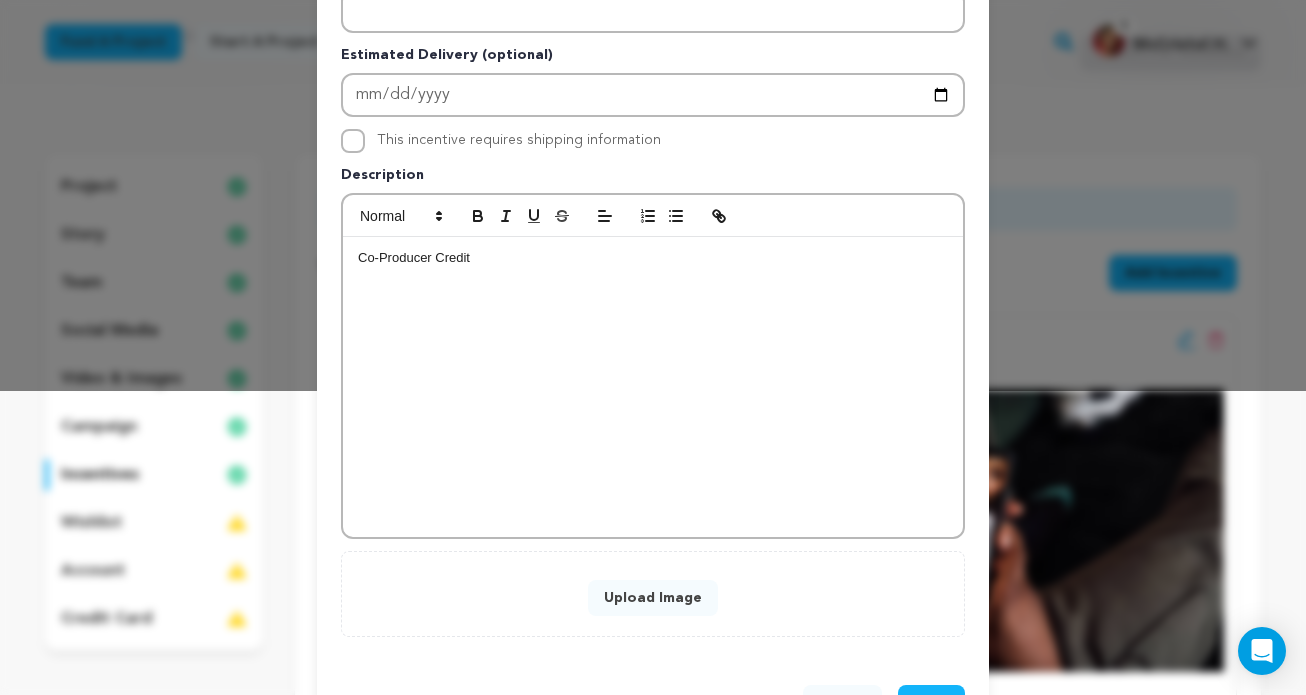 click on "Upload Image" at bounding box center (653, 598) 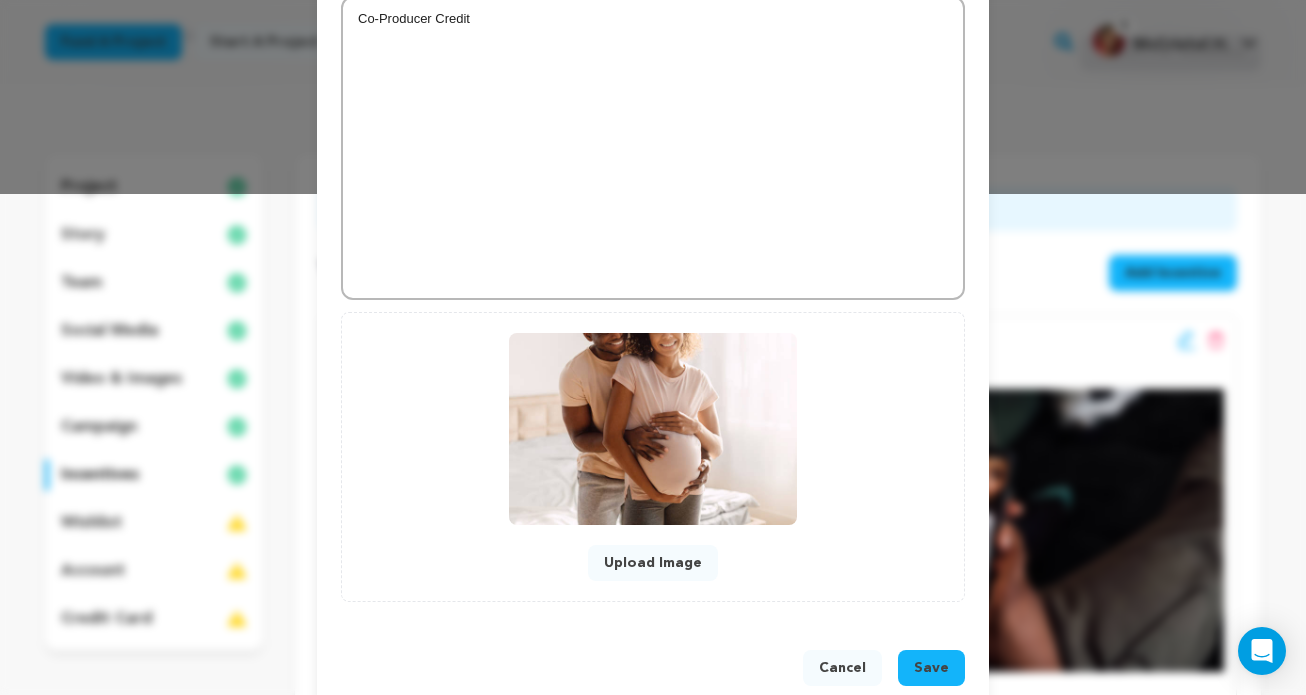 scroll, scrollTop: 540, scrollLeft: 0, axis: vertical 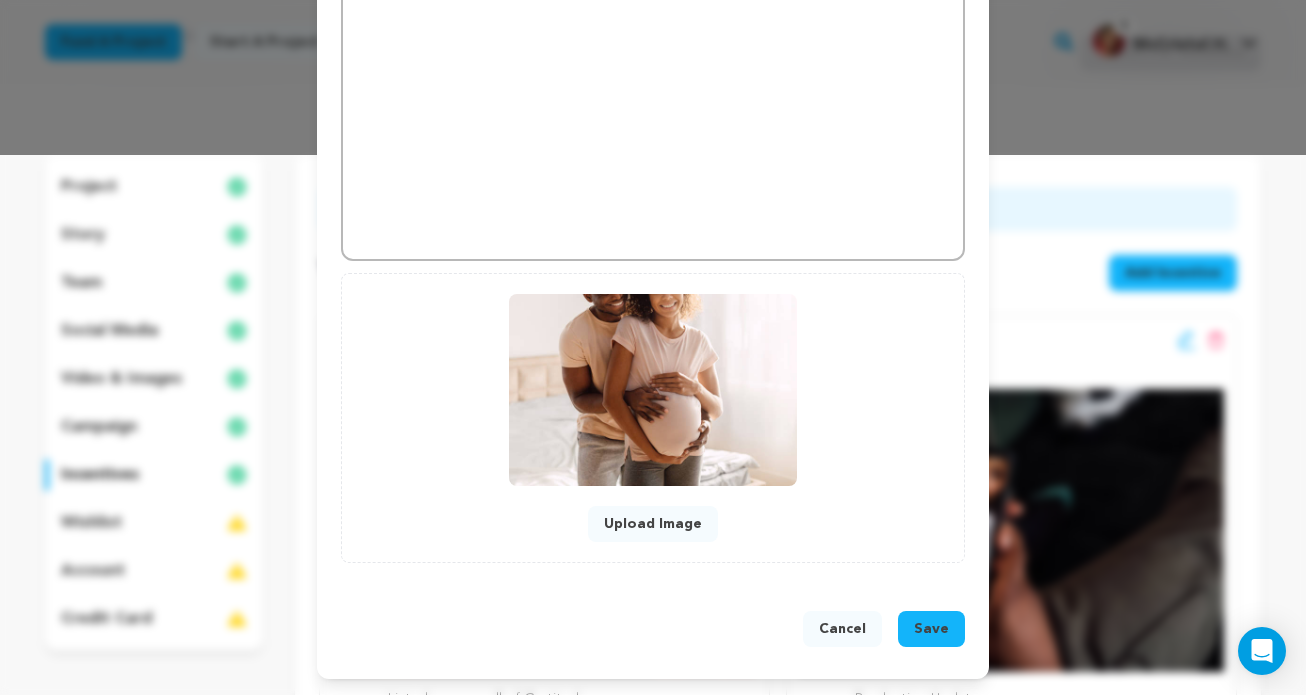 click on "Save" at bounding box center (931, 629) 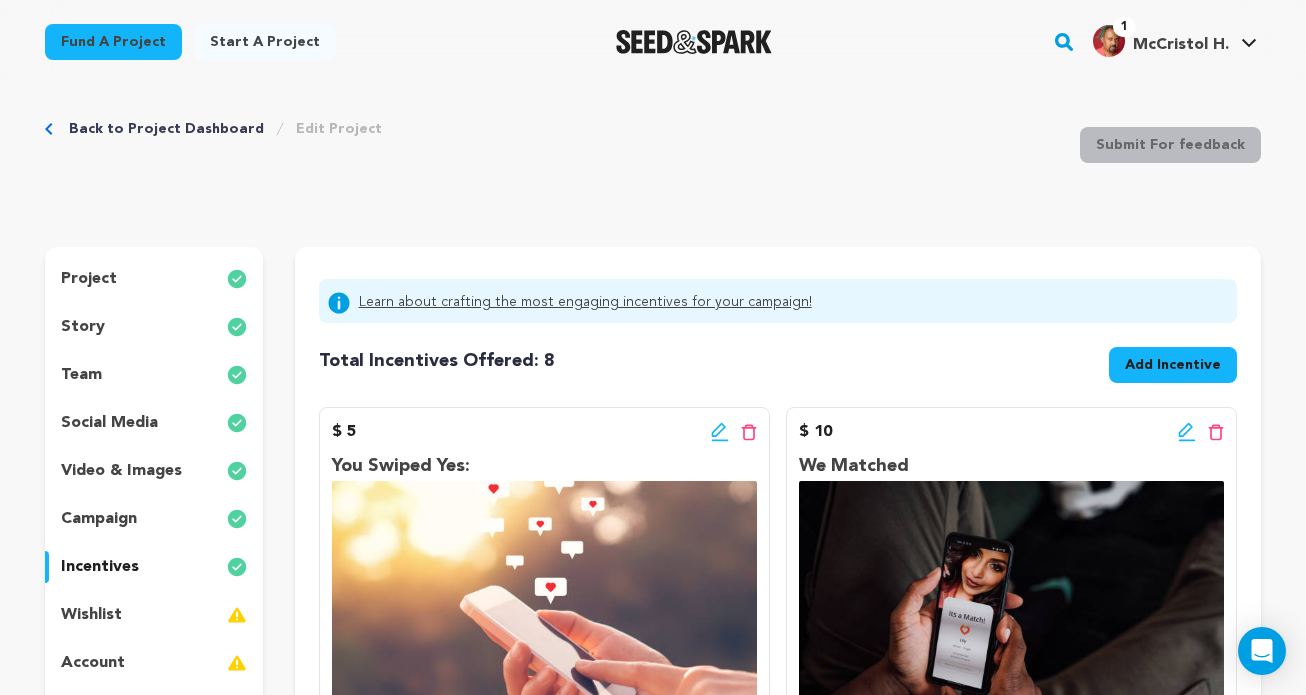 scroll, scrollTop: 0, scrollLeft: 0, axis: both 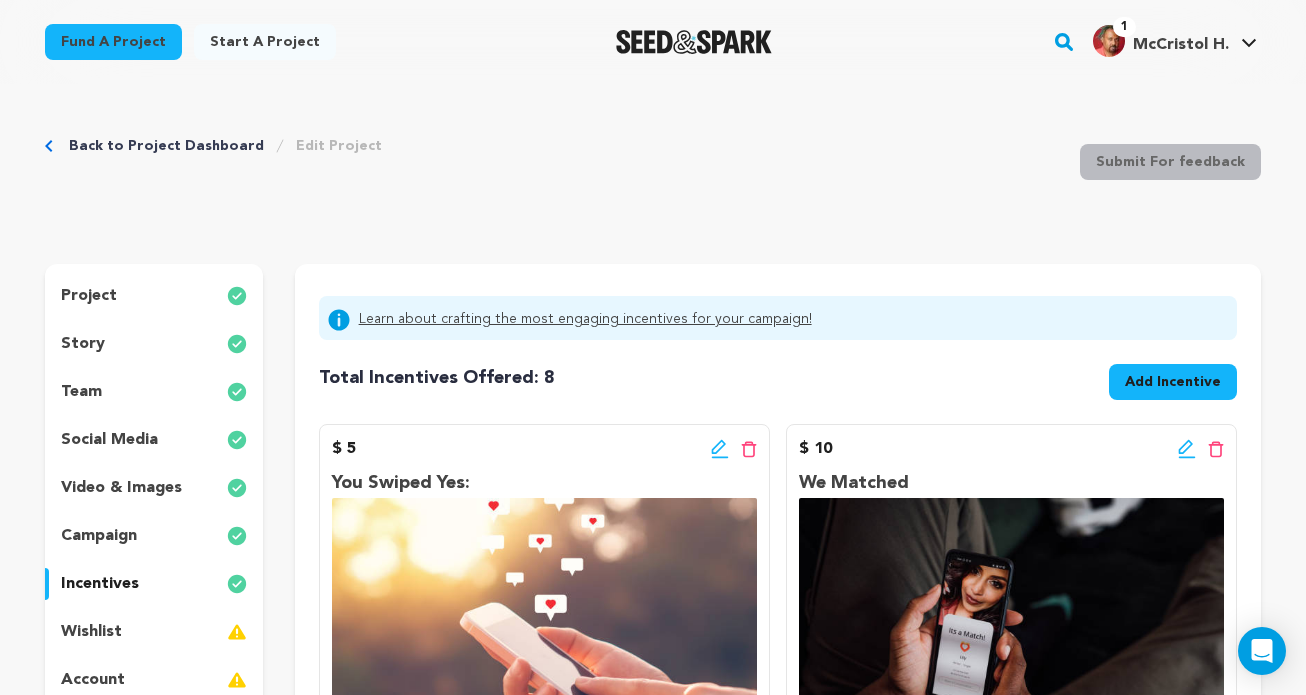 click on "Add Incentive" at bounding box center (1173, 382) 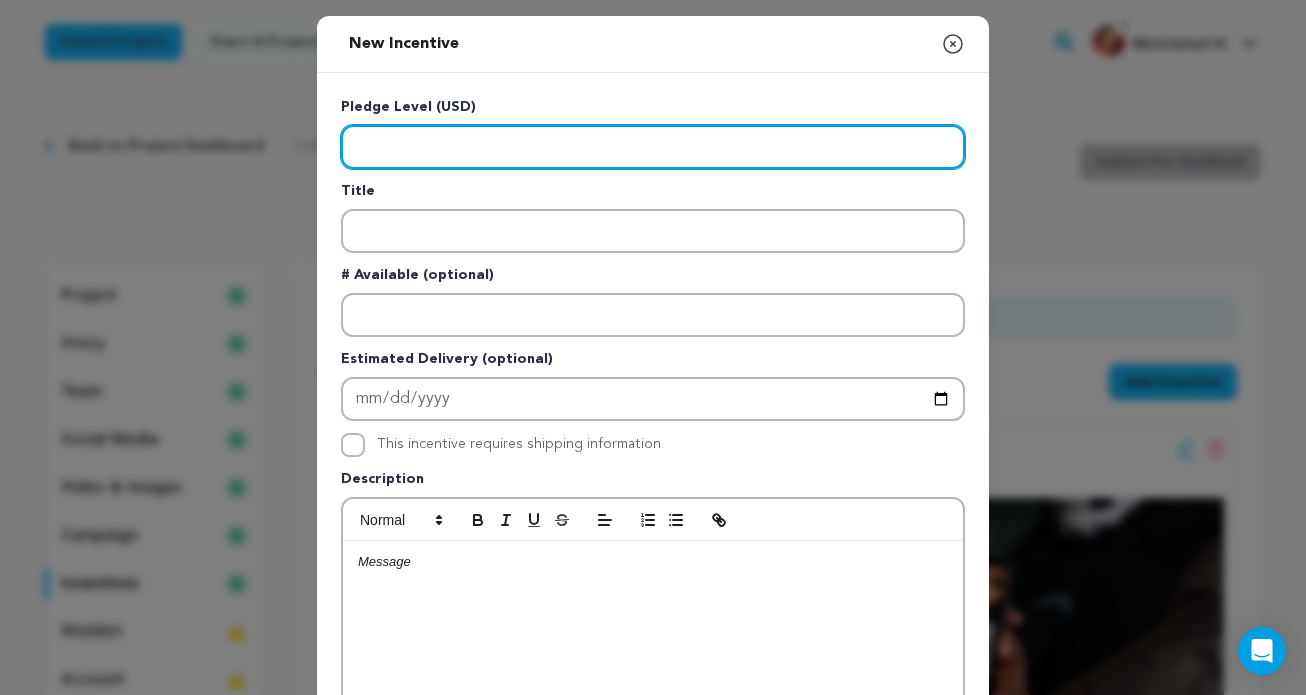 click at bounding box center (653, 147) 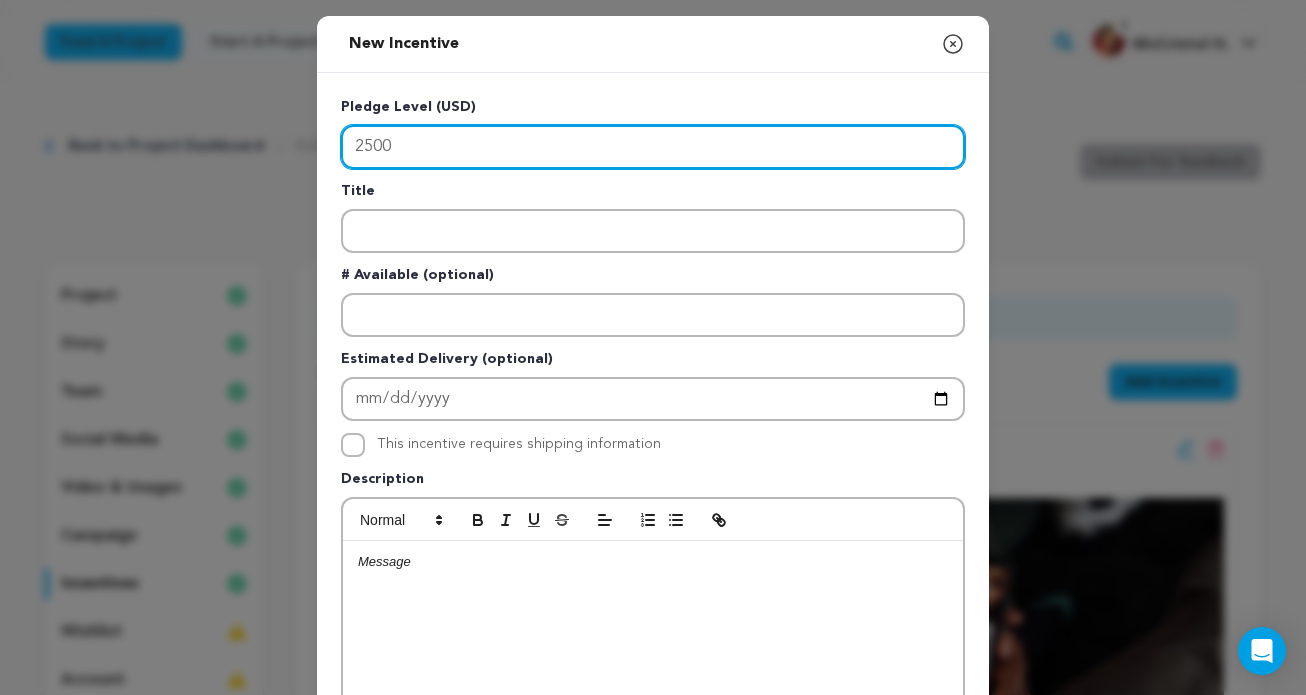 type on "2500" 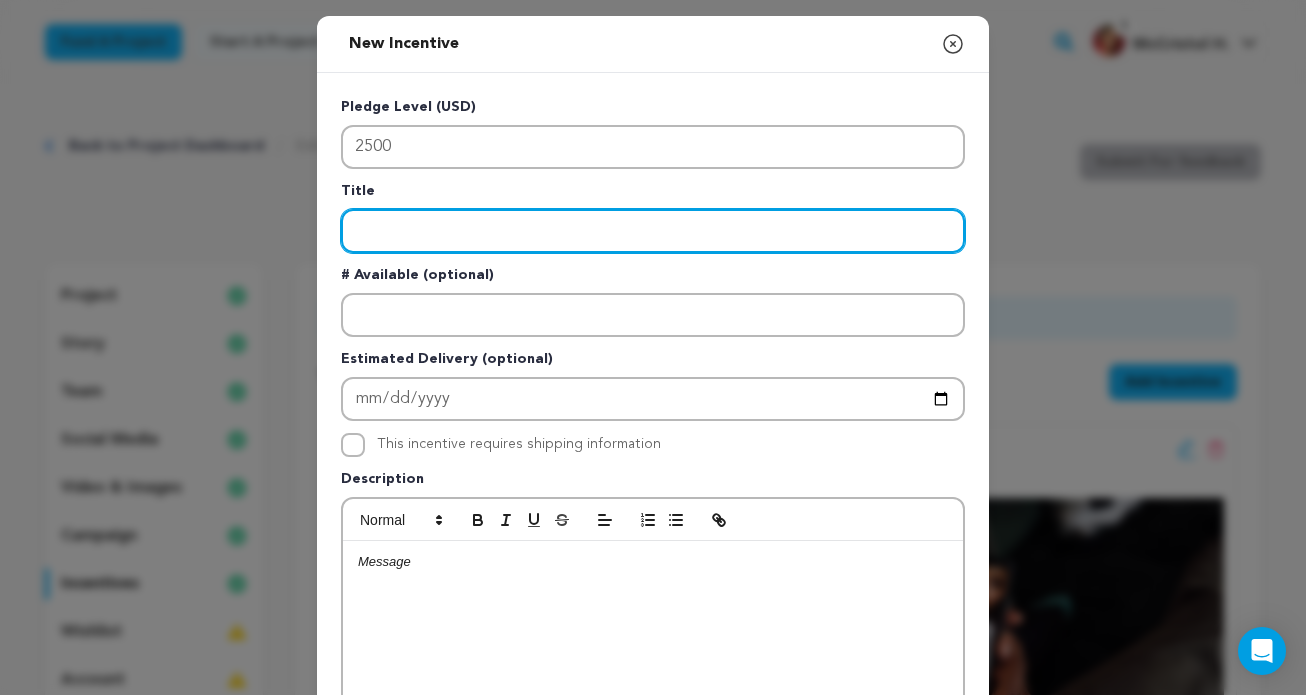 click at bounding box center (653, 231) 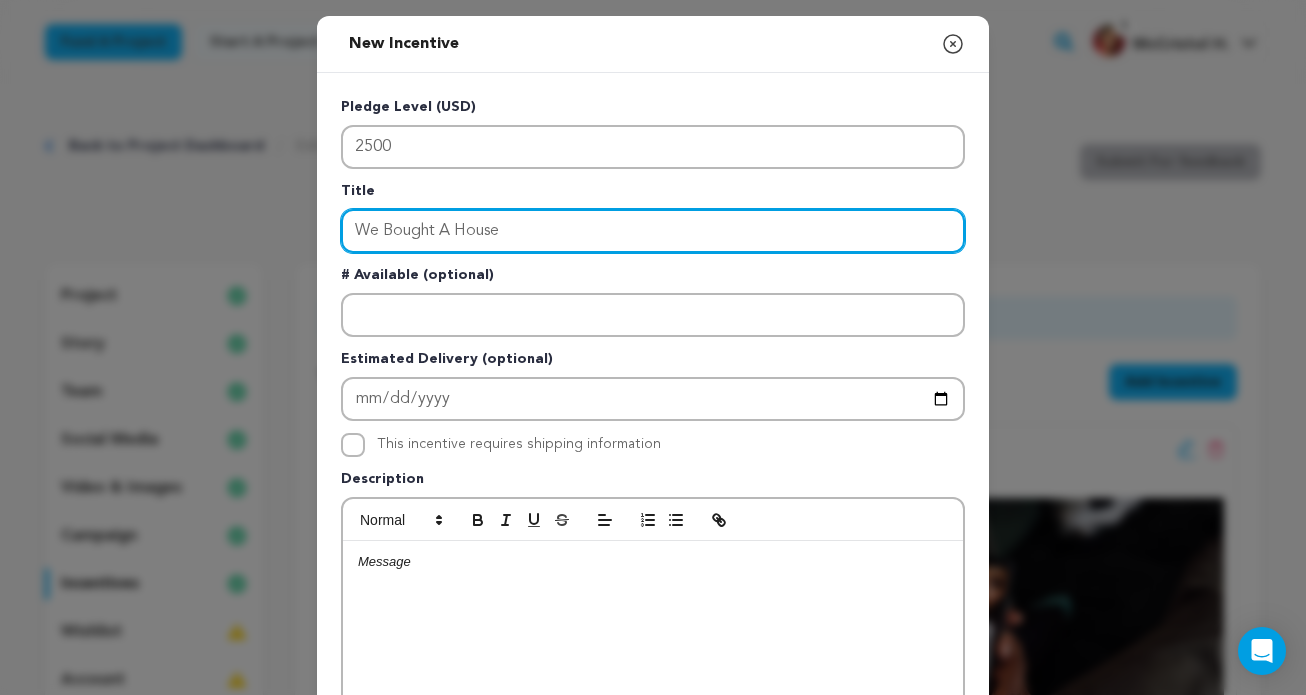 type on "We Bought A House" 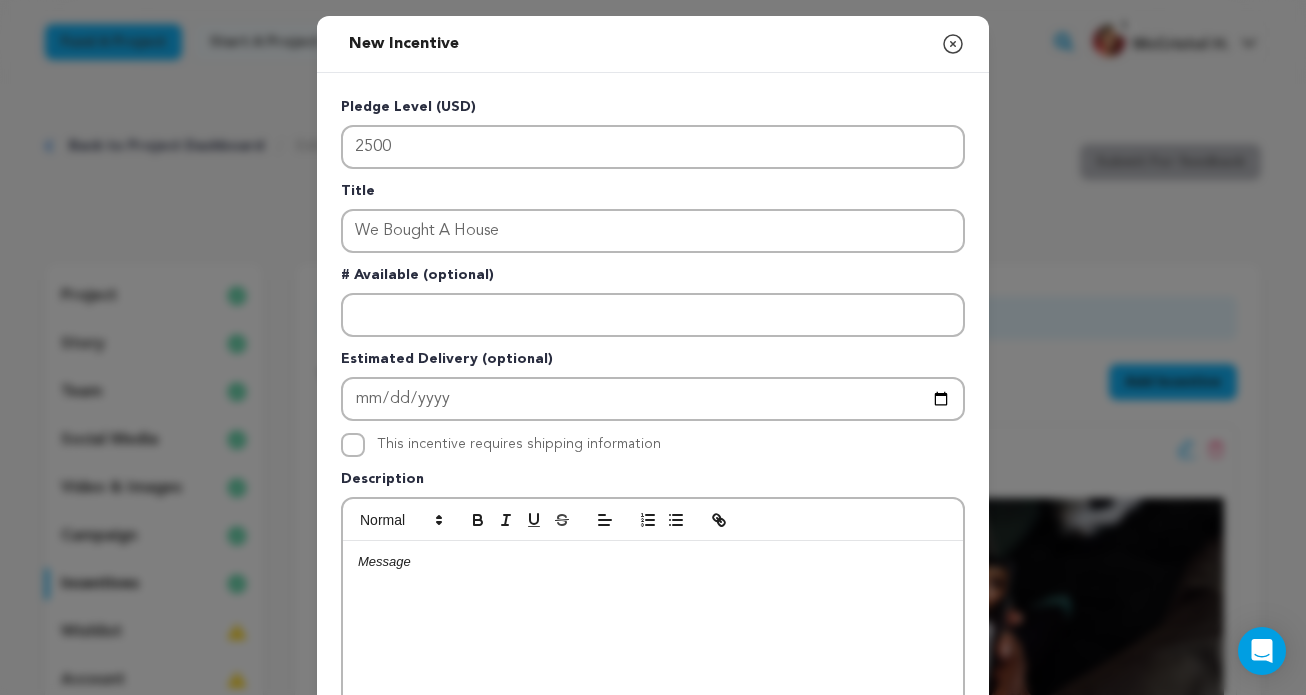 click at bounding box center (653, 691) 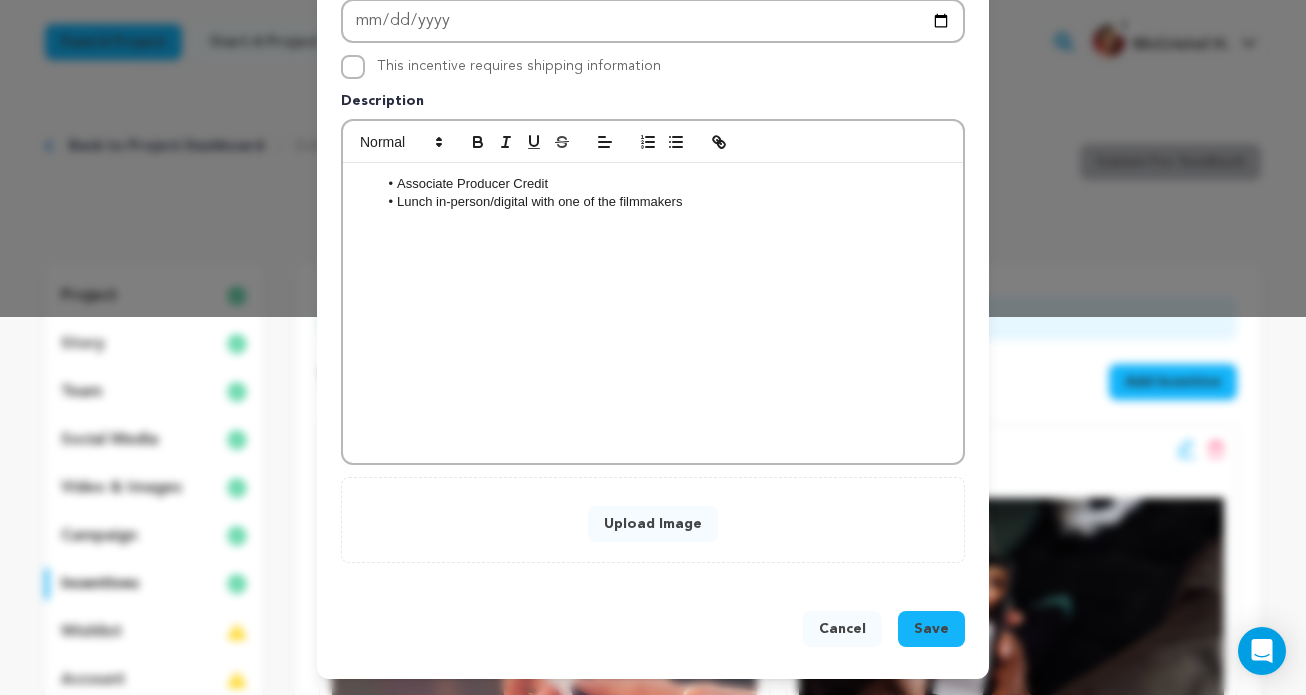 scroll, scrollTop: 378, scrollLeft: 0, axis: vertical 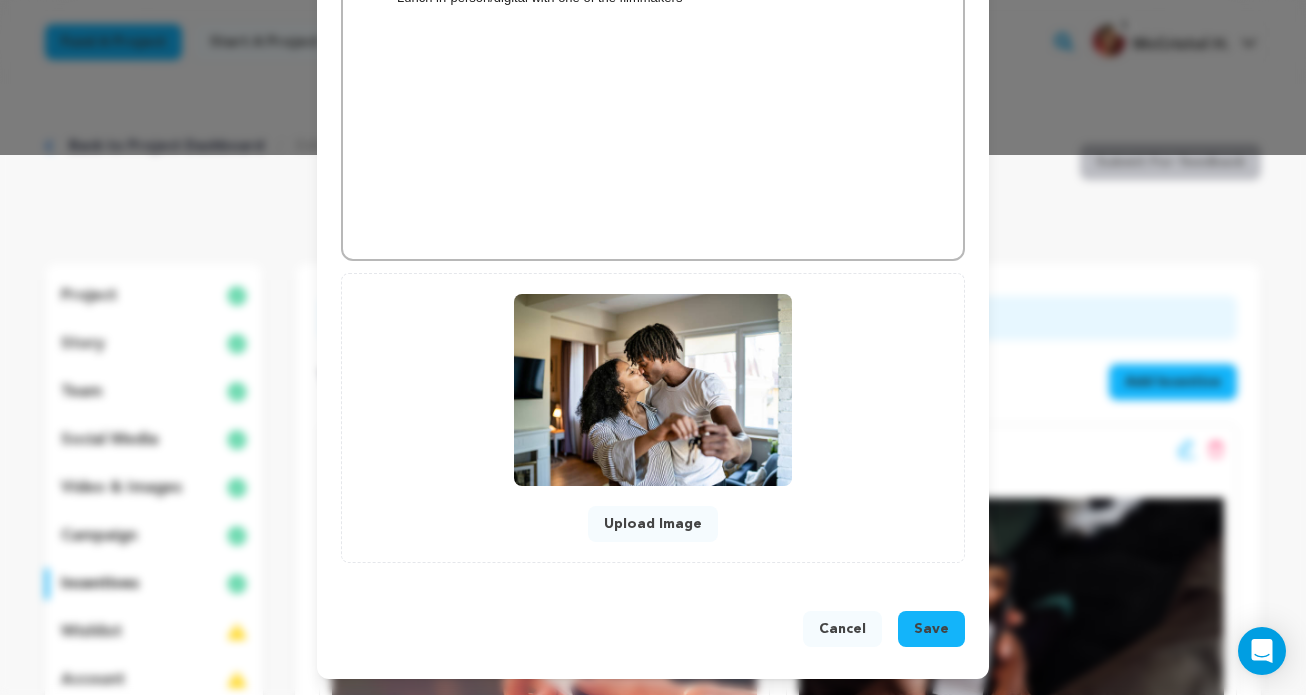 click on "Cancel
Save" at bounding box center (653, 633) 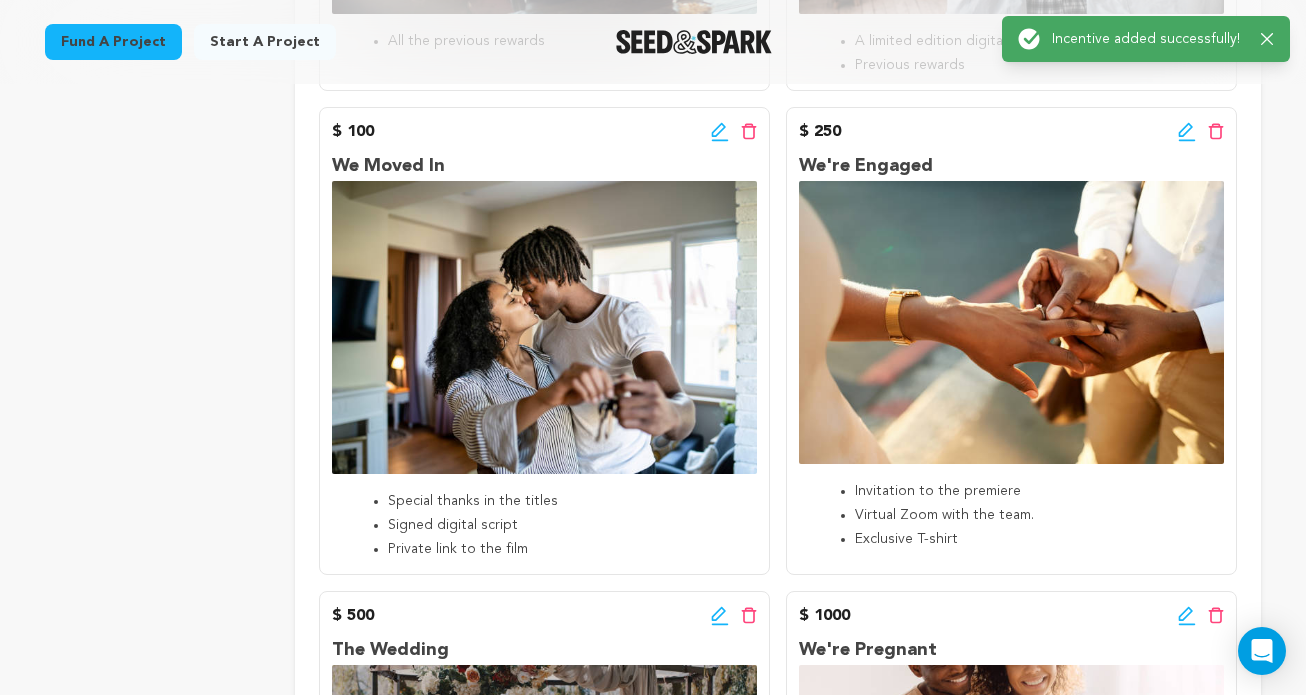 scroll, scrollTop: 1274, scrollLeft: 0, axis: vertical 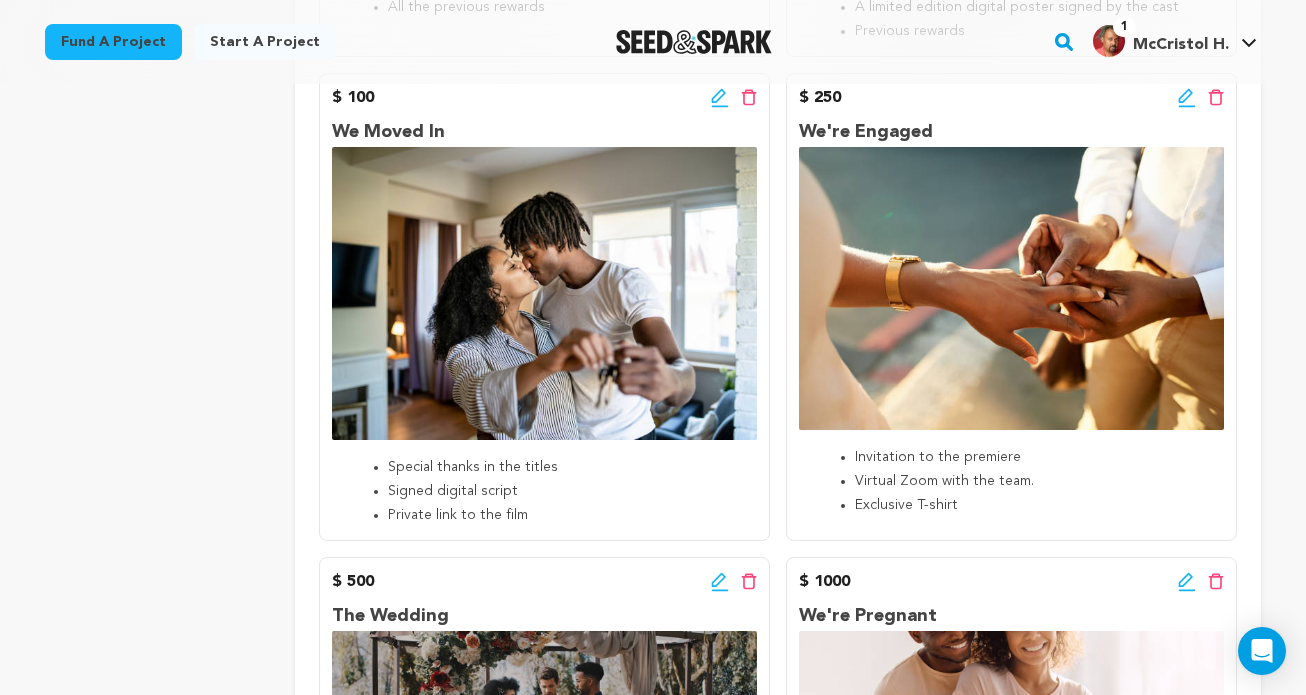 click 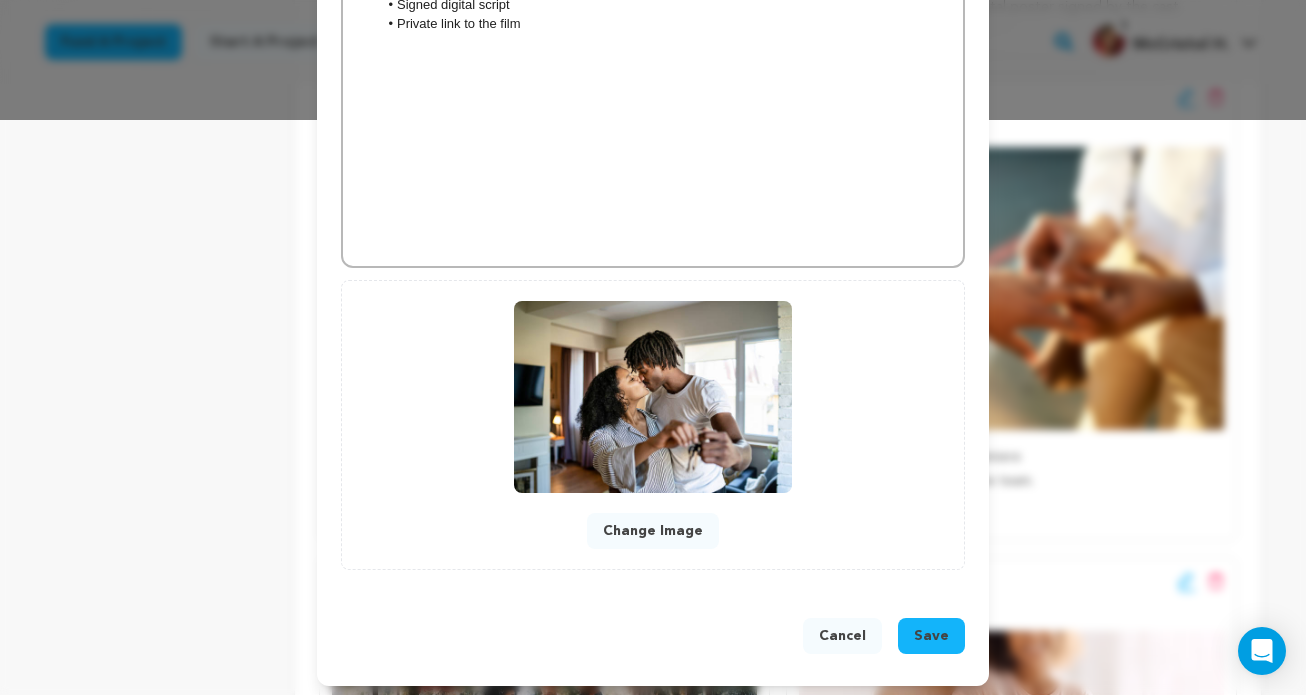 scroll, scrollTop: 582, scrollLeft: 0, axis: vertical 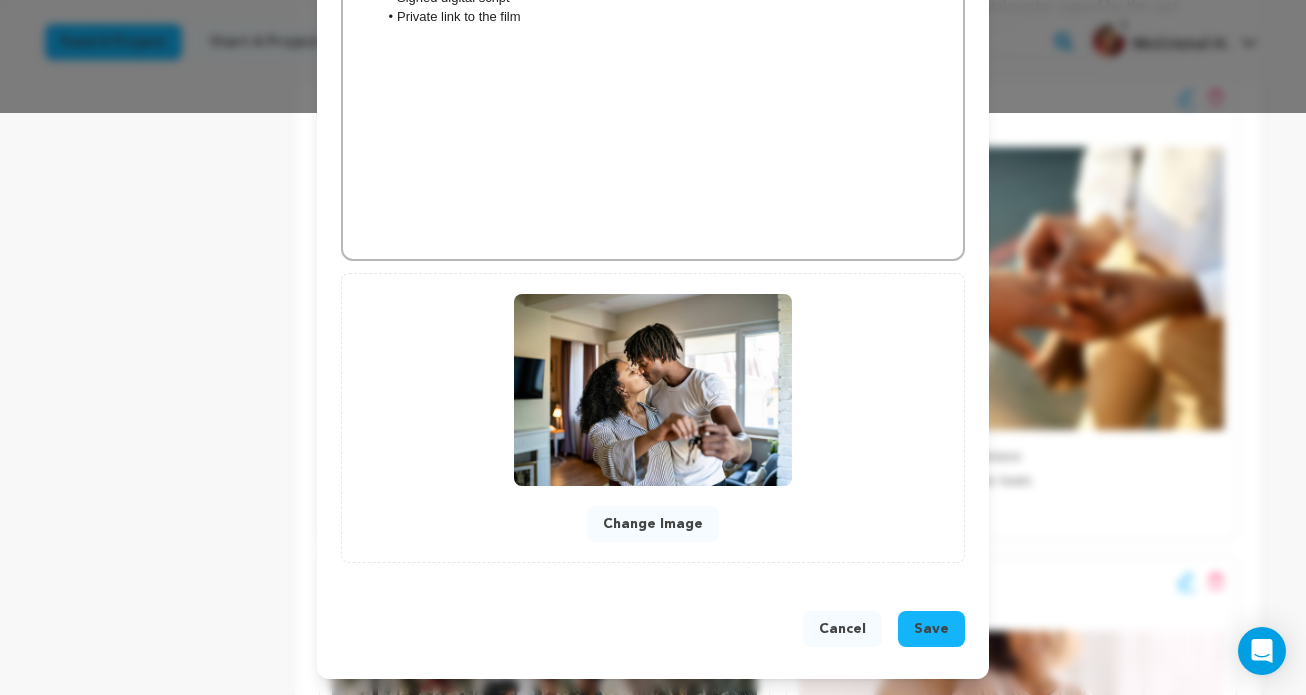 click on "Change Image" at bounding box center (653, 524) 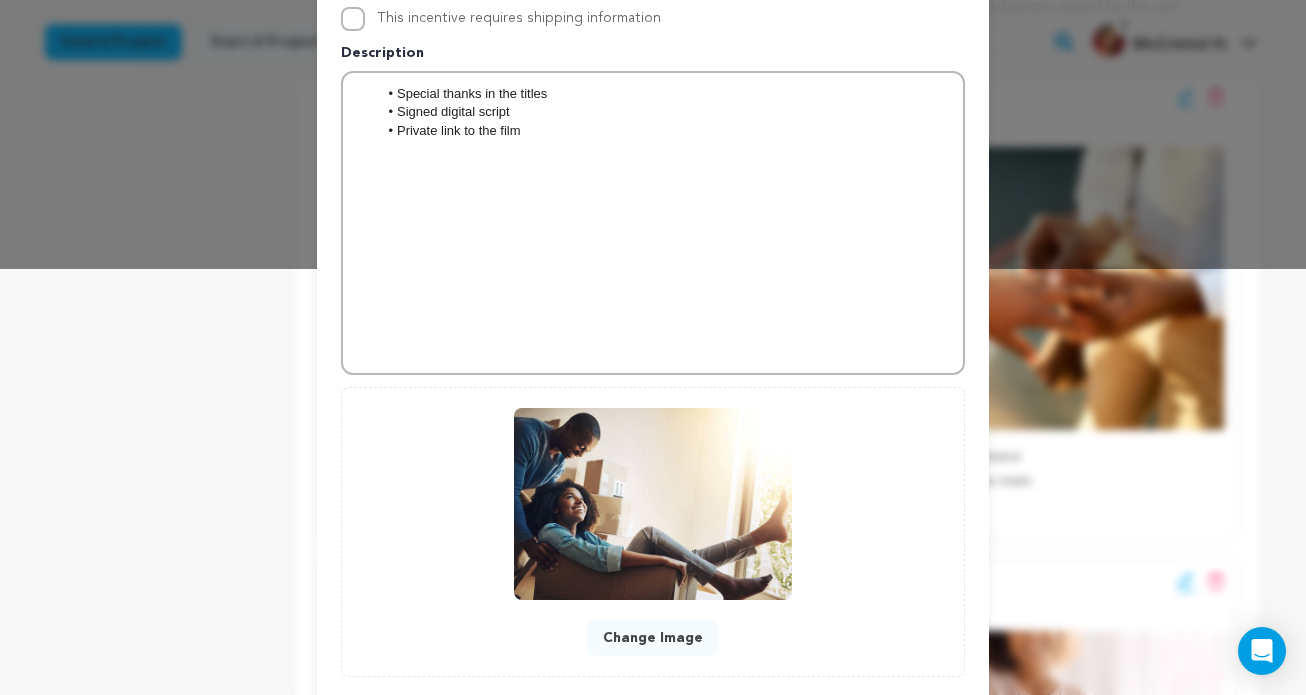 scroll, scrollTop: 540, scrollLeft: 0, axis: vertical 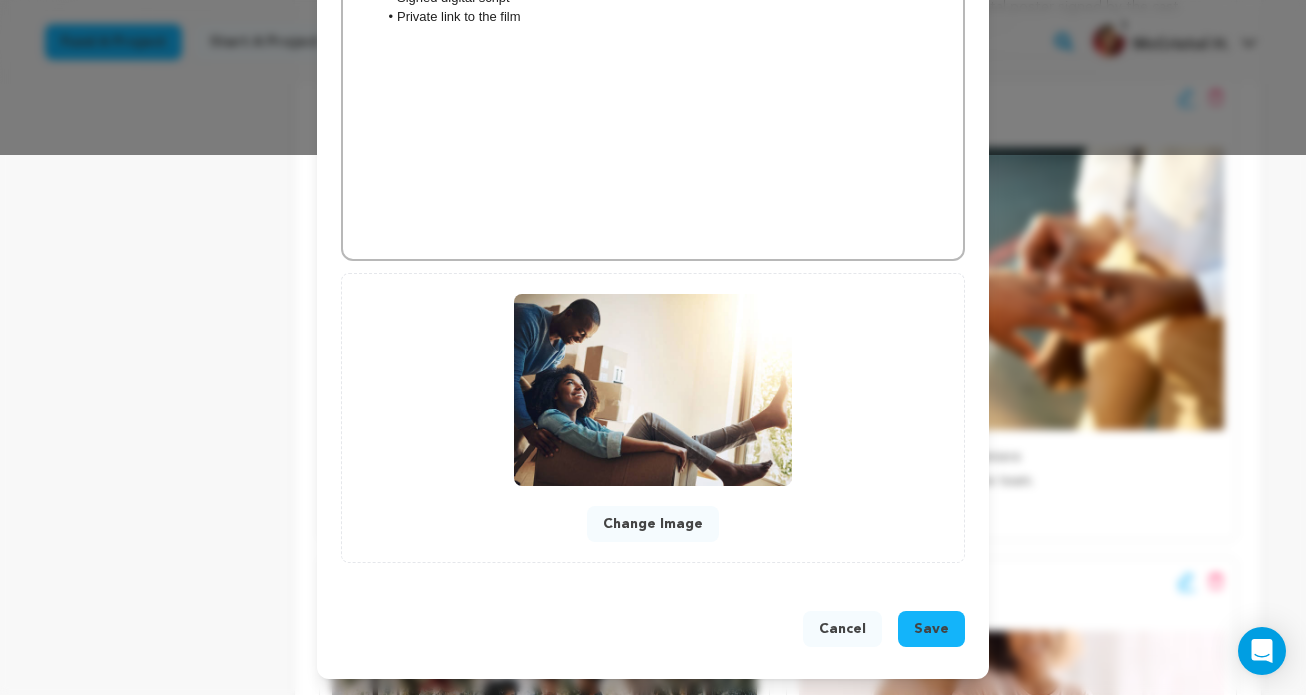 click on "Save" at bounding box center (931, 629) 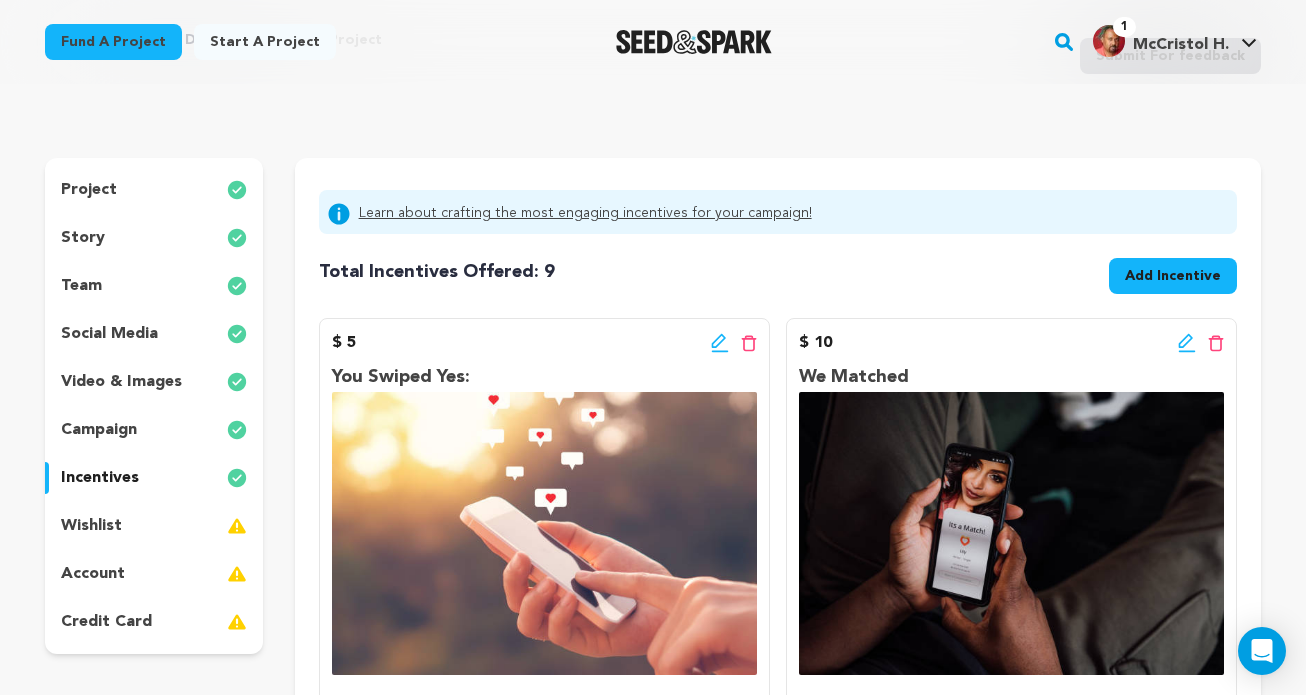 scroll, scrollTop: 101, scrollLeft: 0, axis: vertical 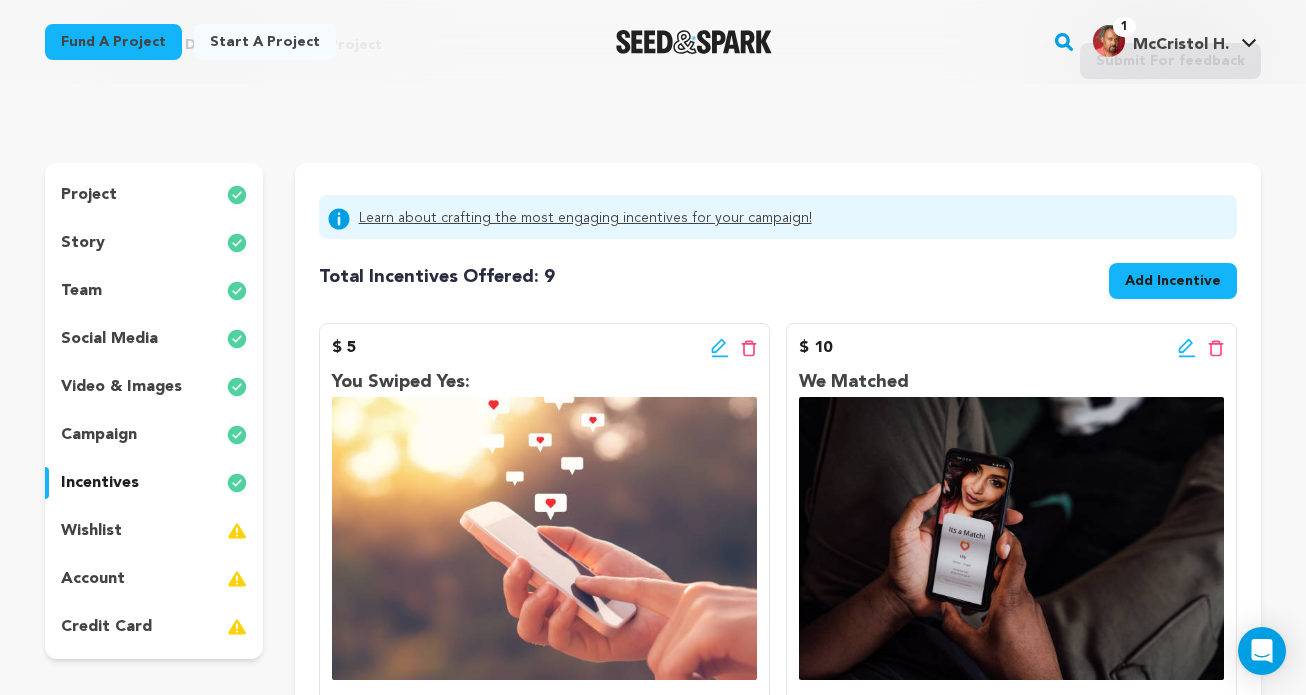 click on "Add Incentive" at bounding box center [1173, 281] 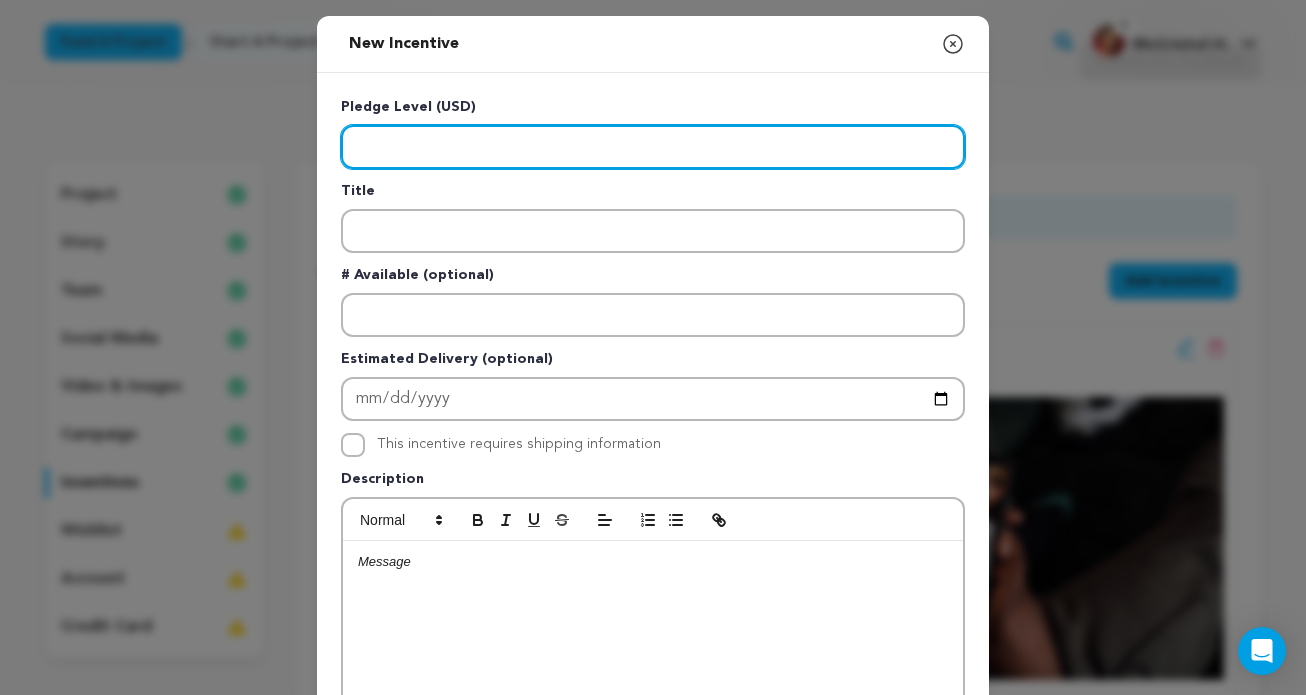 click at bounding box center [653, 147] 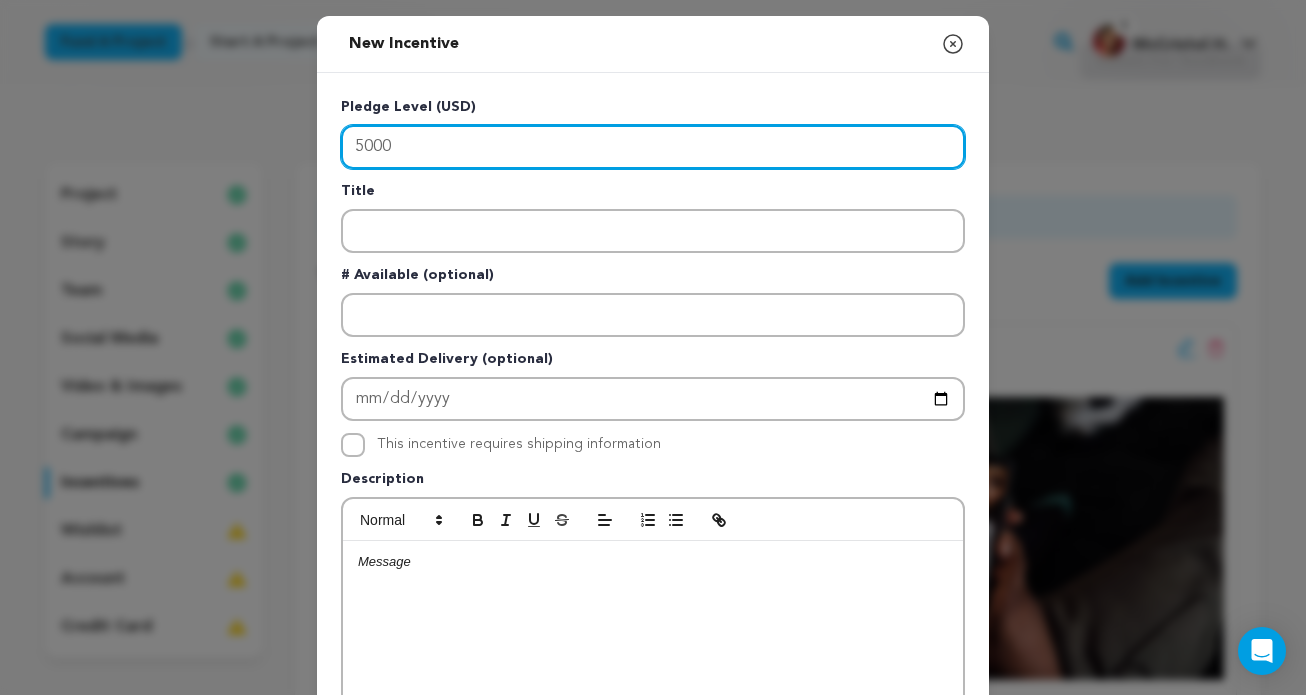 type on "5000" 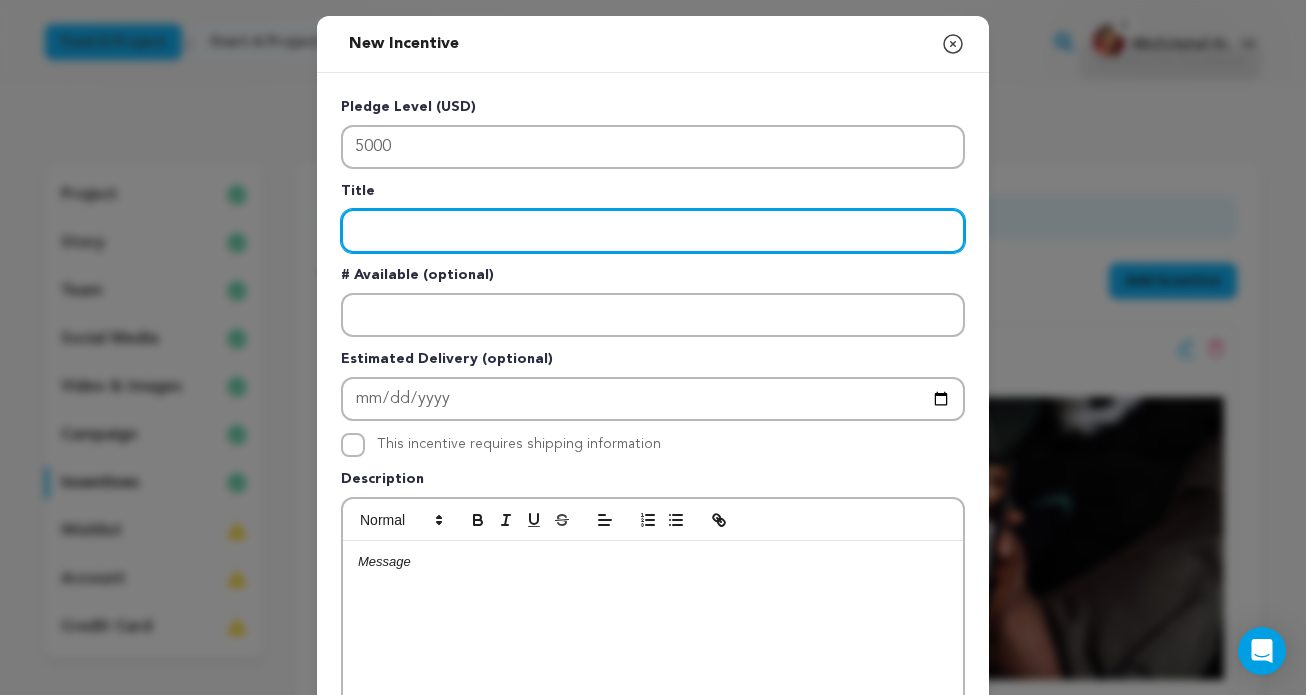 click at bounding box center (653, 231) 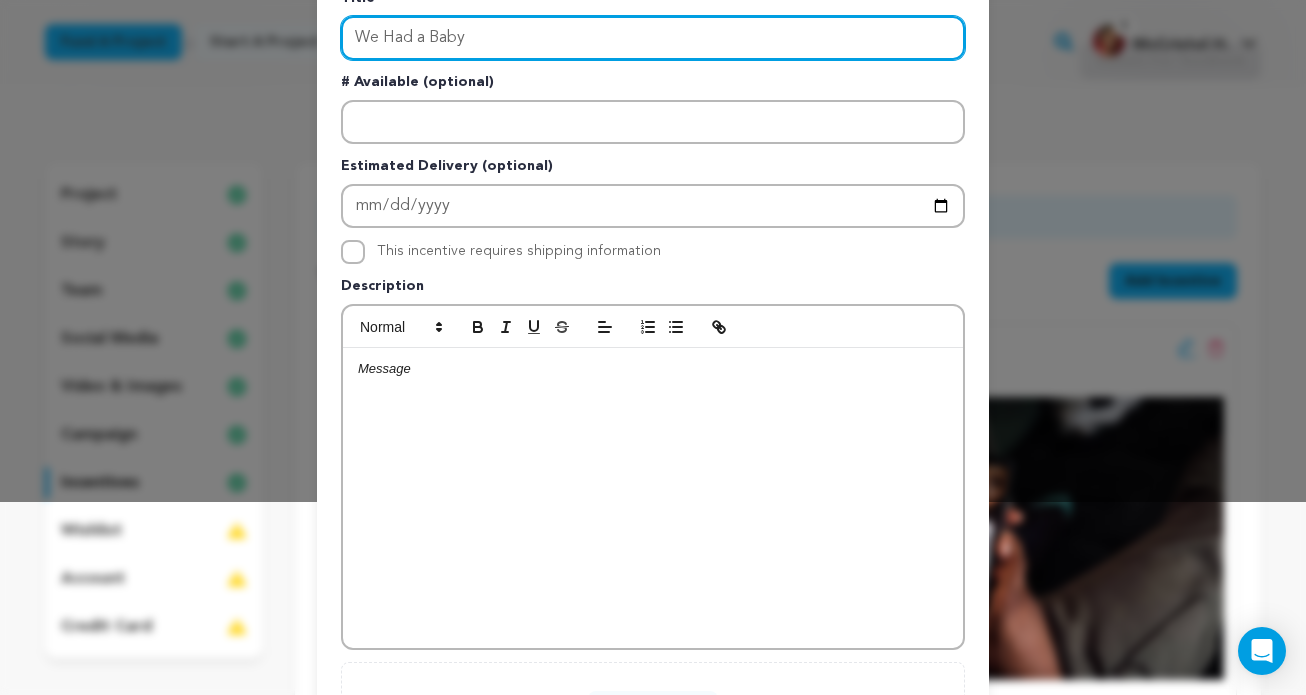 scroll, scrollTop: 213, scrollLeft: 0, axis: vertical 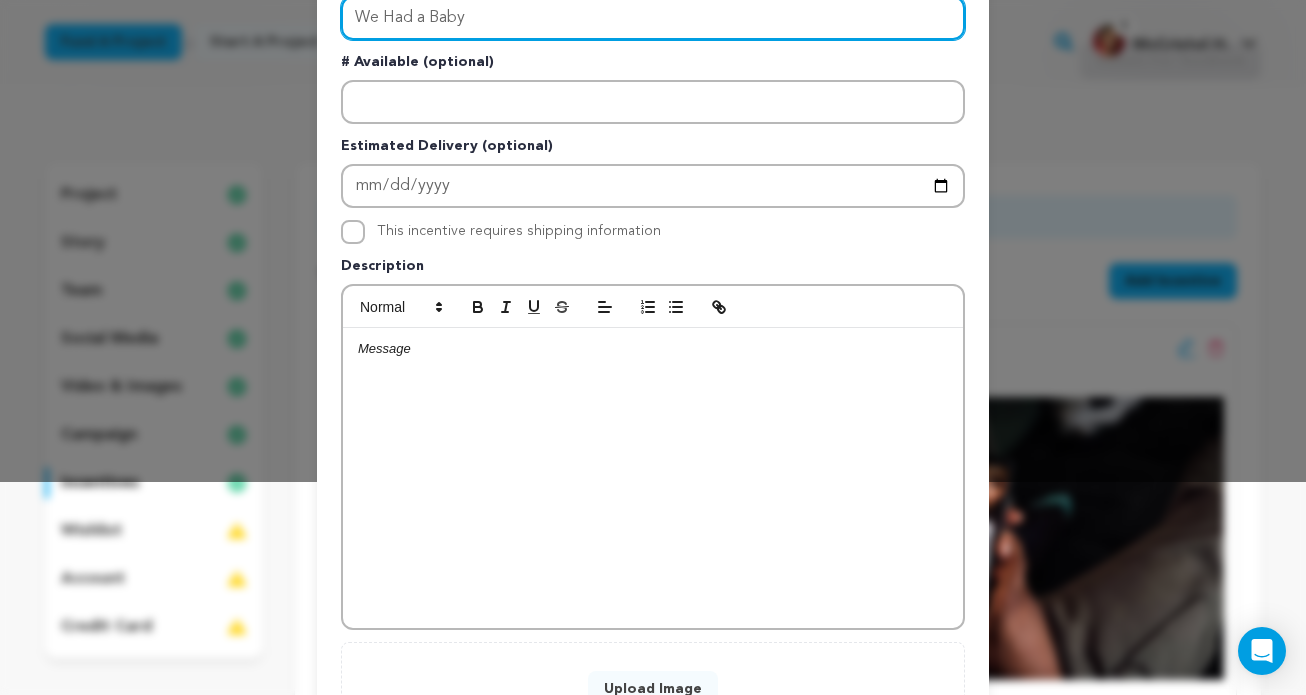 type on "We Had a Baby" 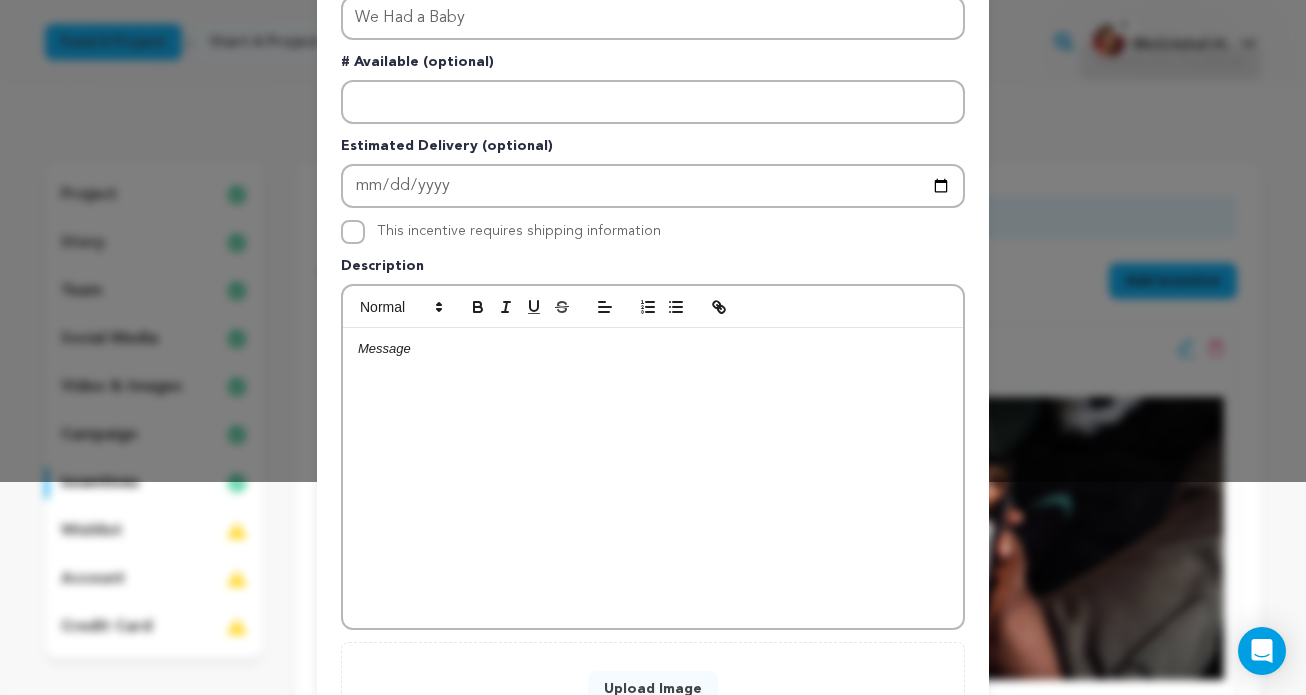 click at bounding box center [653, 478] 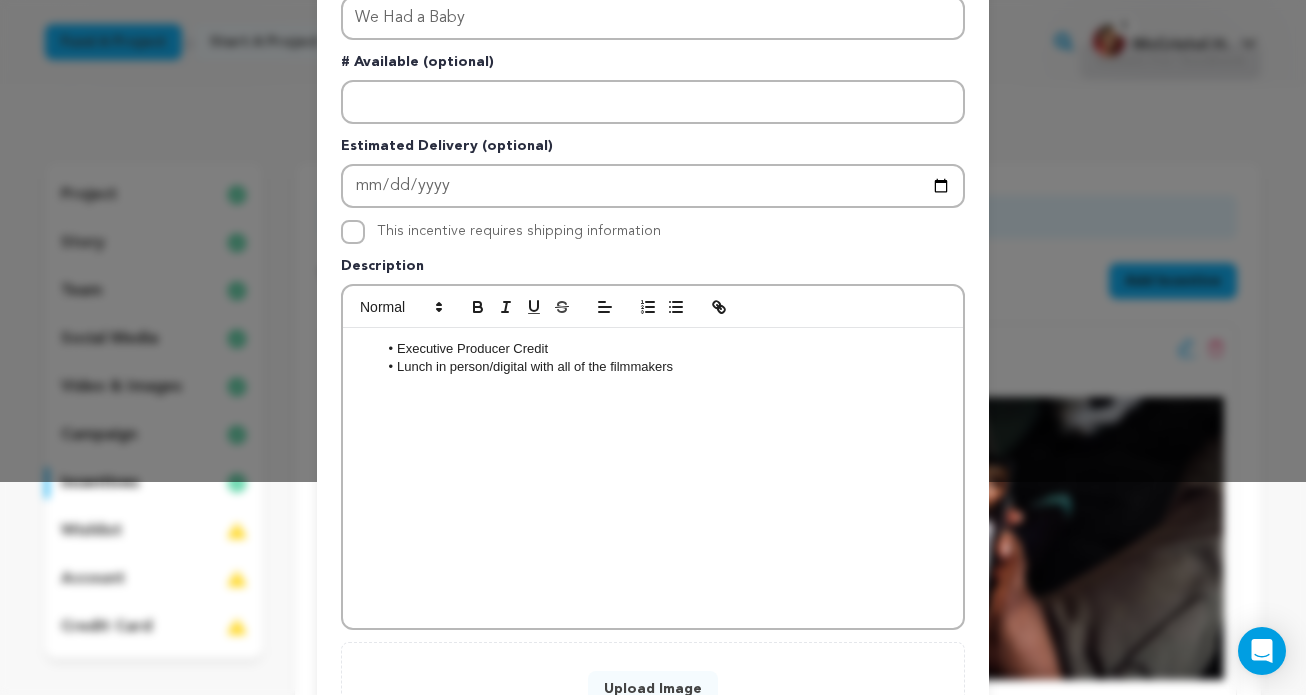 scroll, scrollTop: 0, scrollLeft: 0, axis: both 